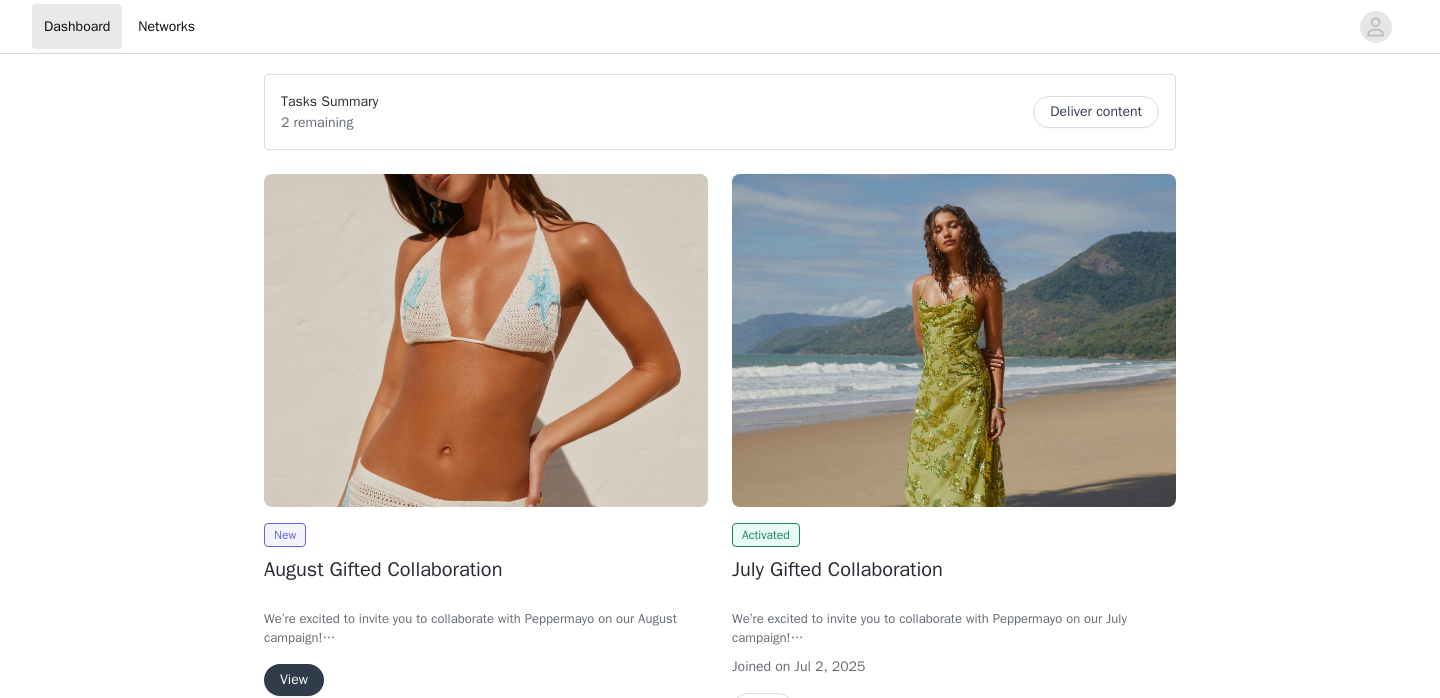scroll, scrollTop: 0, scrollLeft: 0, axis: both 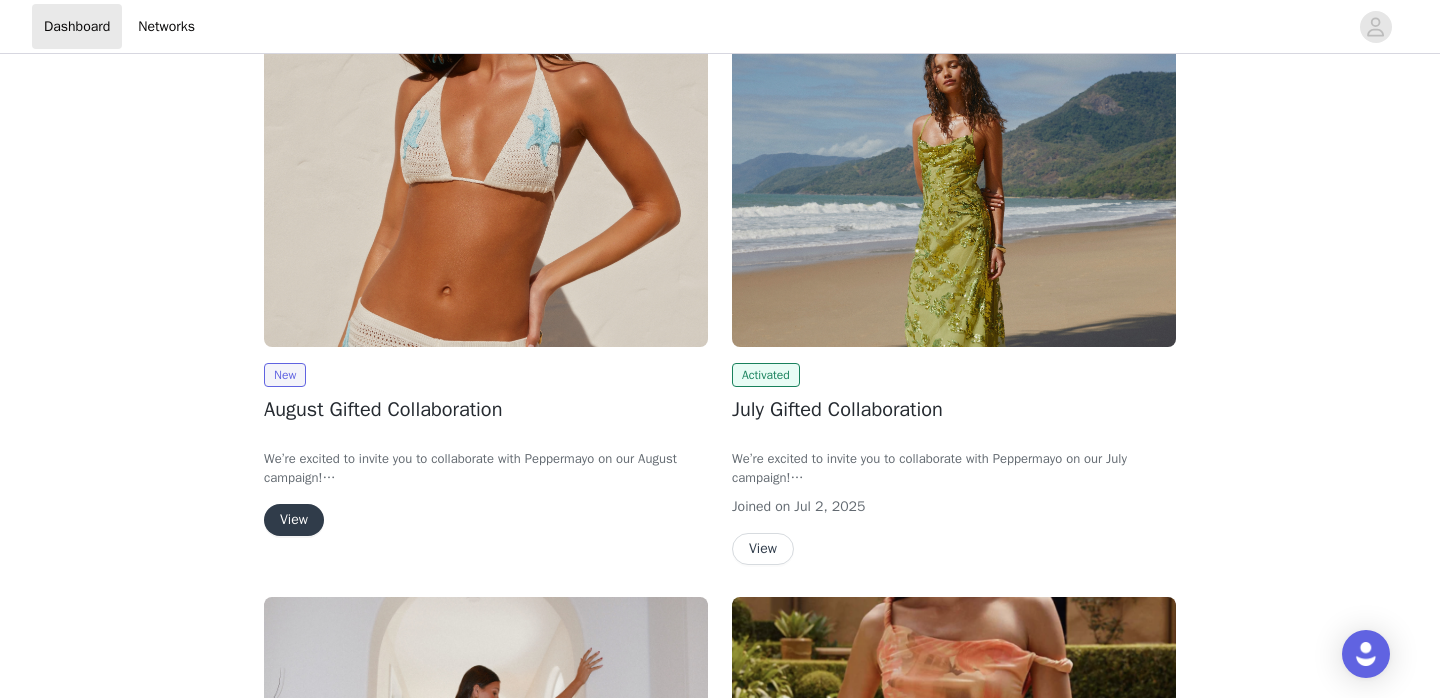 click on "View" at bounding box center [294, 520] 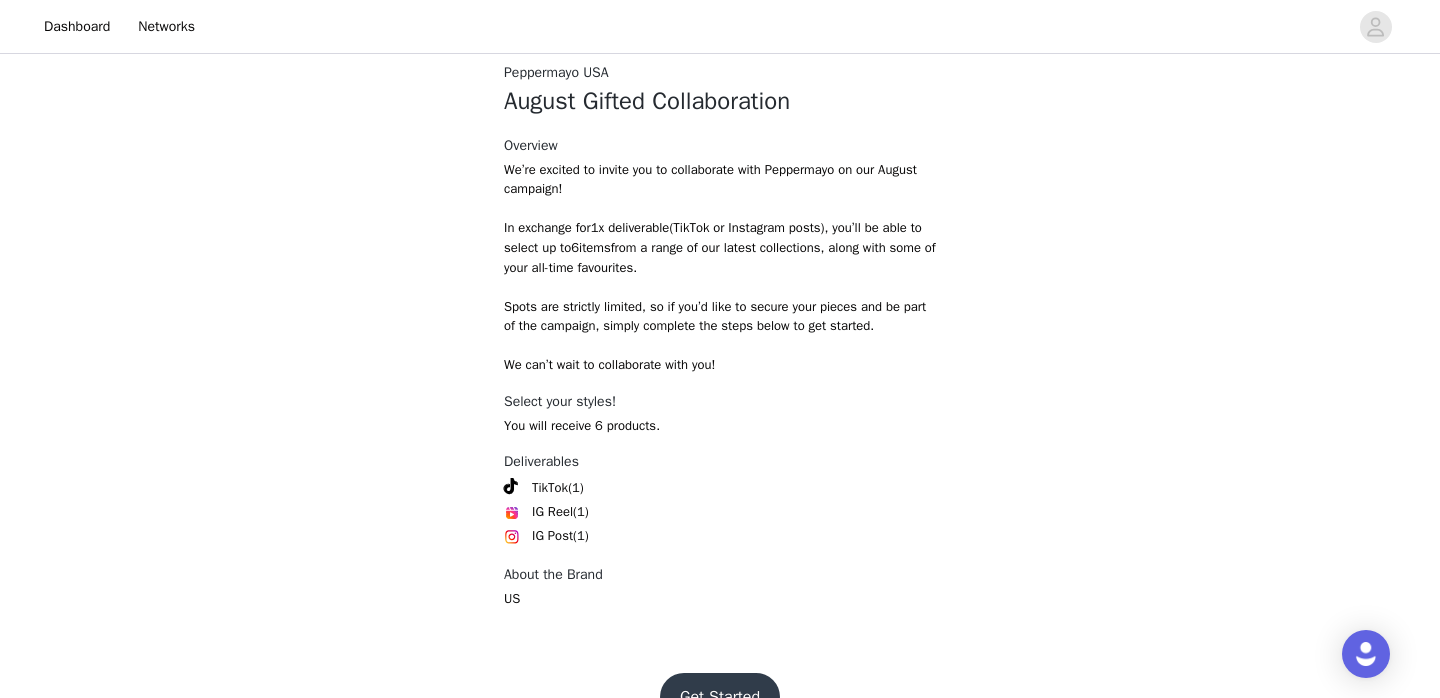 scroll, scrollTop: 818, scrollLeft: 0, axis: vertical 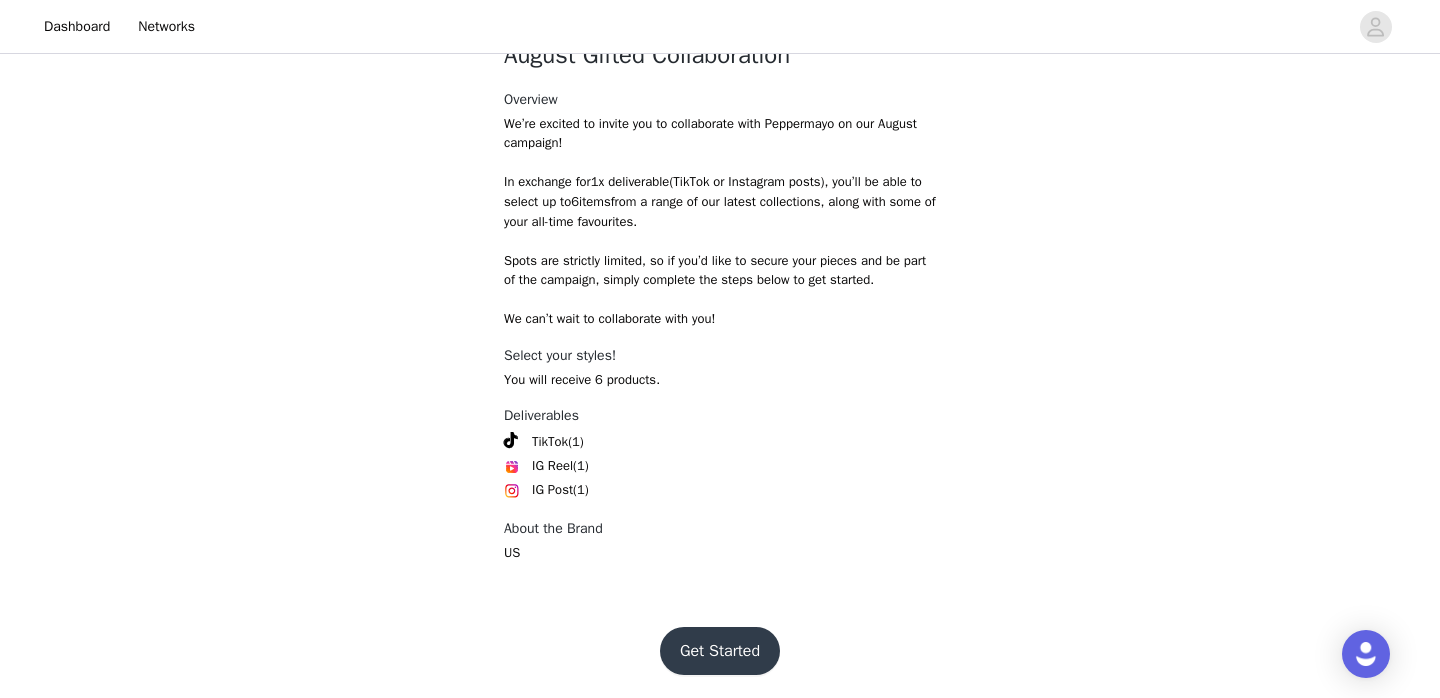 click on "Get Started" at bounding box center [720, 651] 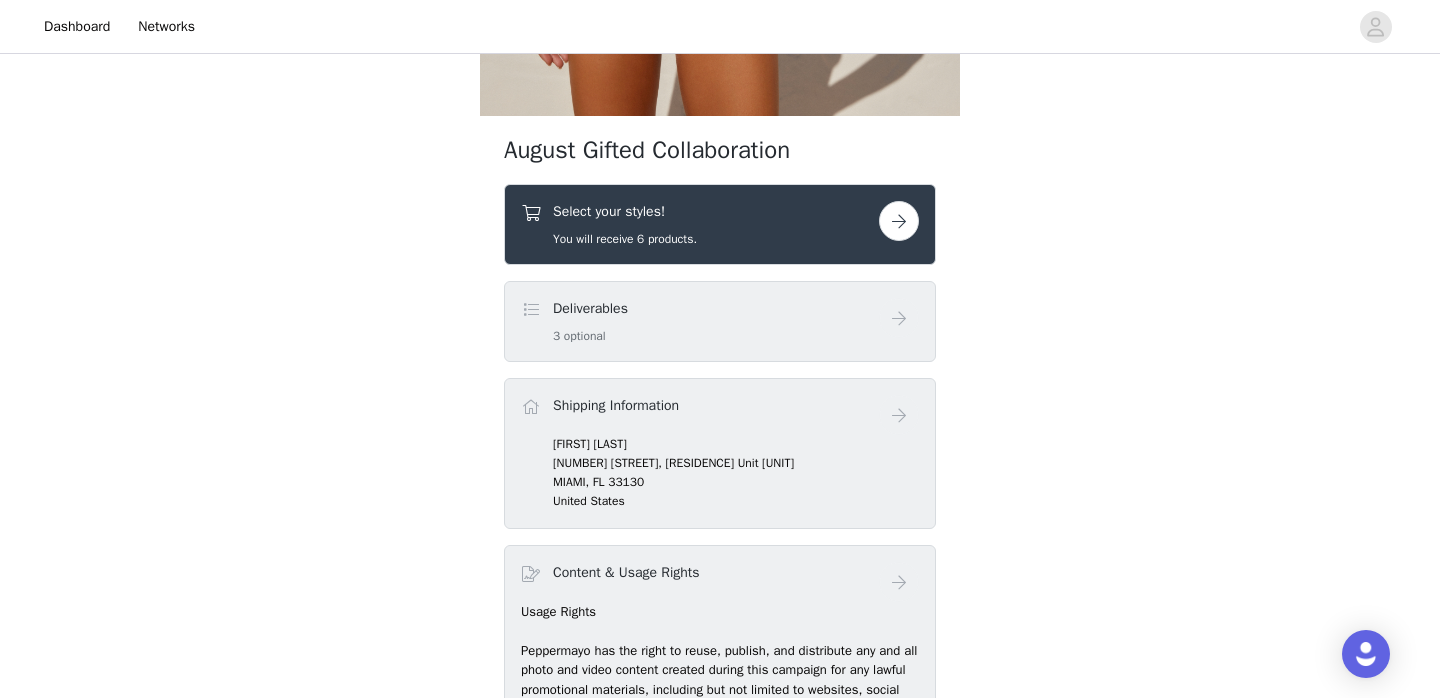 scroll, scrollTop: 674, scrollLeft: 0, axis: vertical 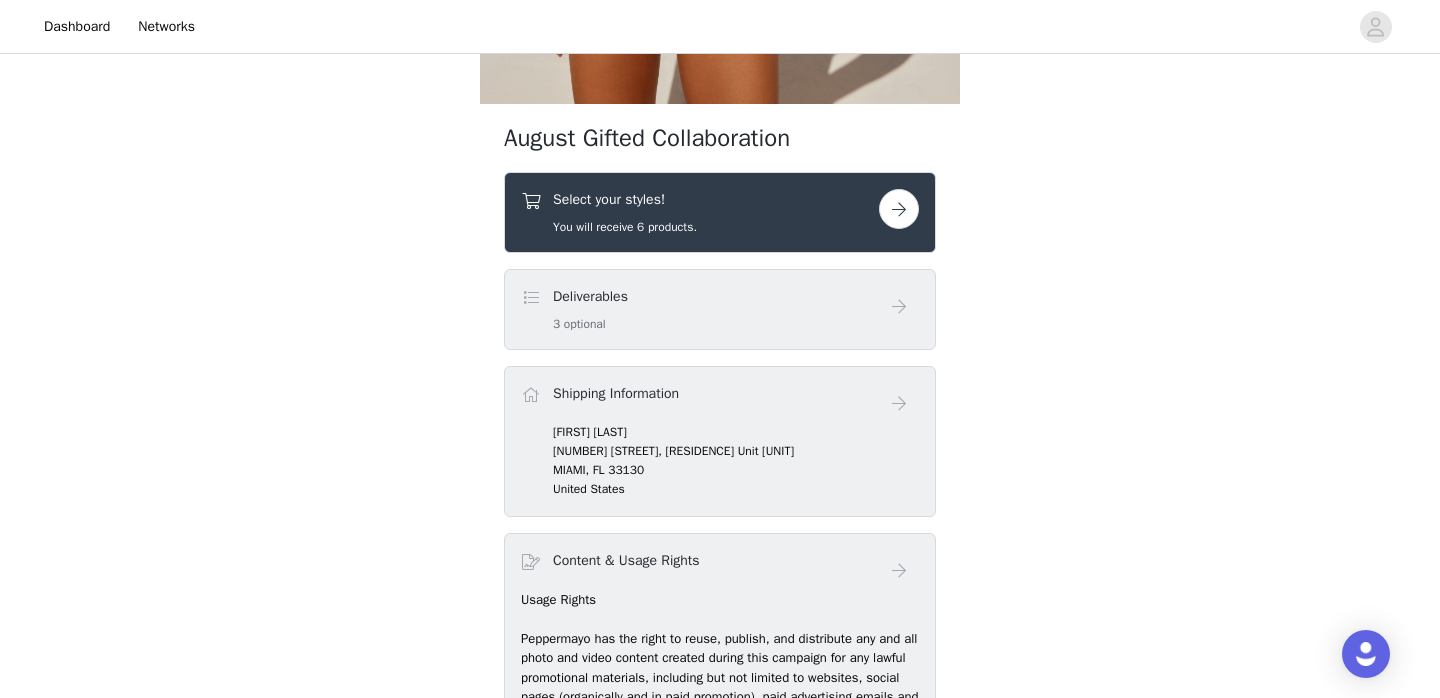 click at bounding box center (899, 209) 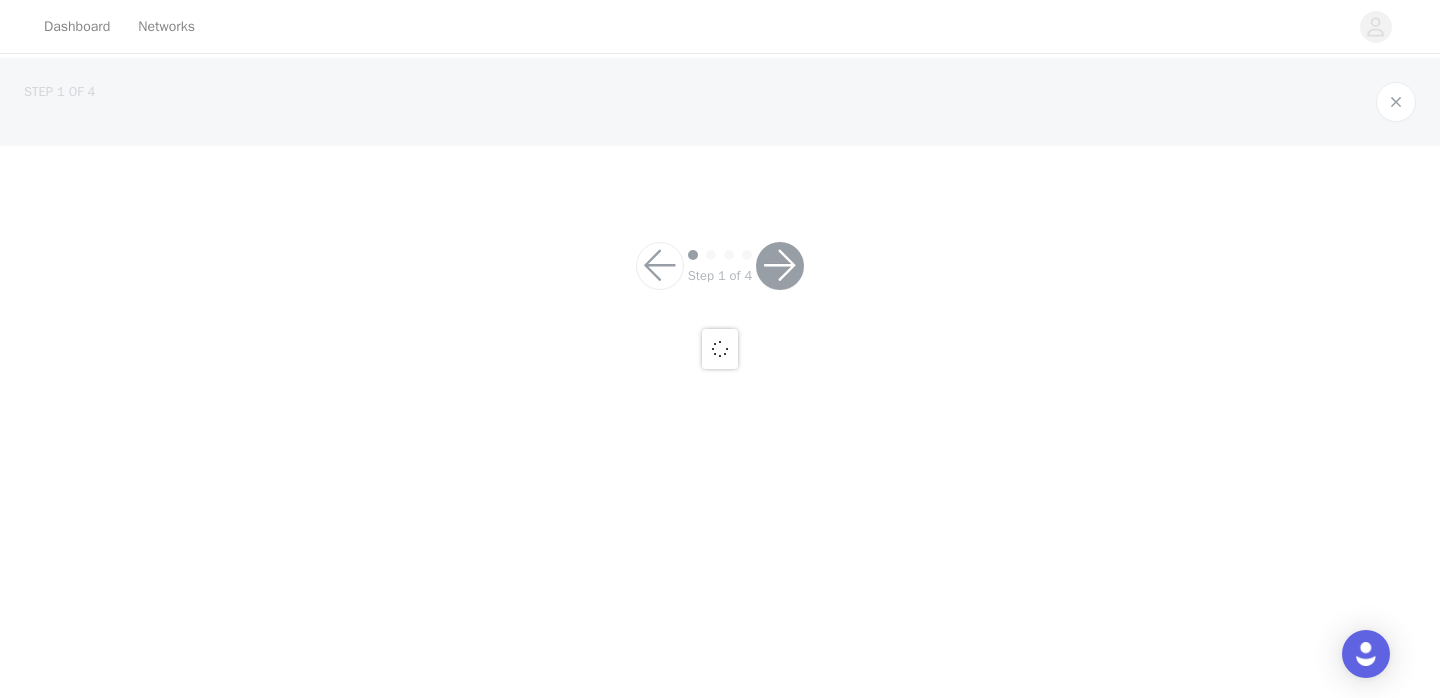 scroll, scrollTop: 0, scrollLeft: 0, axis: both 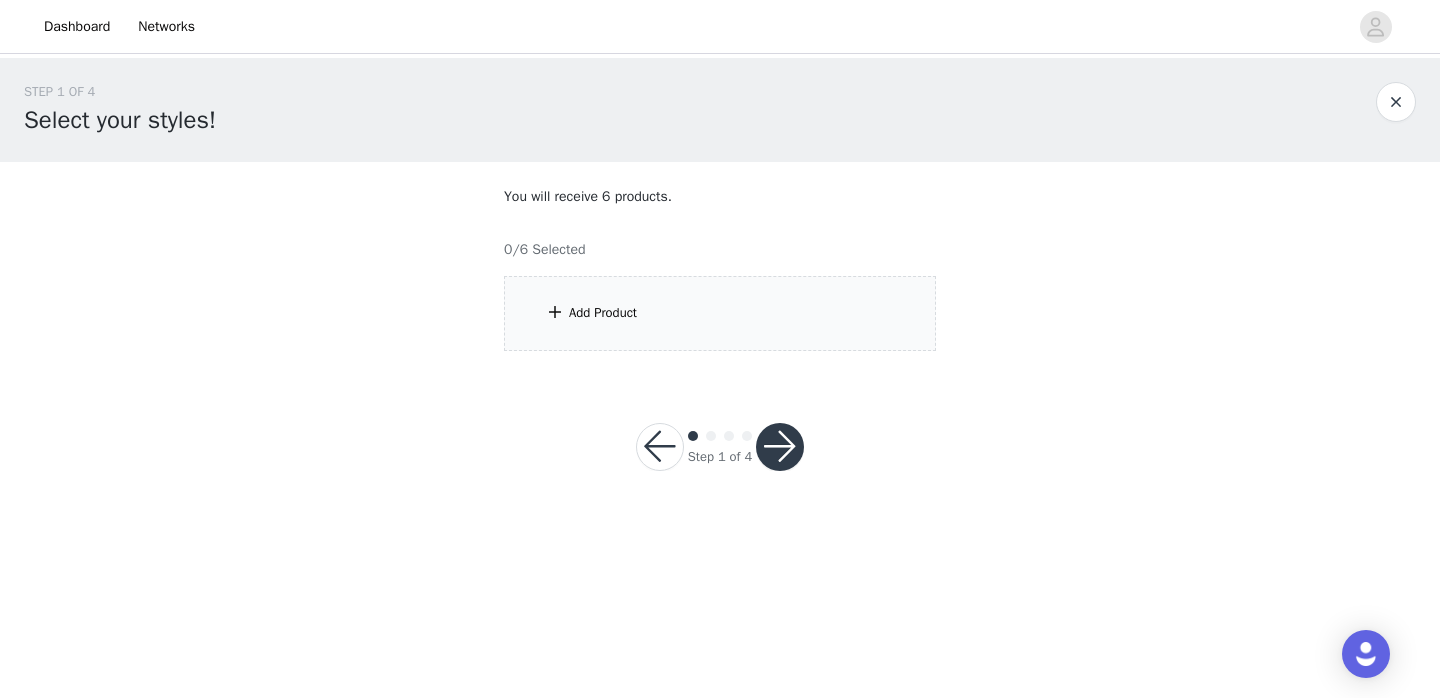 click on "Add Product" at bounding box center [720, 313] 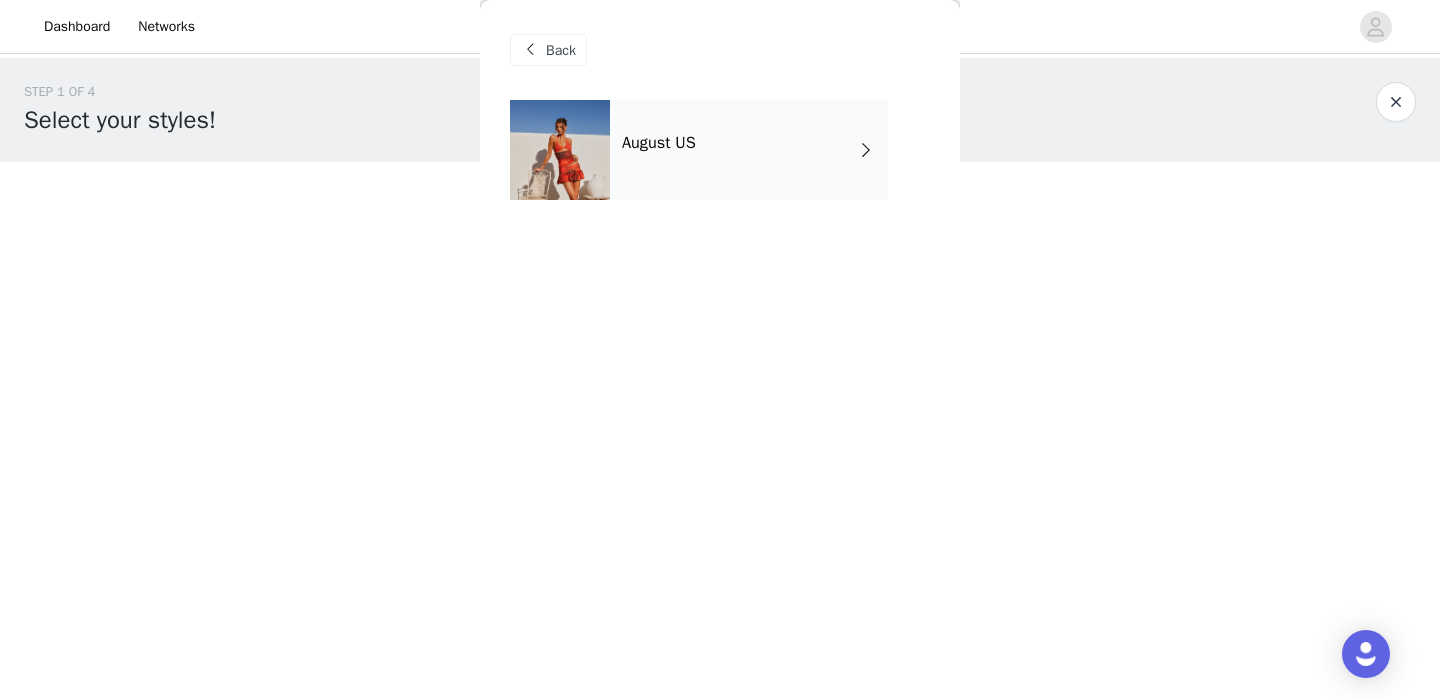 click on "August US" at bounding box center (749, 150) 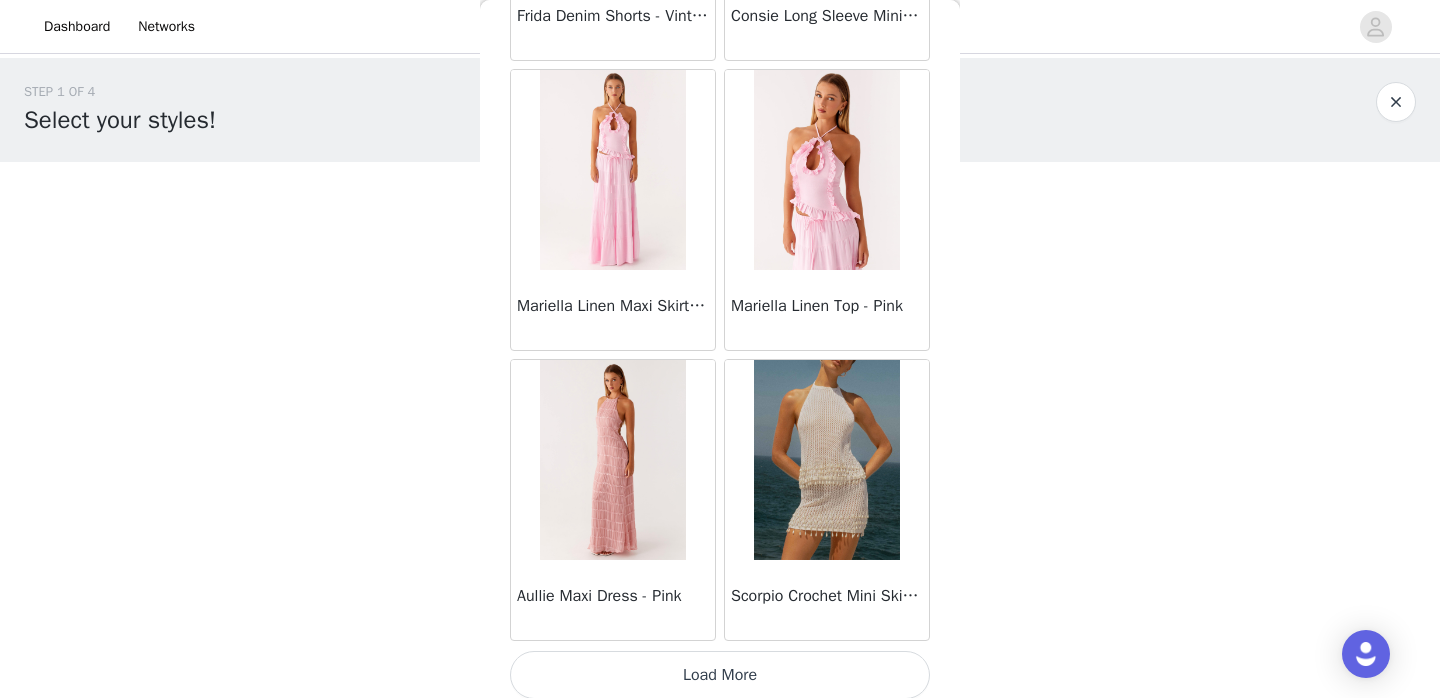 scroll, scrollTop: 2355, scrollLeft: 0, axis: vertical 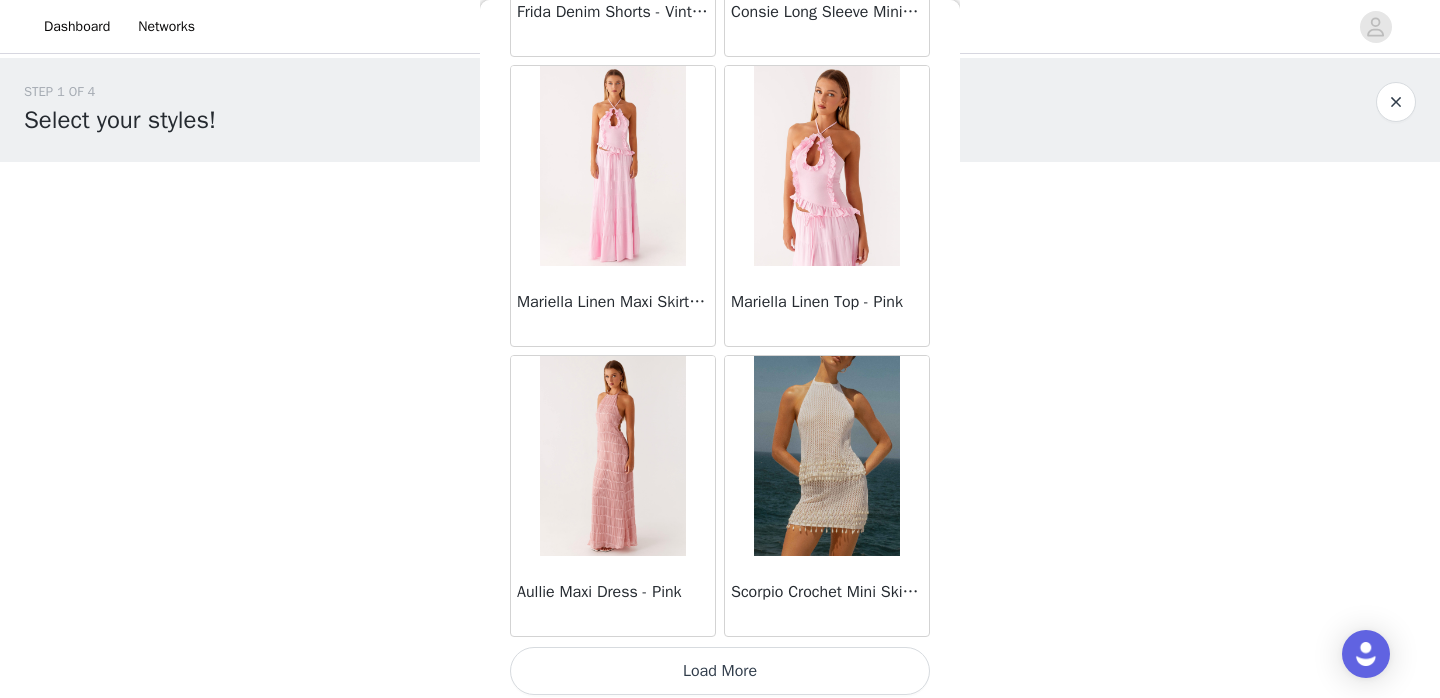 click on "Load More" at bounding box center [720, 671] 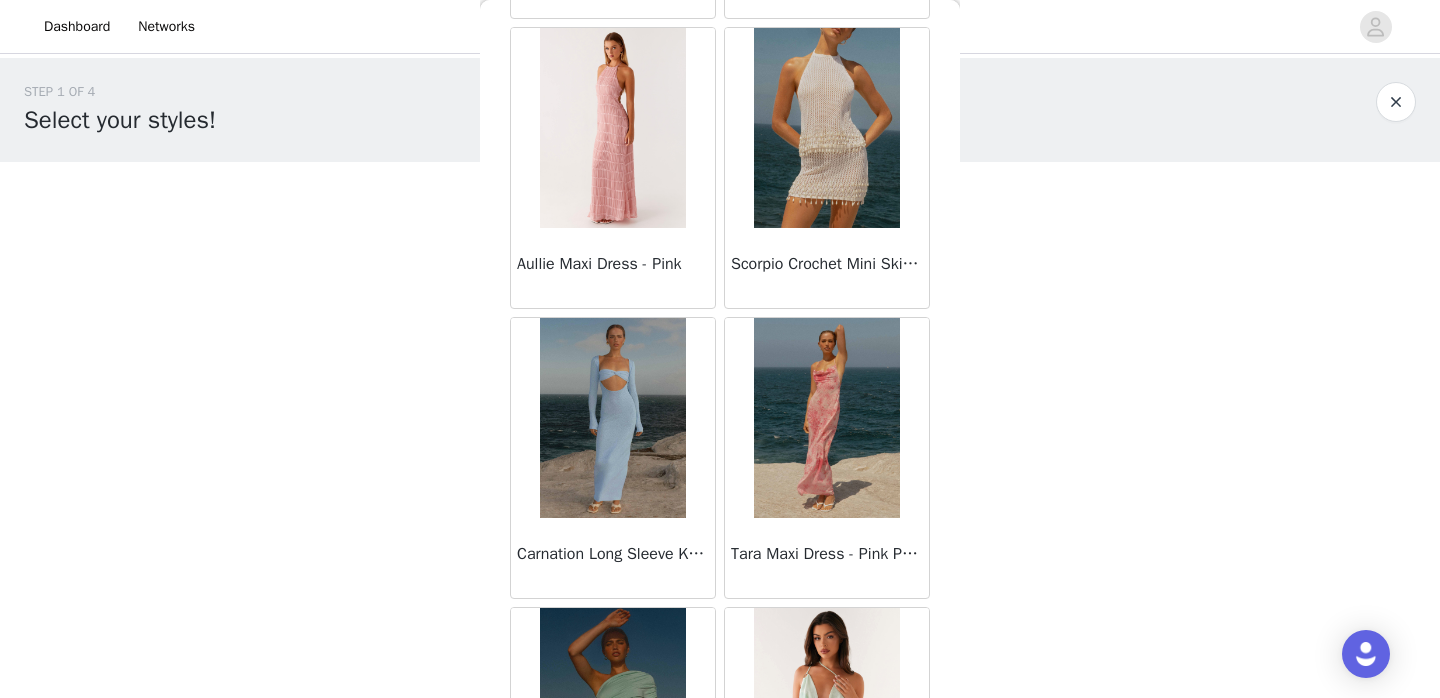 scroll, scrollTop: 2684, scrollLeft: 0, axis: vertical 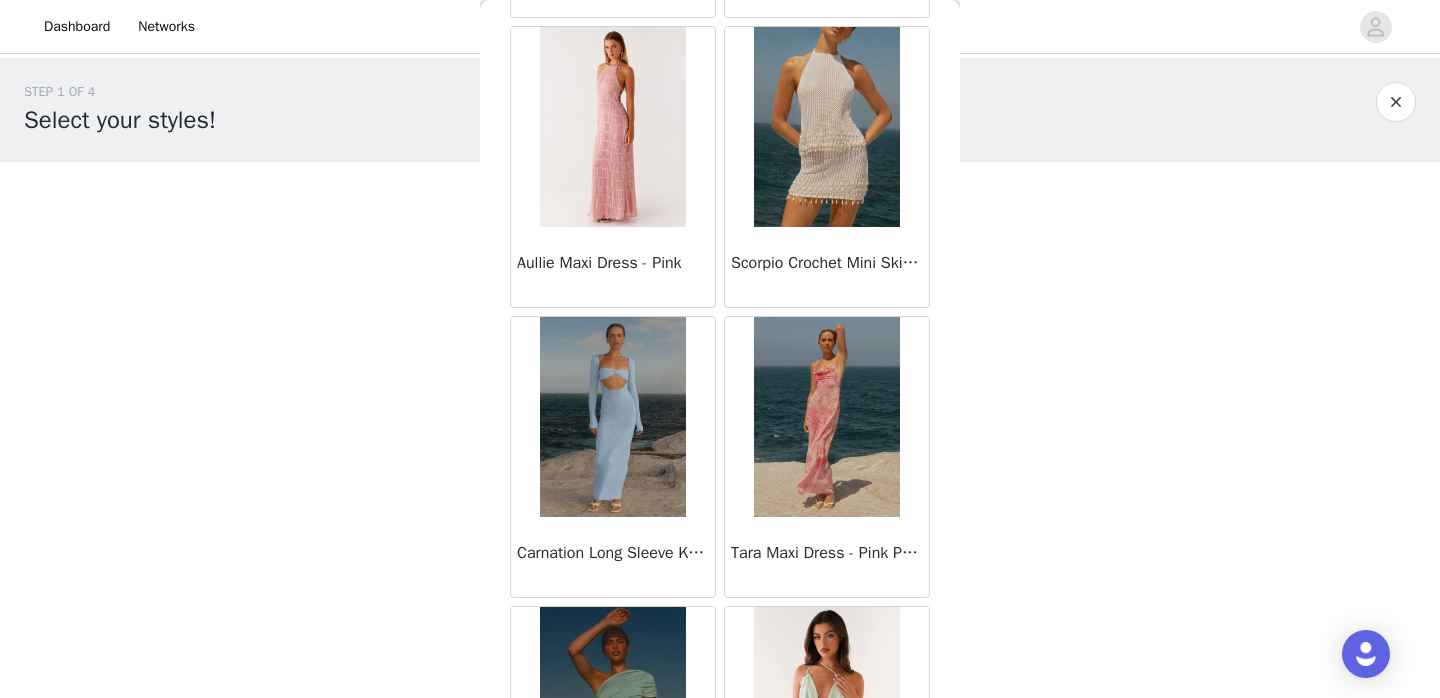 click at bounding box center (612, 127) 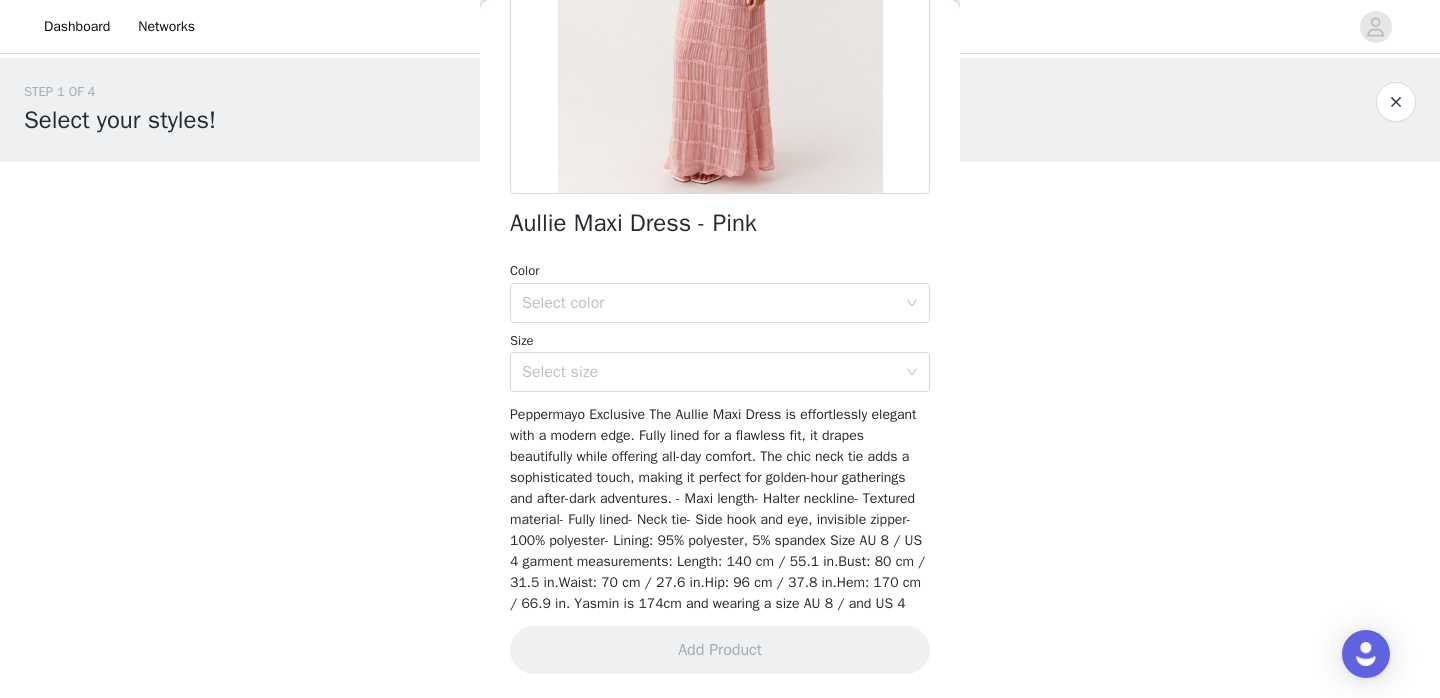 scroll, scrollTop: 377, scrollLeft: 0, axis: vertical 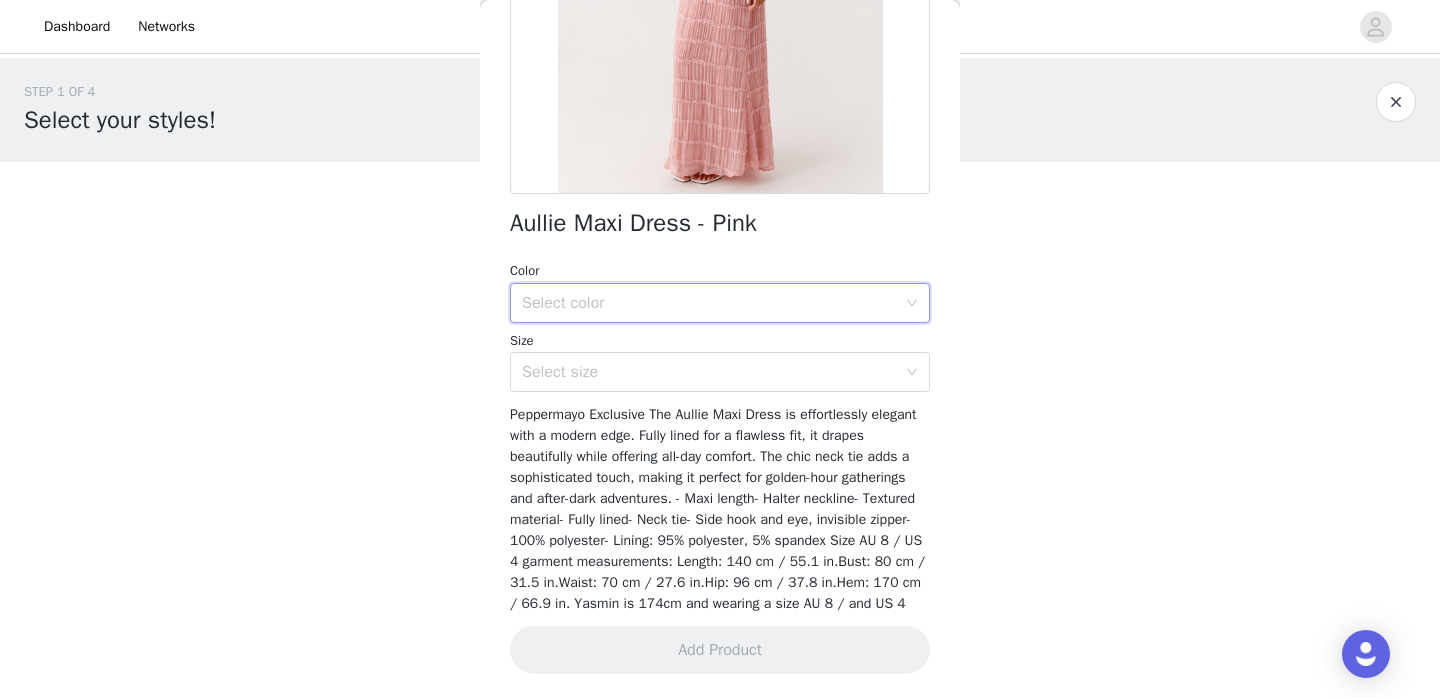 click on "Select color" at bounding box center [713, 303] 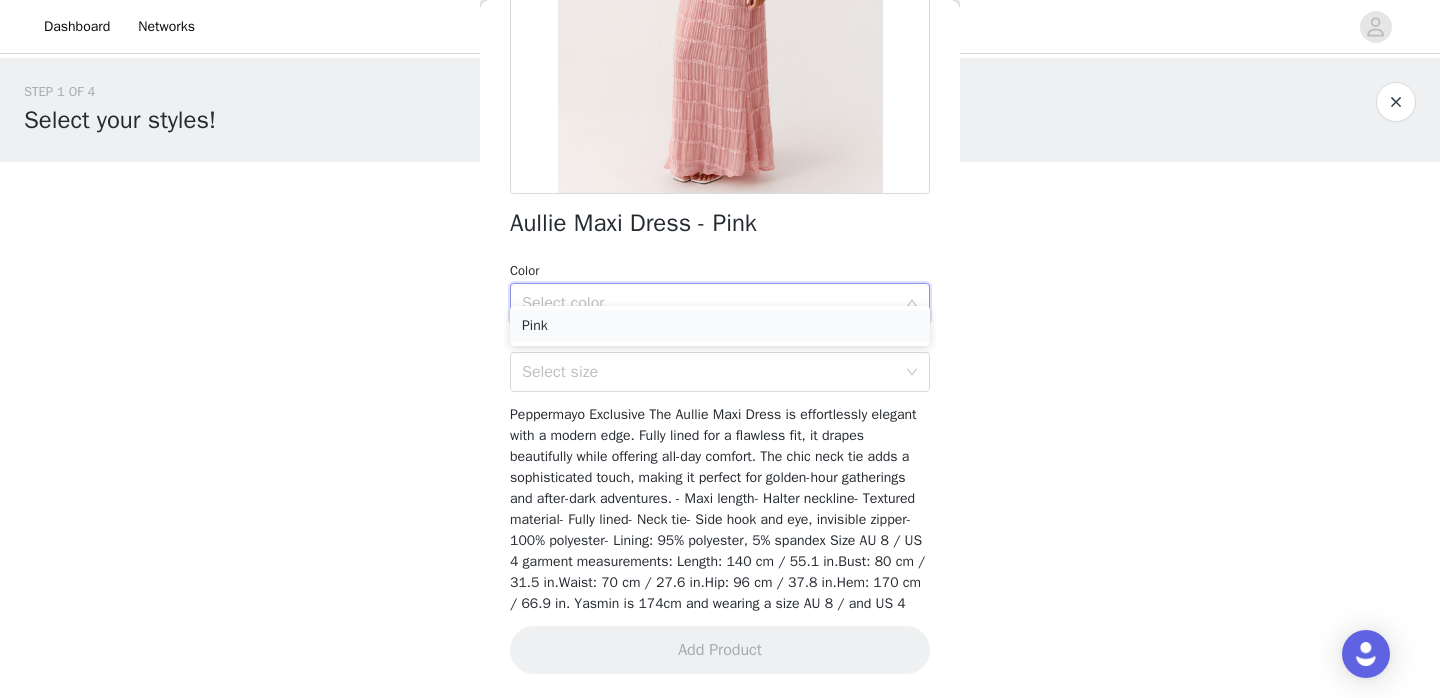click on "Pink" at bounding box center (720, 326) 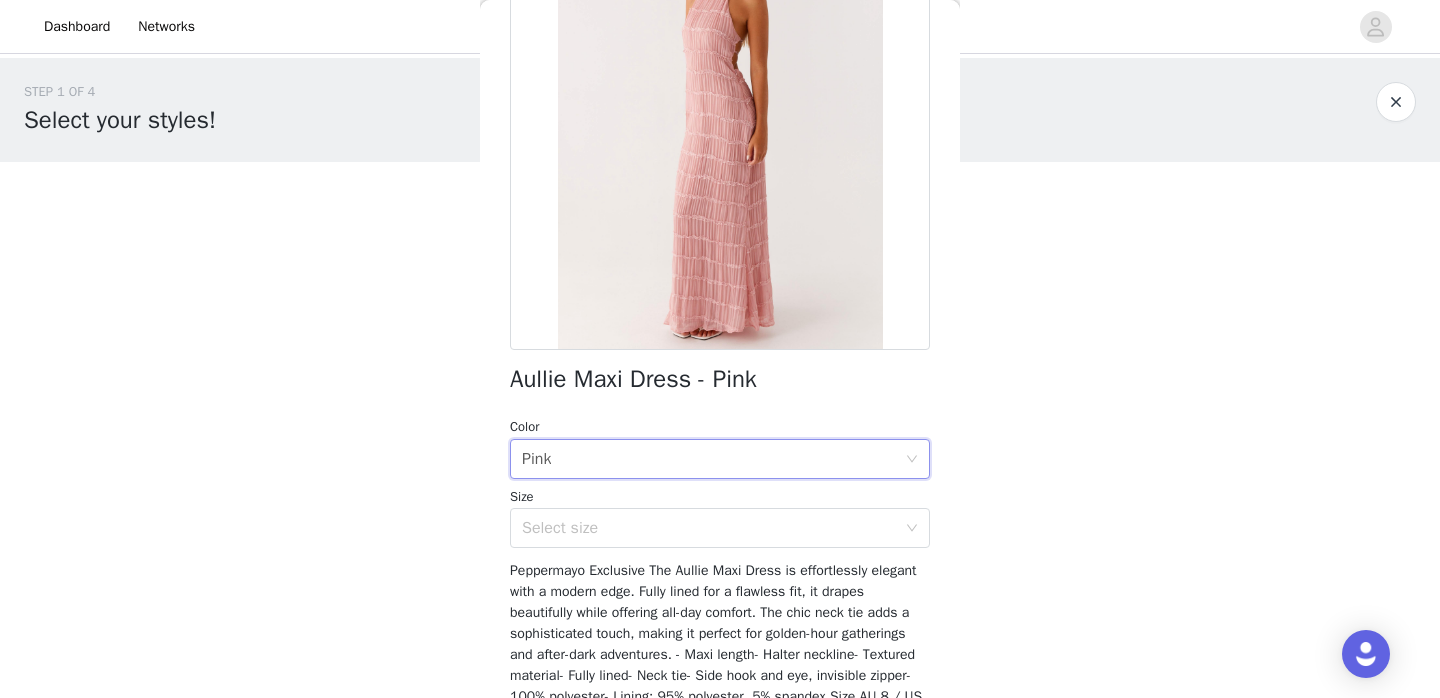 scroll, scrollTop: 207, scrollLeft: 0, axis: vertical 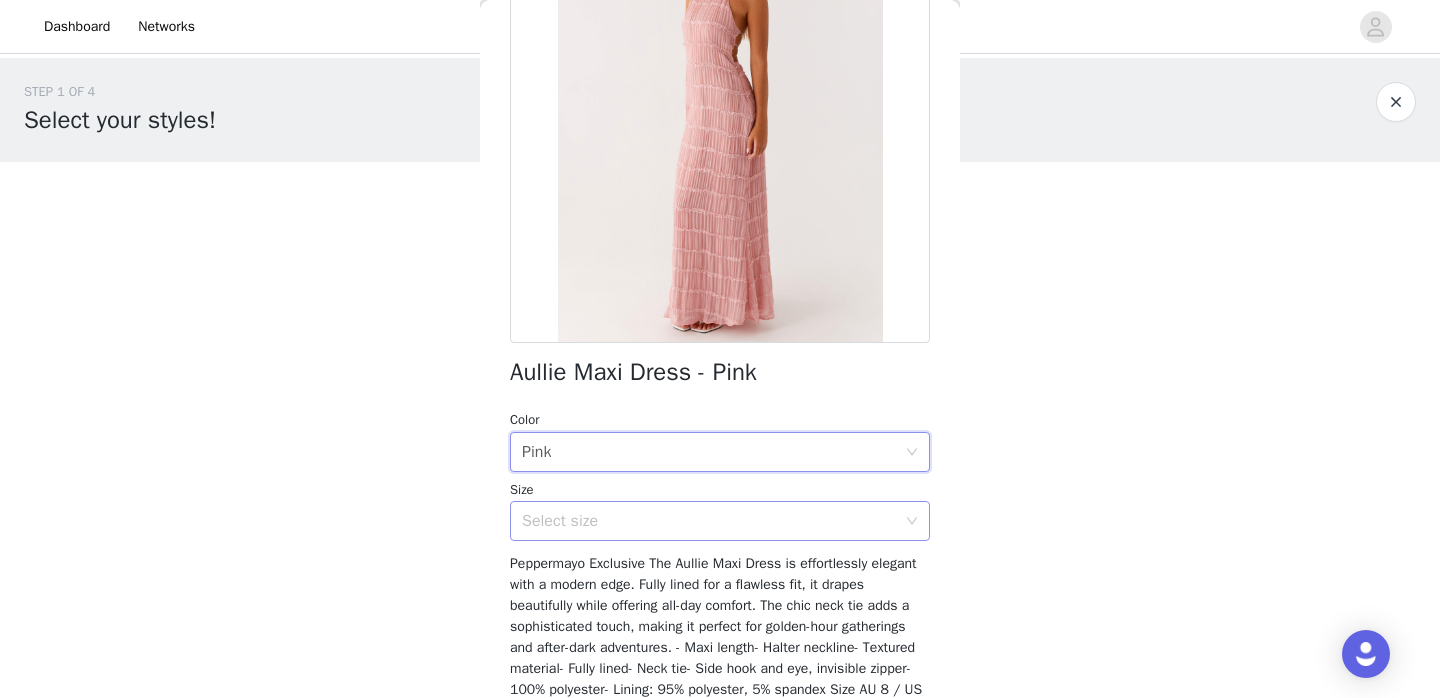 click on "Select size" at bounding box center (713, 521) 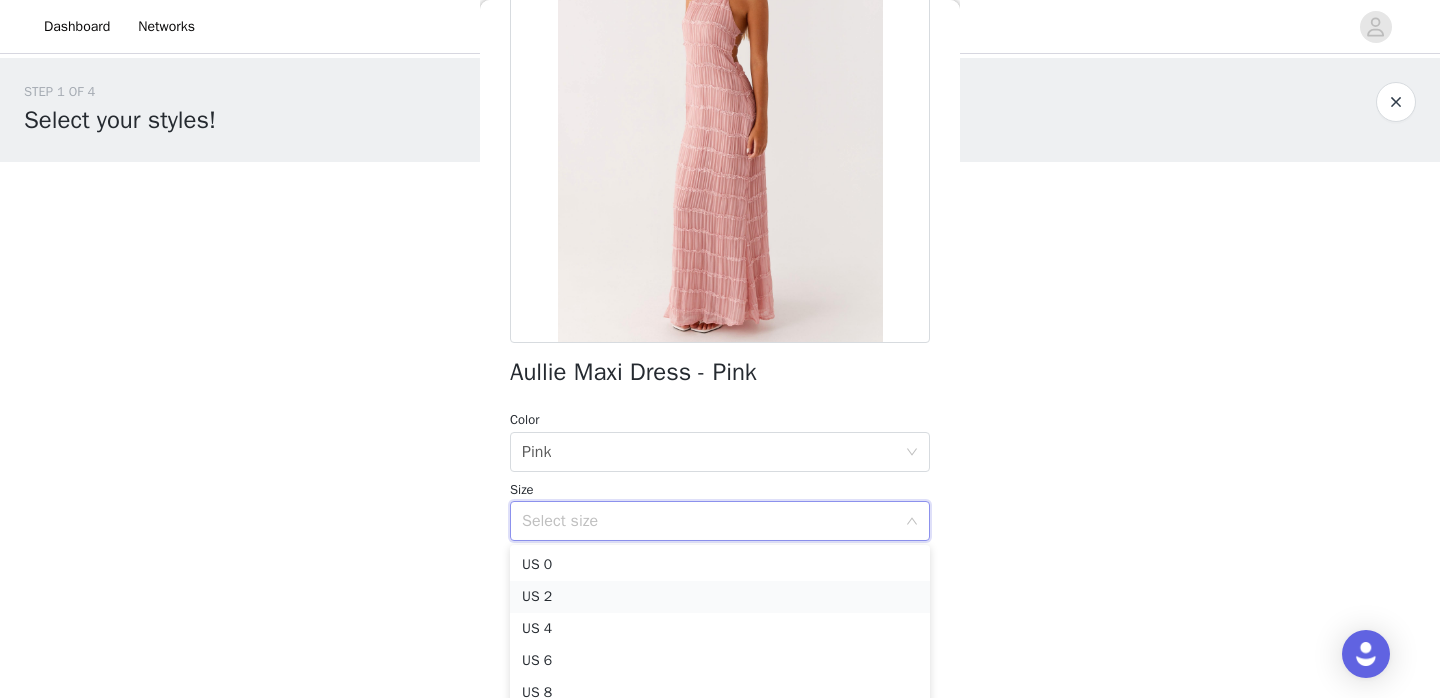 click on "US 2" at bounding box center (720, 597) 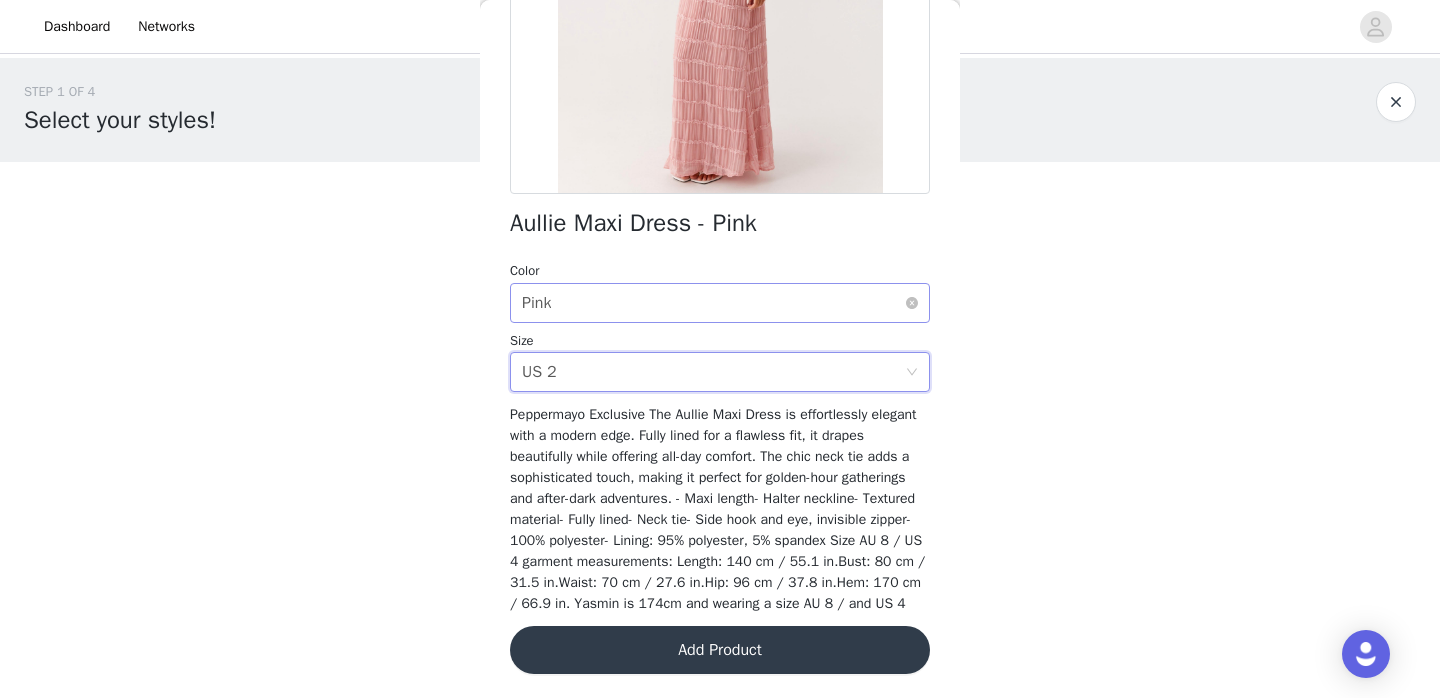 scroll, scrollTop: 376, scrollLeft: 0, axis: vertical 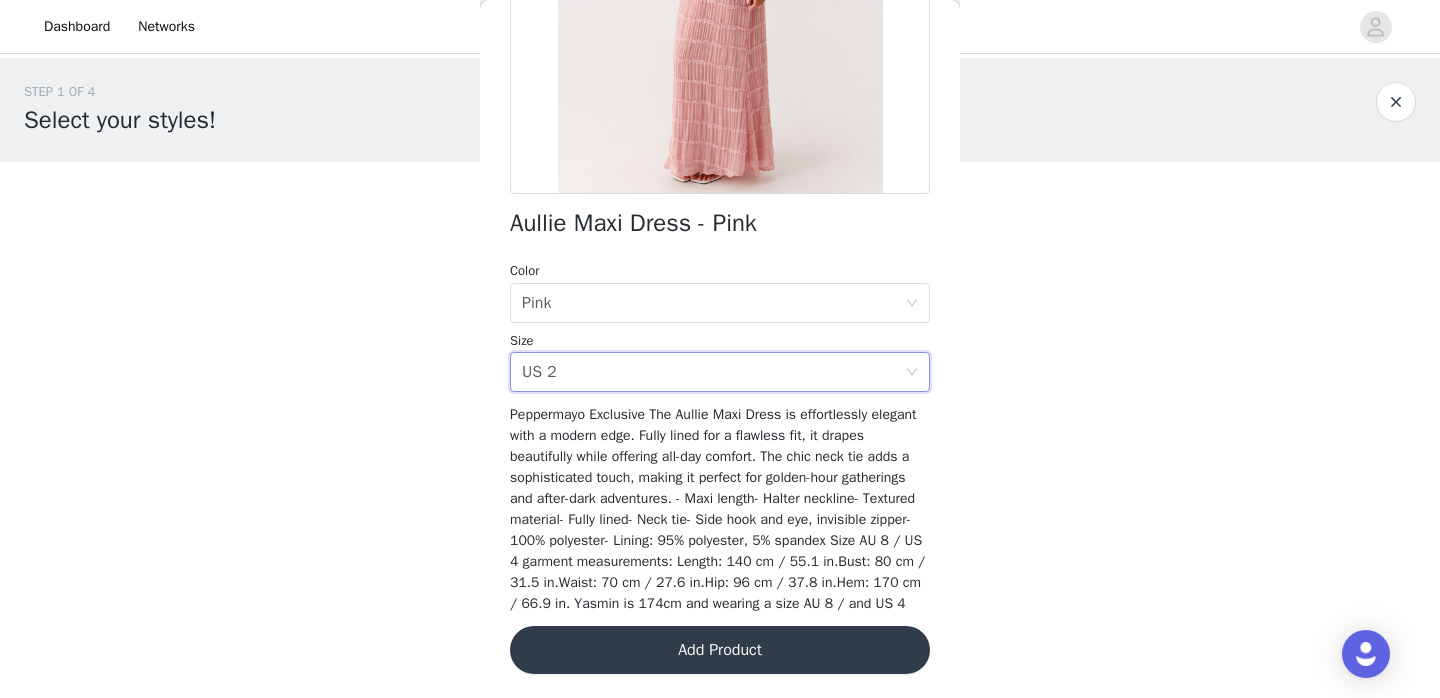 click on "Add Product" at bounding box center (720, 650) 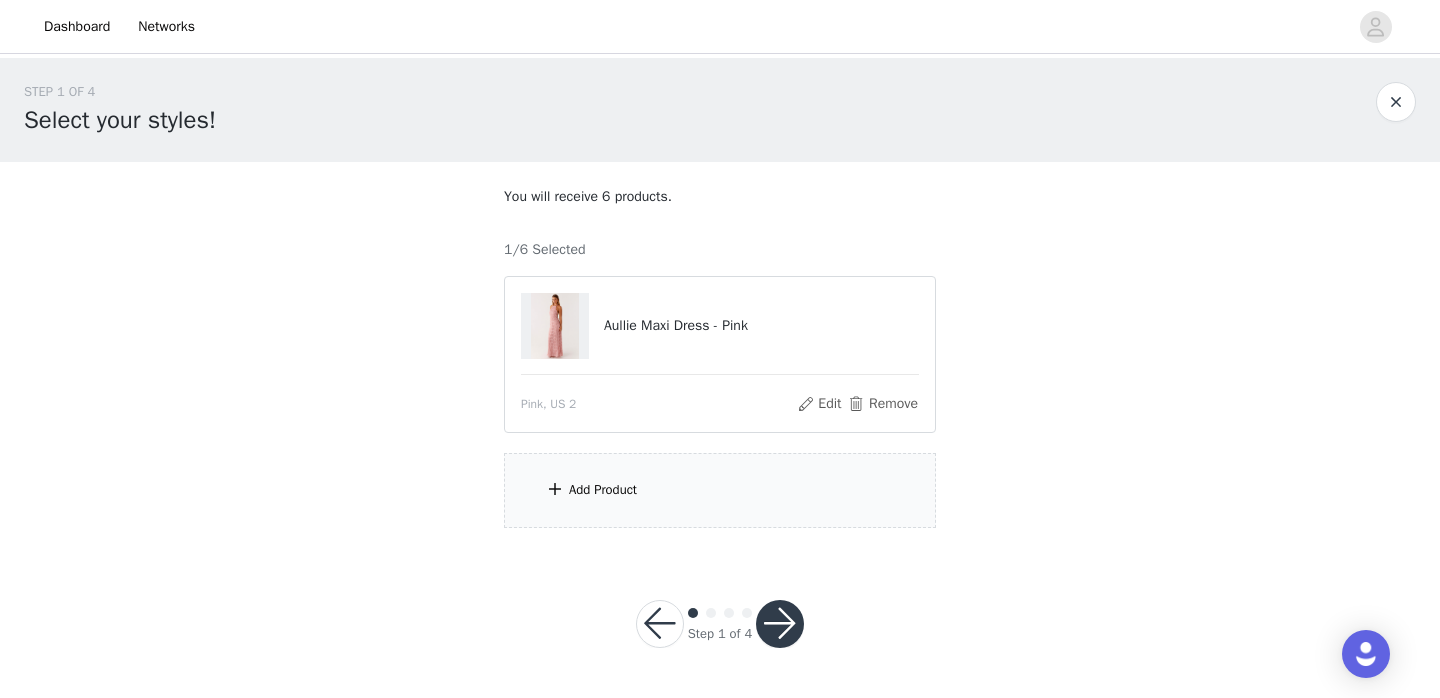 click on "Add Product" at bounding box center [603, 490] 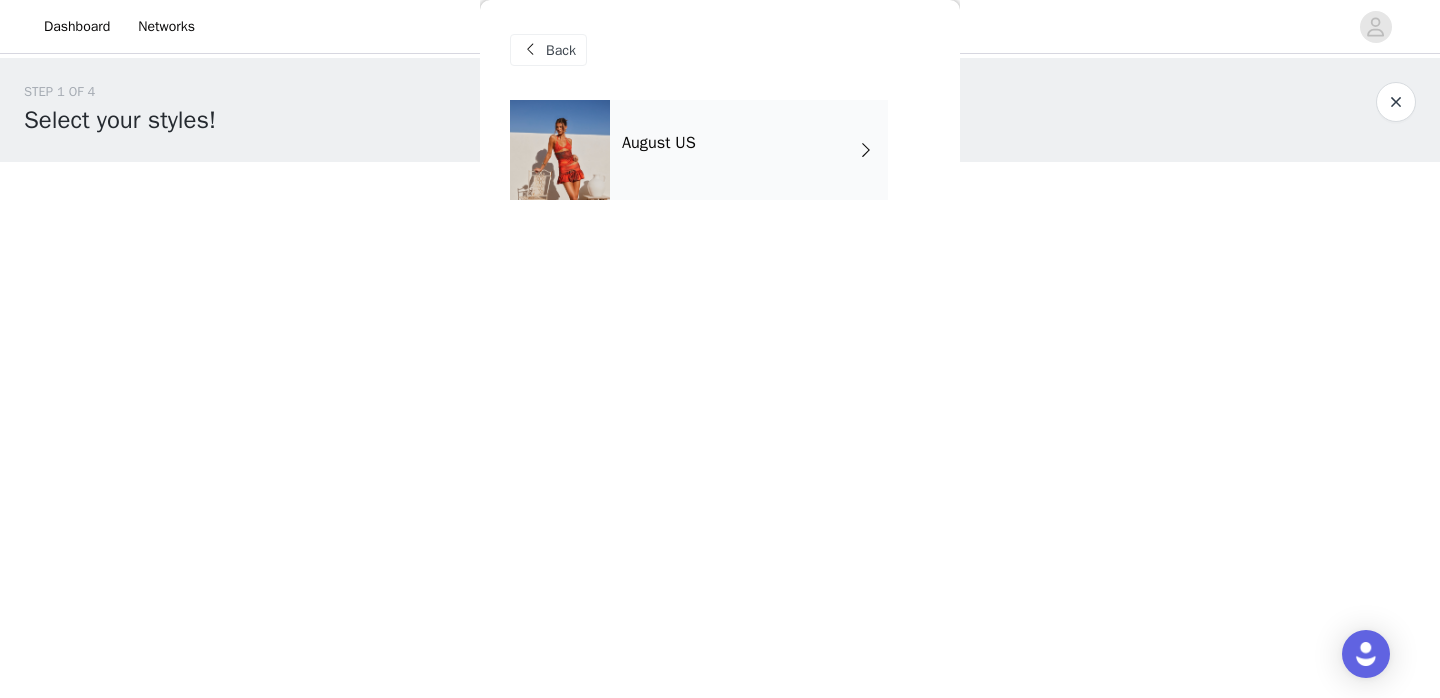 click on "August US" at bounding box center [749, 150] 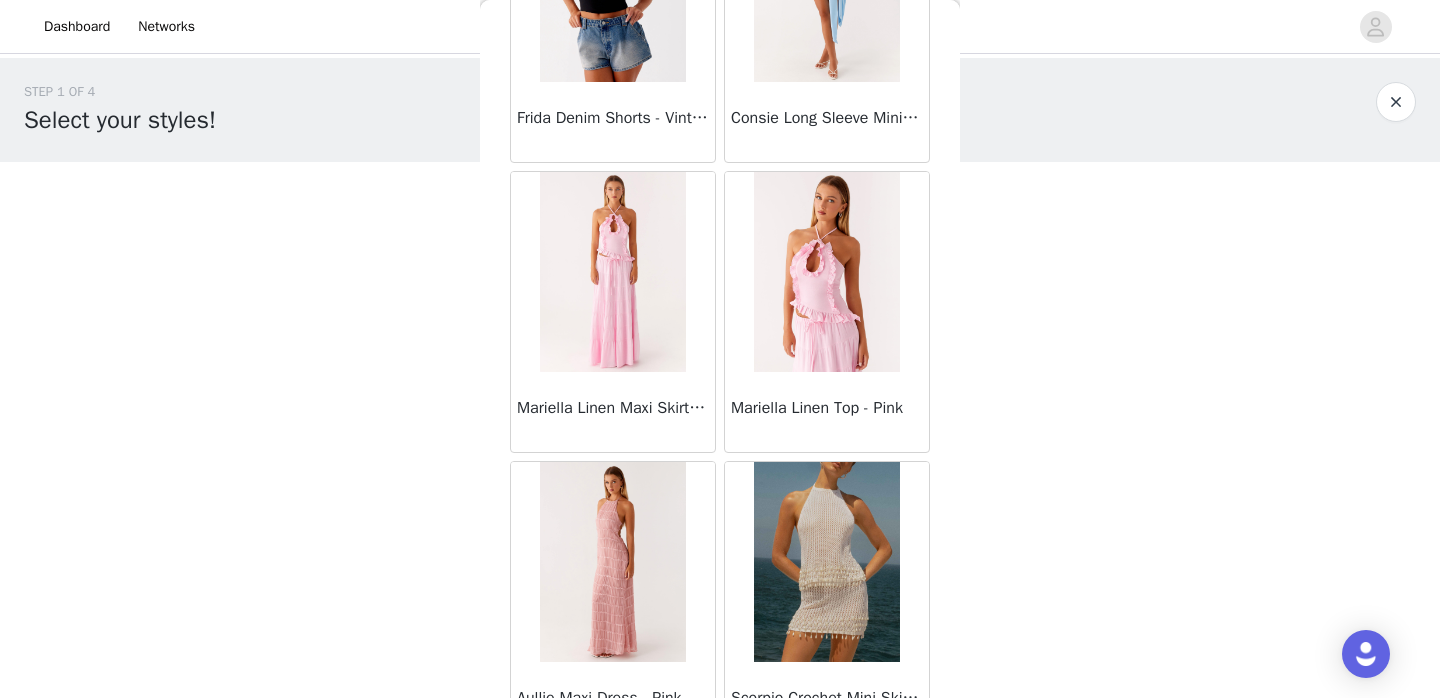 scroll, scrollTop: 2362, scrollLeft: 0, axis: vertical 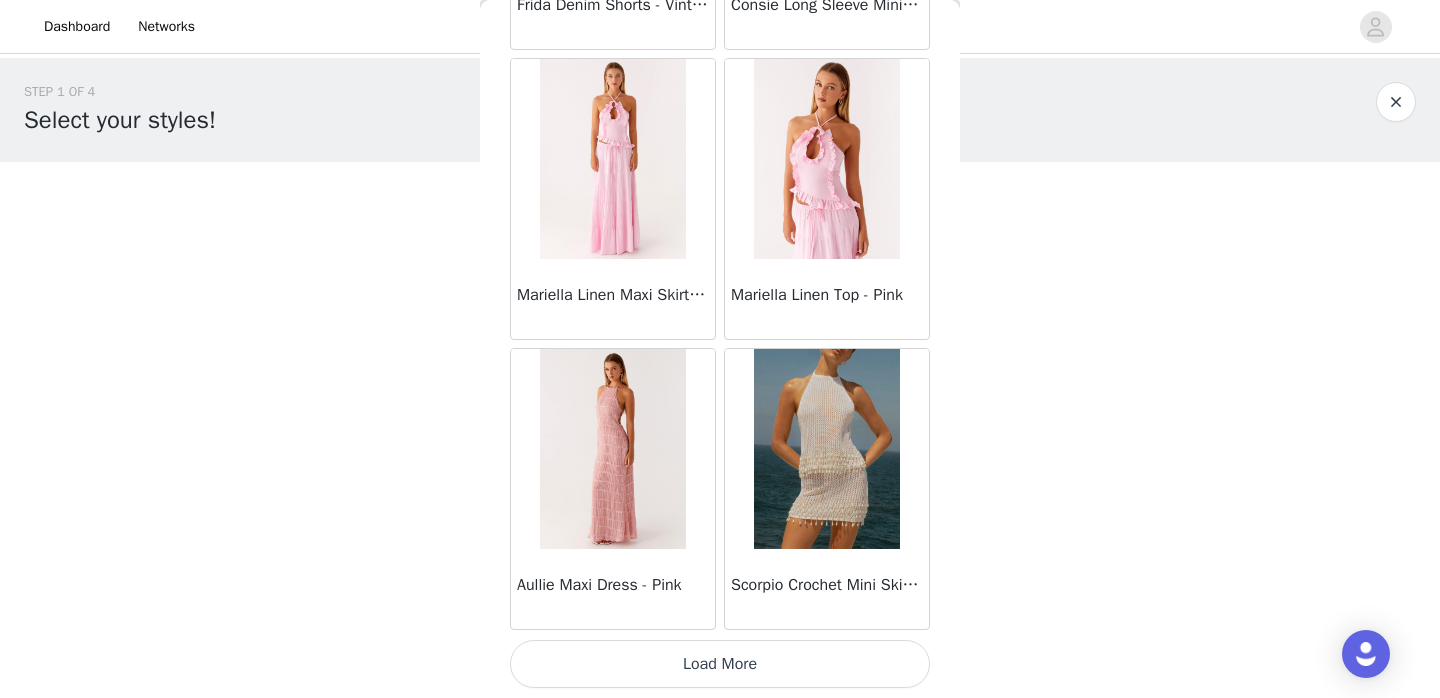 click on "Load More" at bounding box center (720, 664) 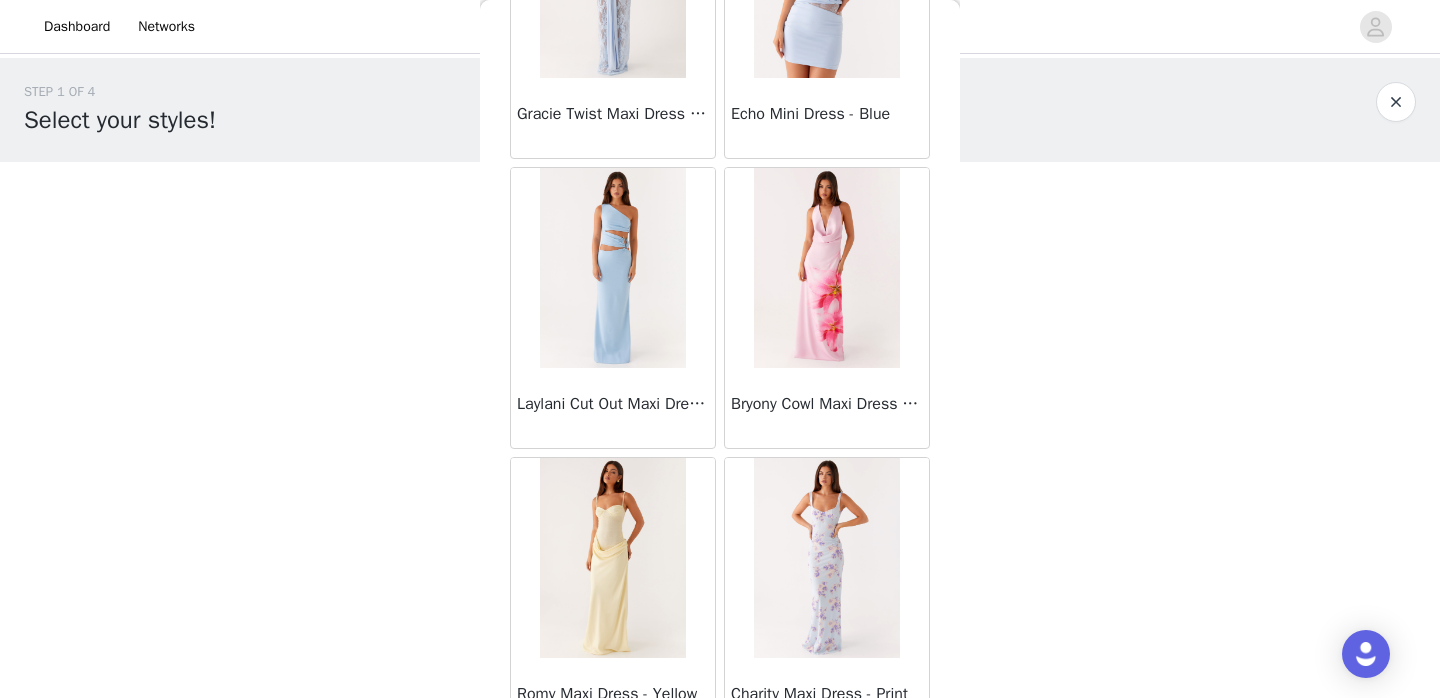 scroll, scrollTop: 5262, scrollLeft: 0, axis: vertical 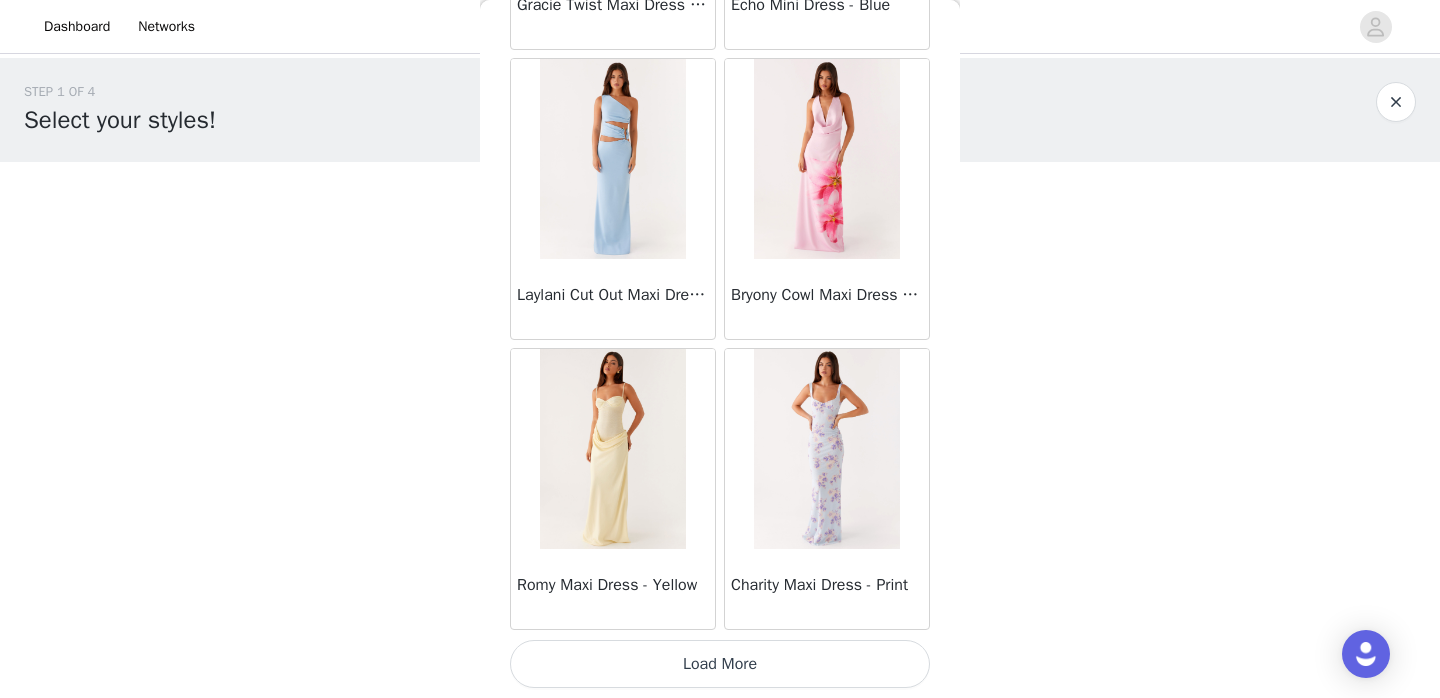 click on "Load More" at bounding box center [720, 664] 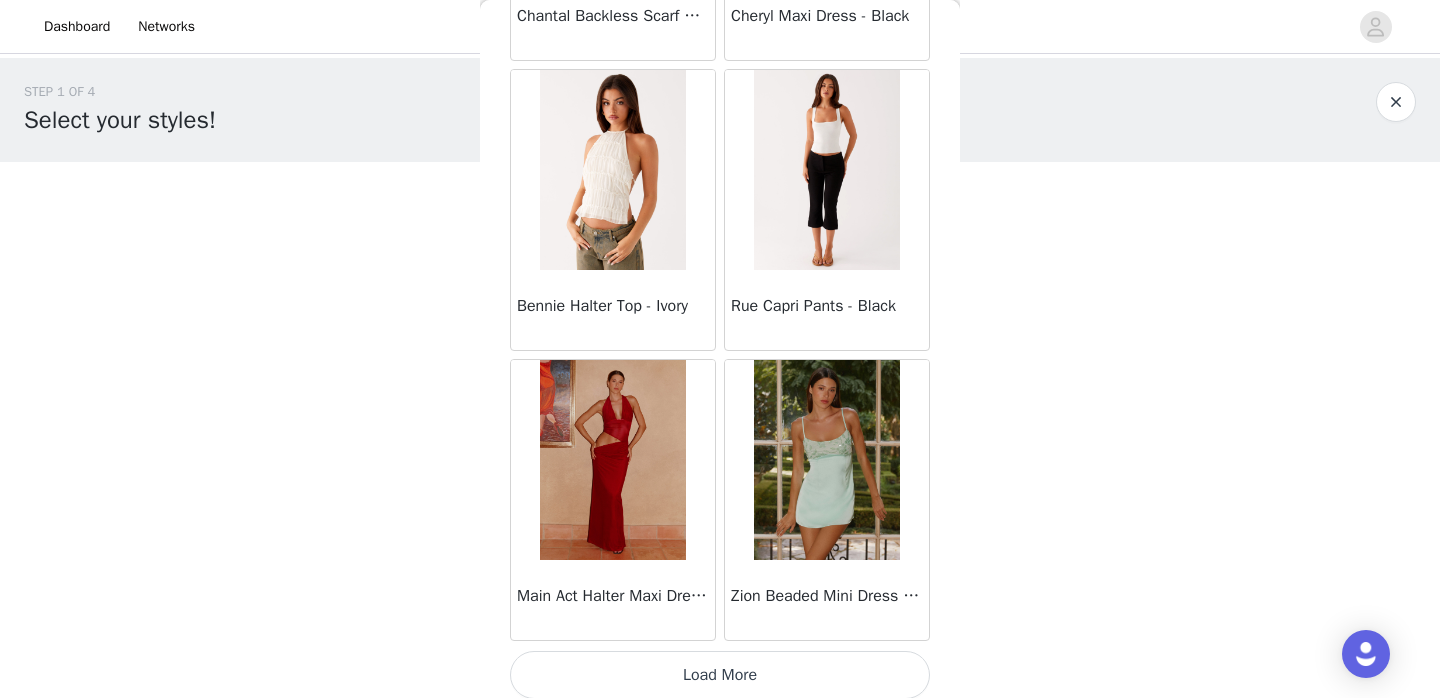 scroll, scrollTop: 8150, scrollLeft: 0, axis: vertical 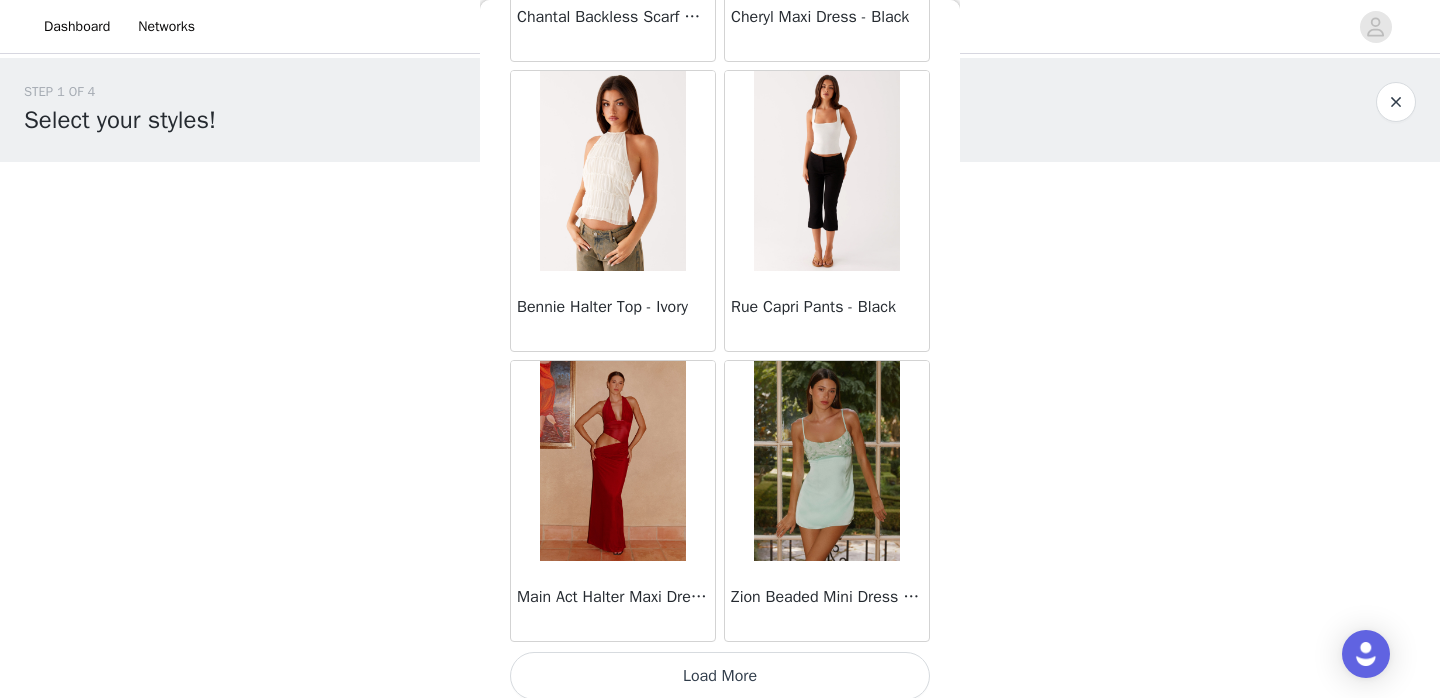 click on "Load More" at bounding box center [720, 676] 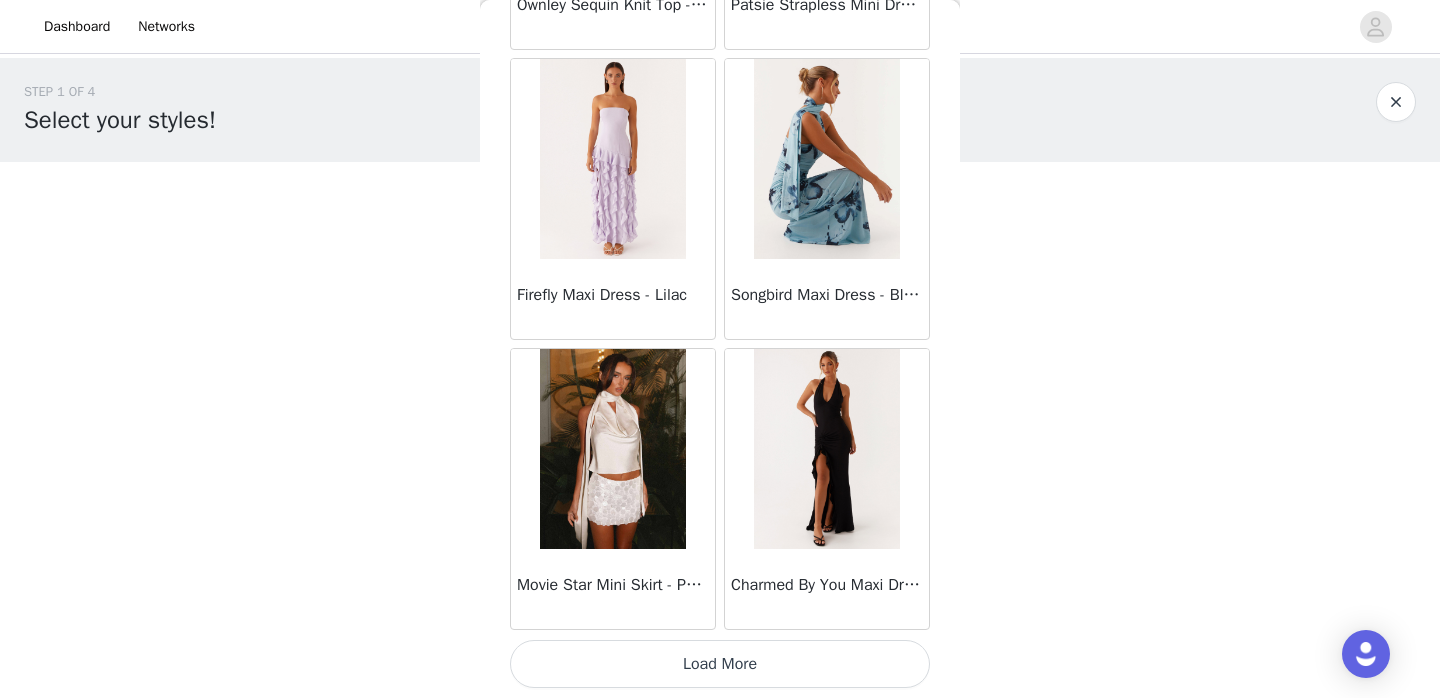 scroll, scrollTop: 11059, scrollLeft: 0, axis: vertical 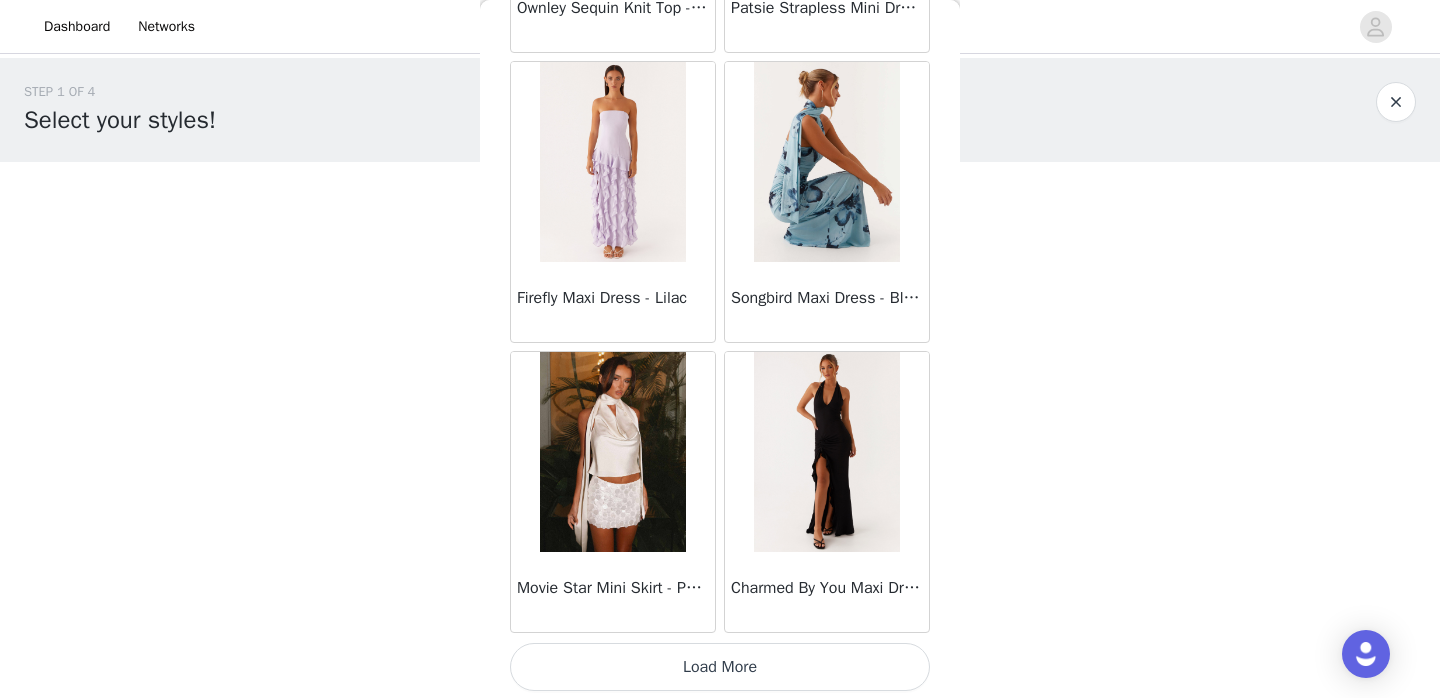 click on "Load More" at bounding box center (720, 667) 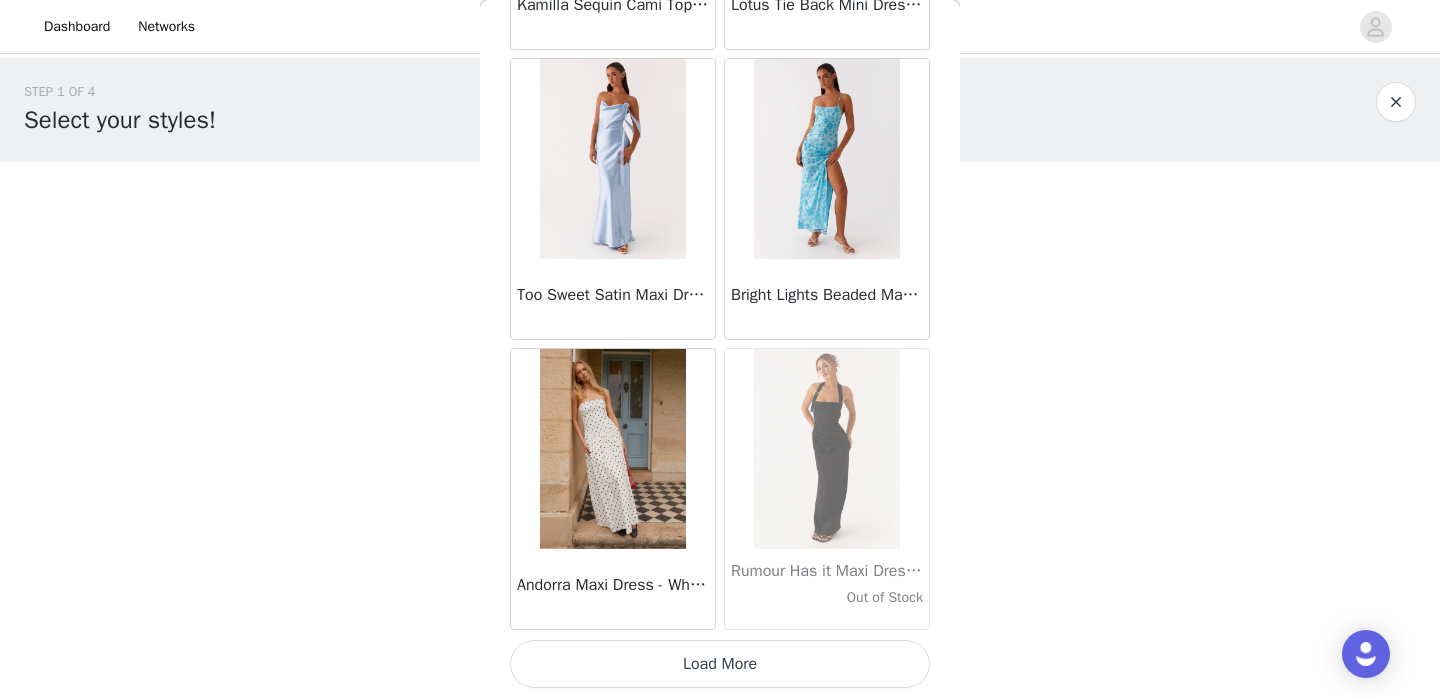 scroll, scrollTop: 13959, scrollLeft: 0, axis: vertical 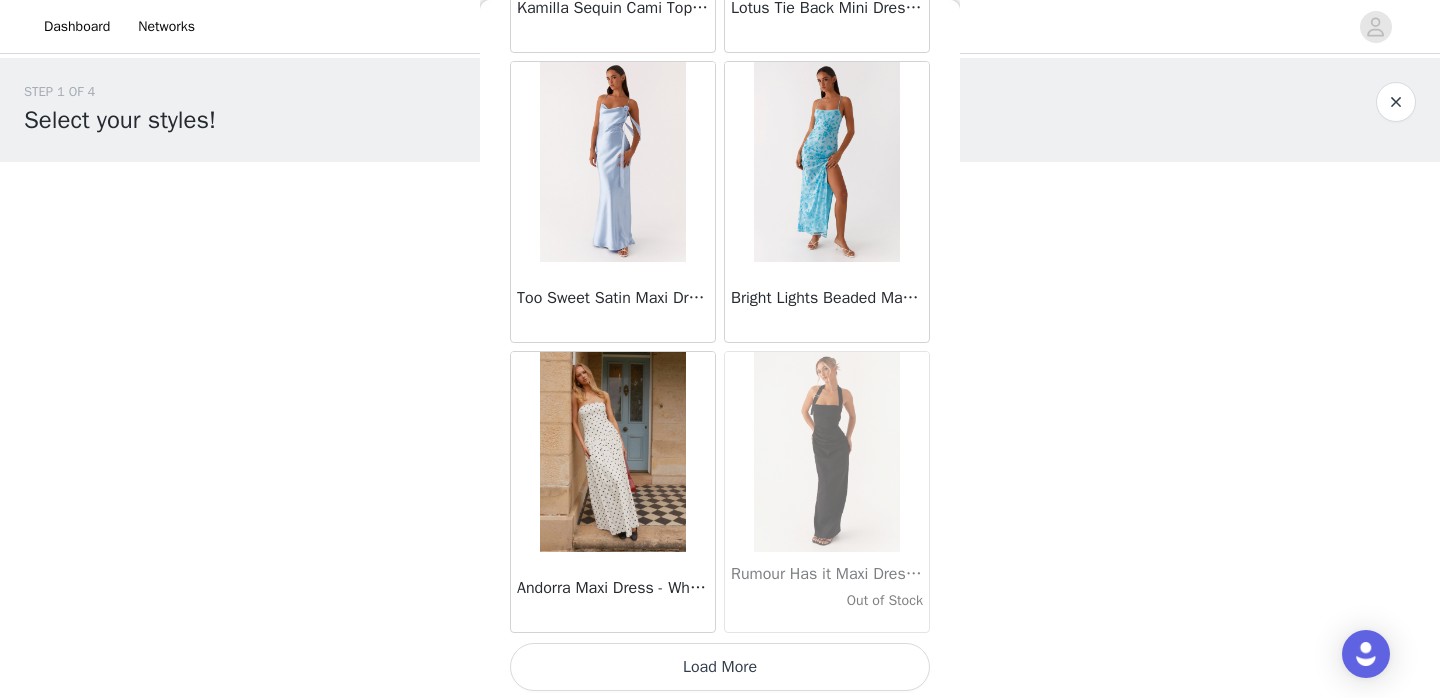 click on "Load More" at bounding box center [720, 667] 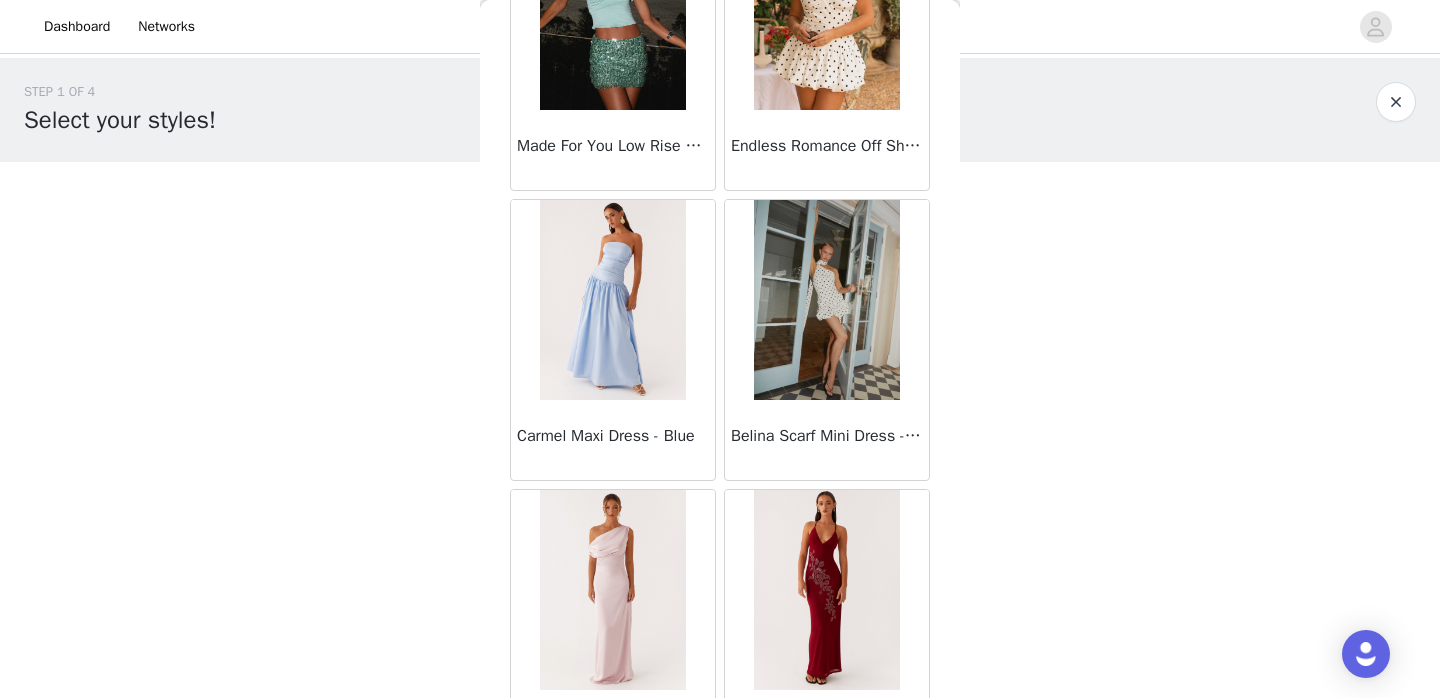 scroll, scrollTop: 16862, scrollLeft: 0, axis: vertical 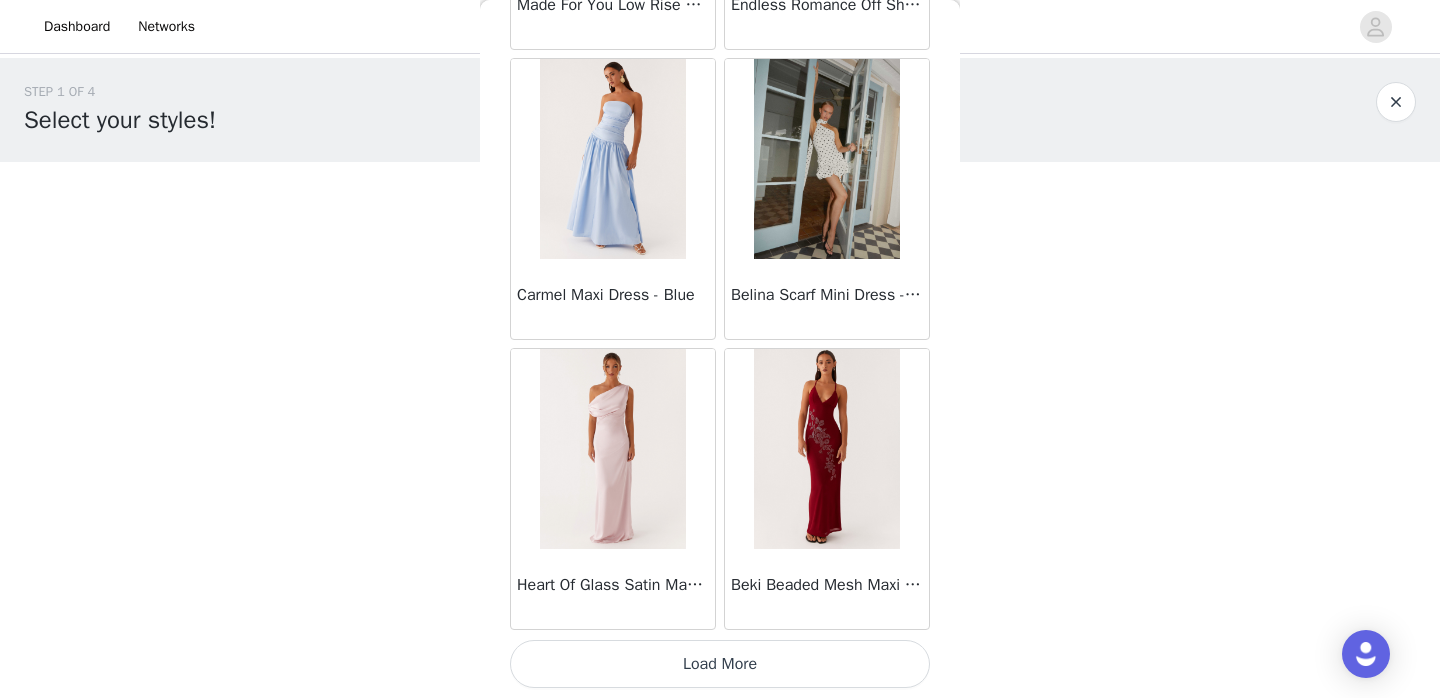 click on "Load More" at bounding box center [720, 664] 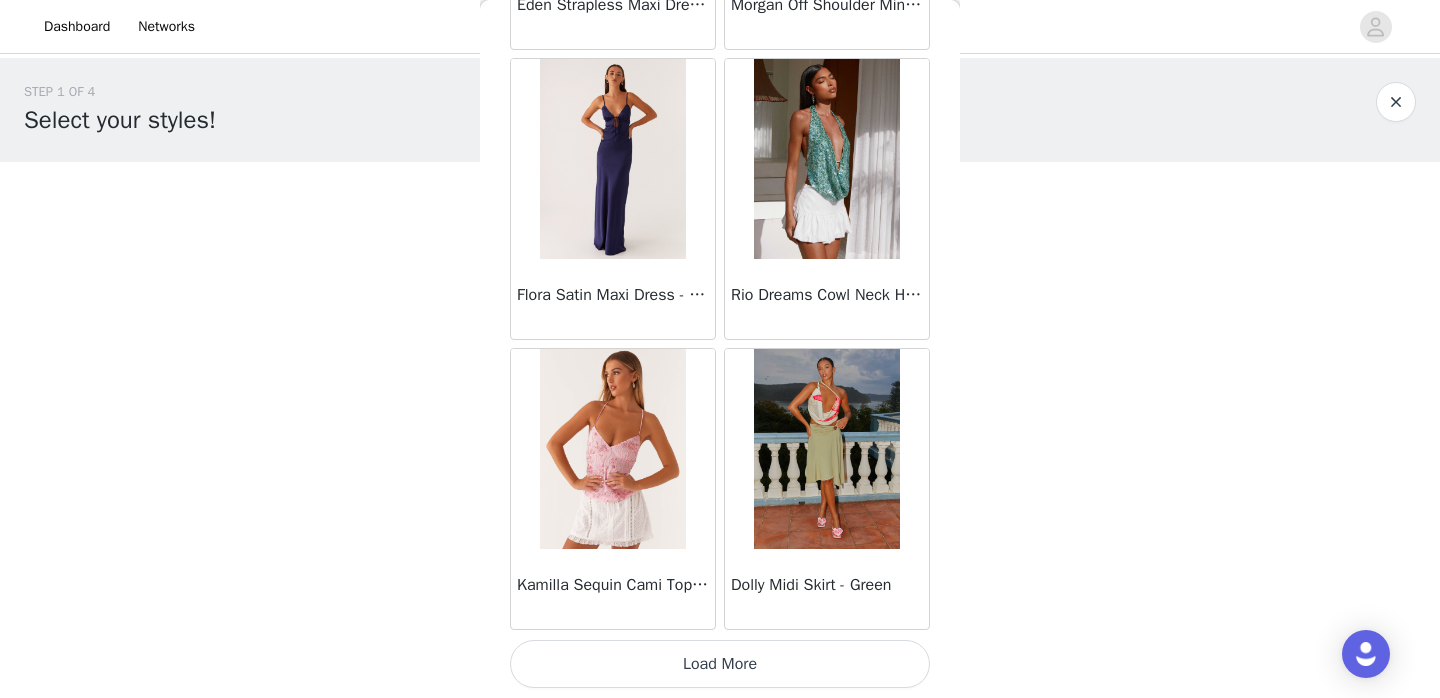 scroll, scrollTop: 19761, scrollLeft: 0, axis: vertical 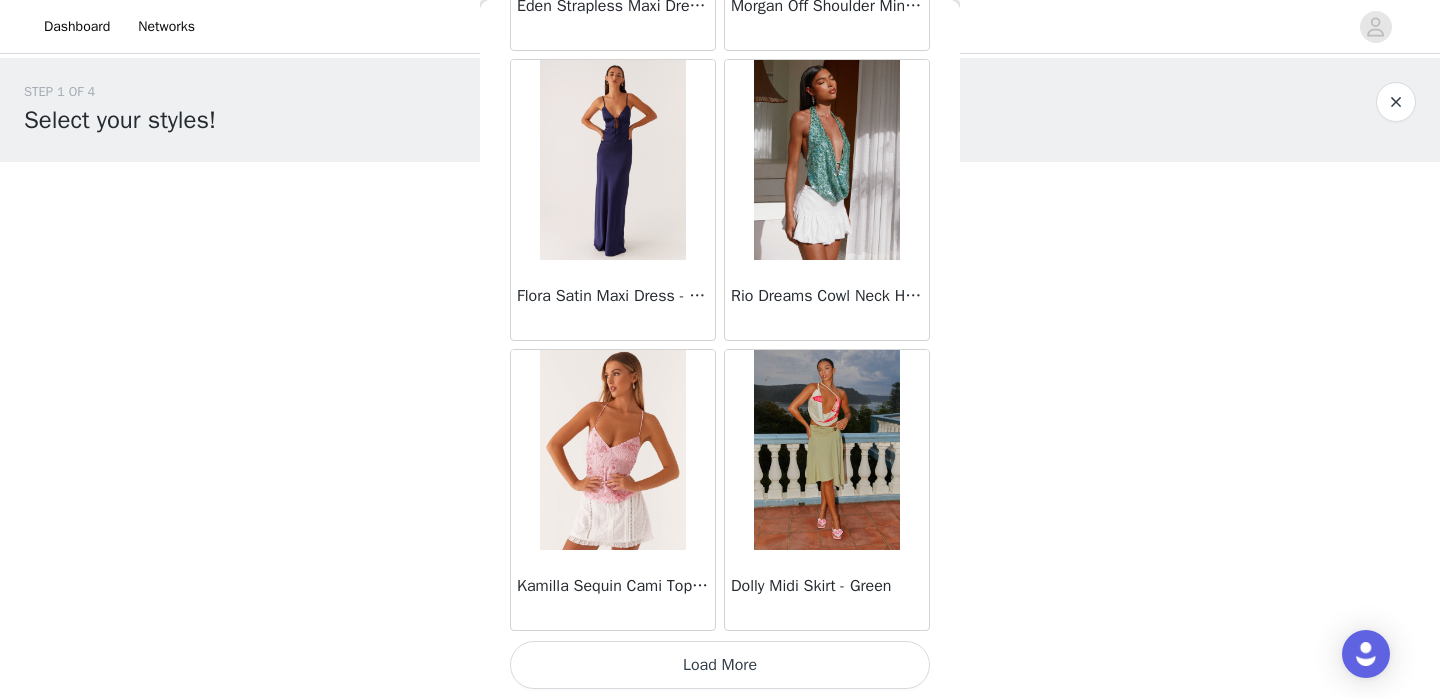 click on "Load More" at bounding box center [720, 665] 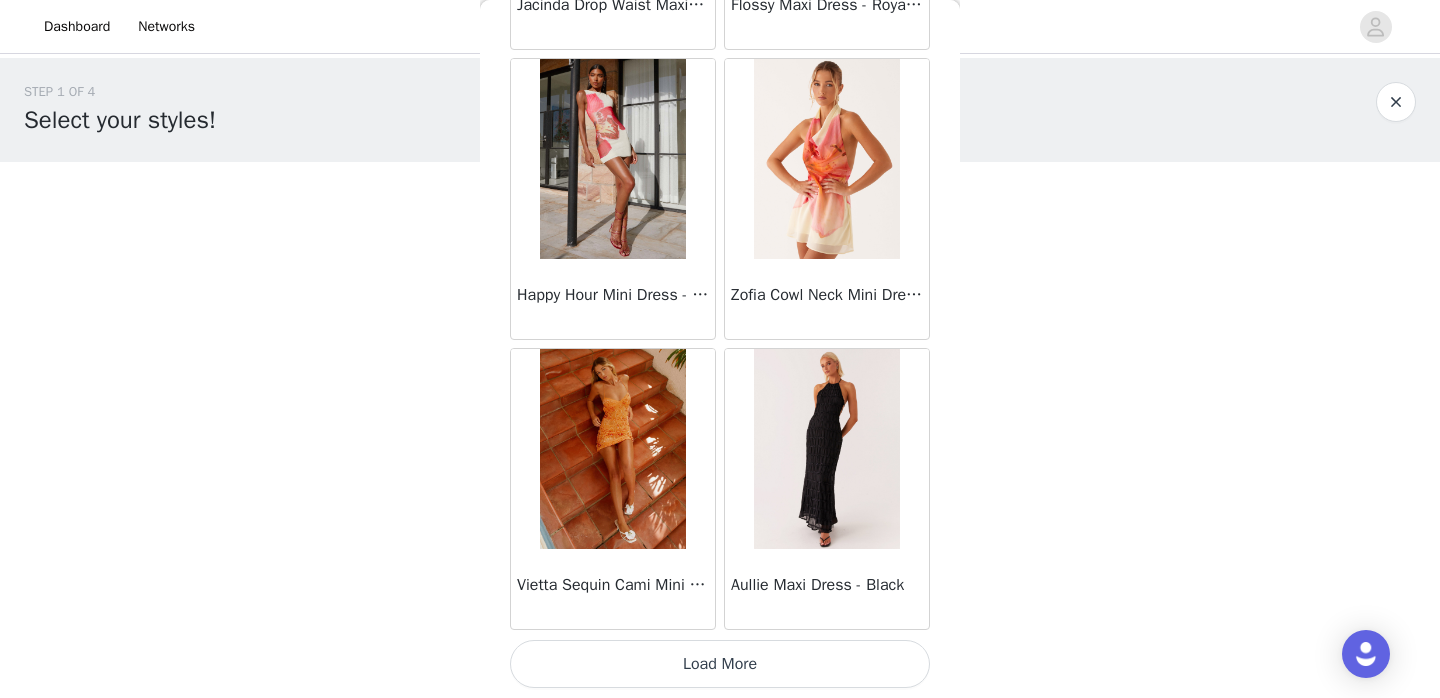 scroll, scrollTop: 22658, scrollLeft: 0, axis: vertical 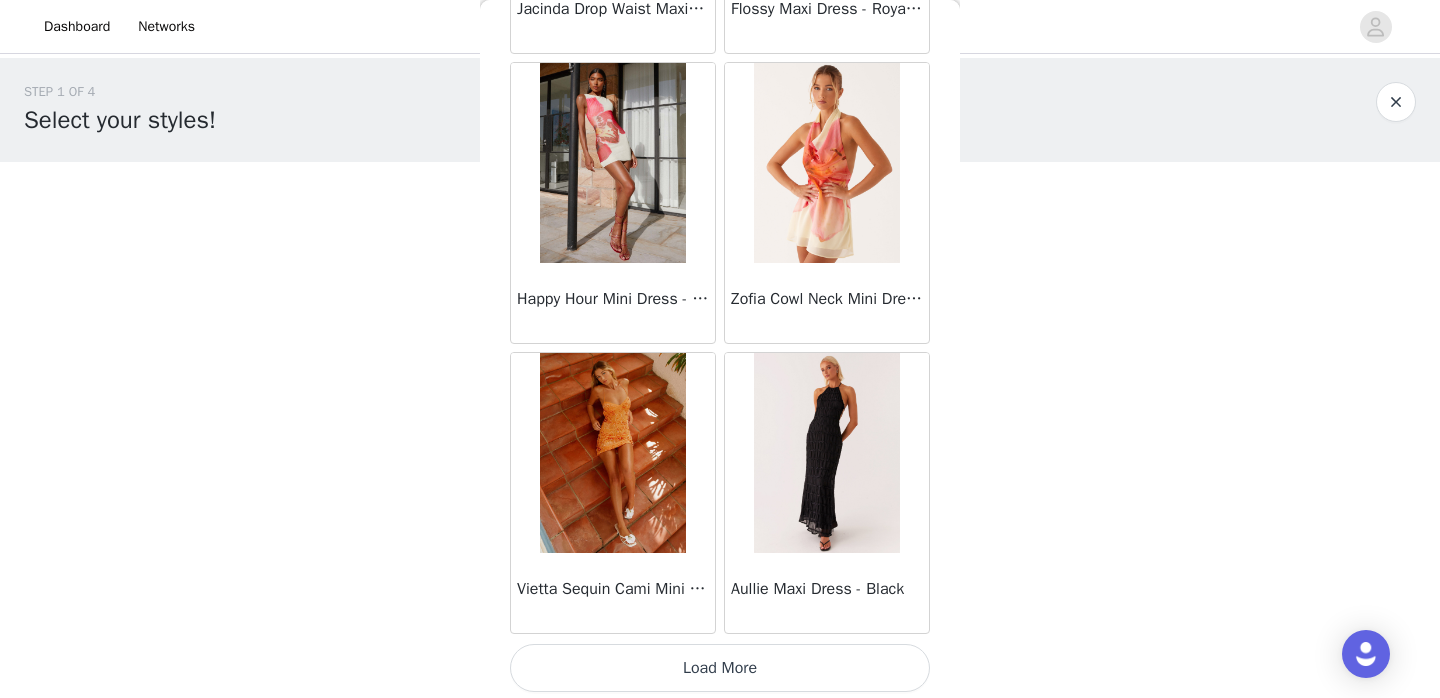 click on "Load More" at bounding box center [720, 668] 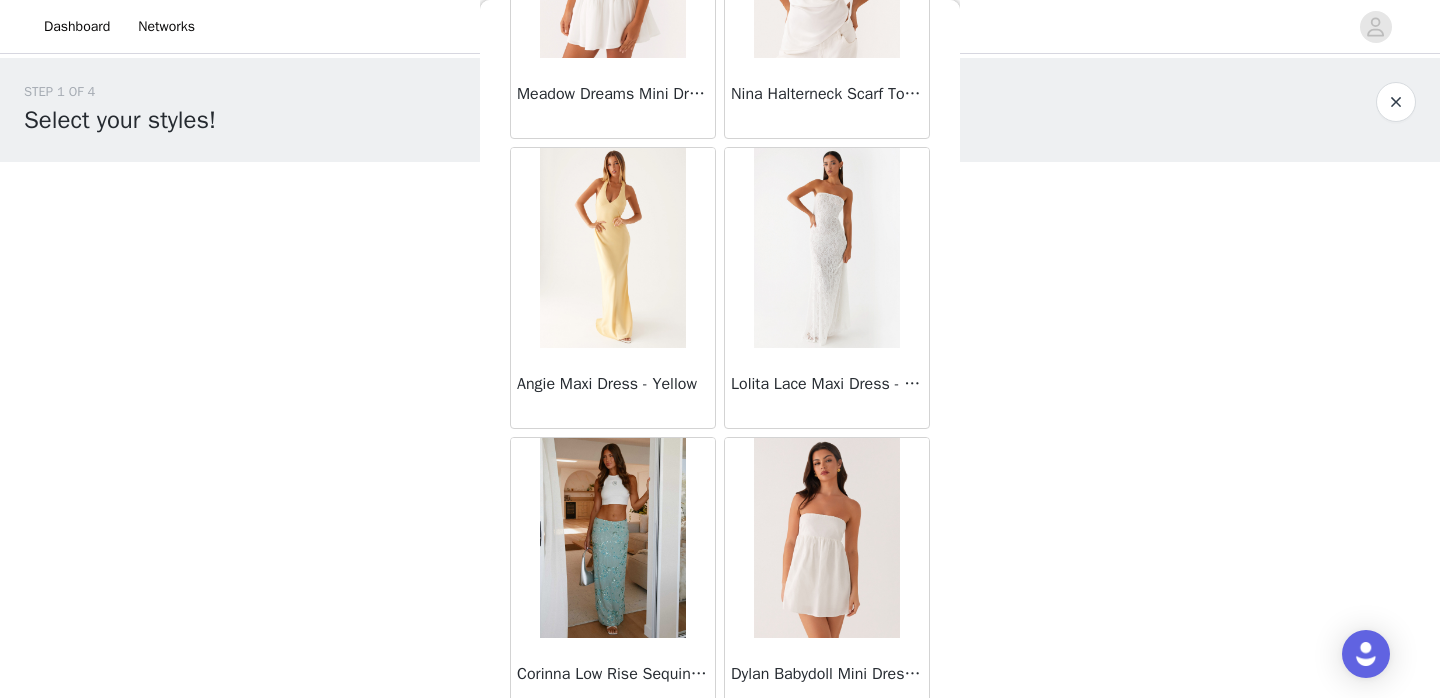 scroll, scrollTop: 25562, scrollLeft: 0, axis: vertical 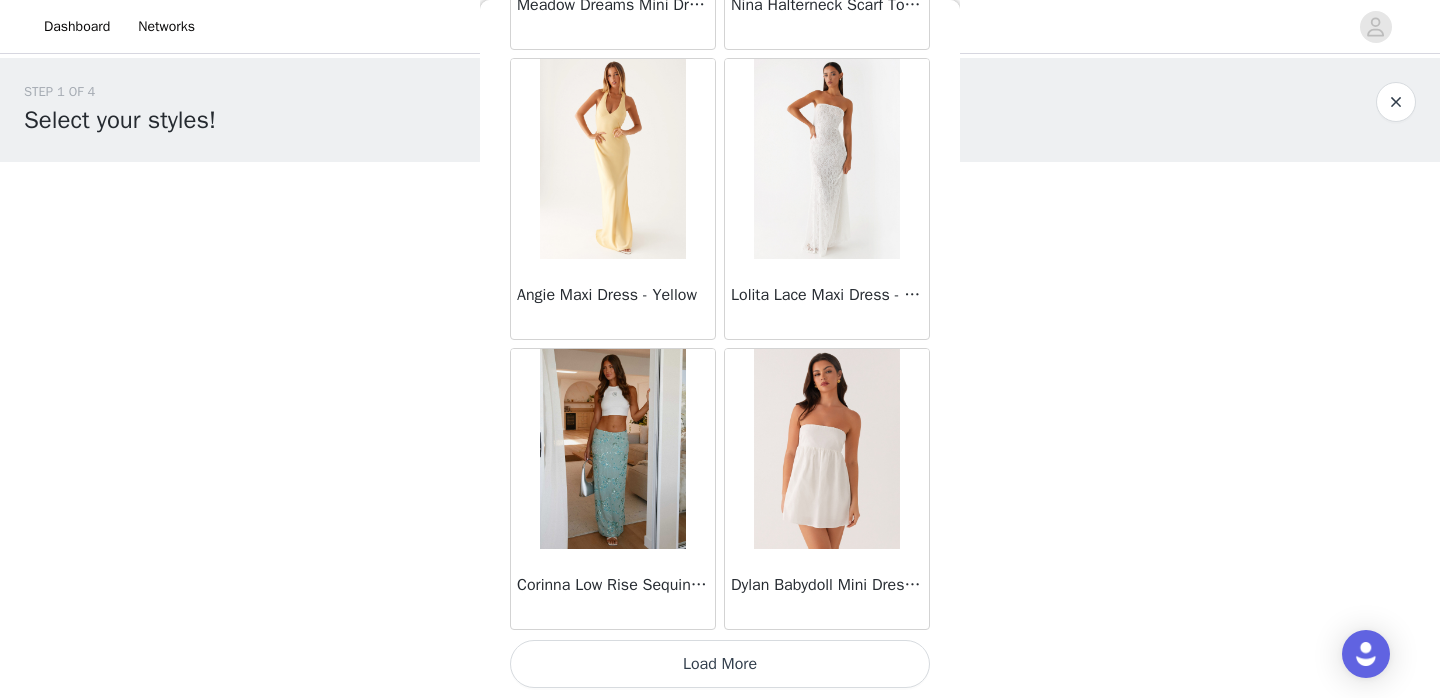 click on "Load More" at bounding box center [720, 664] 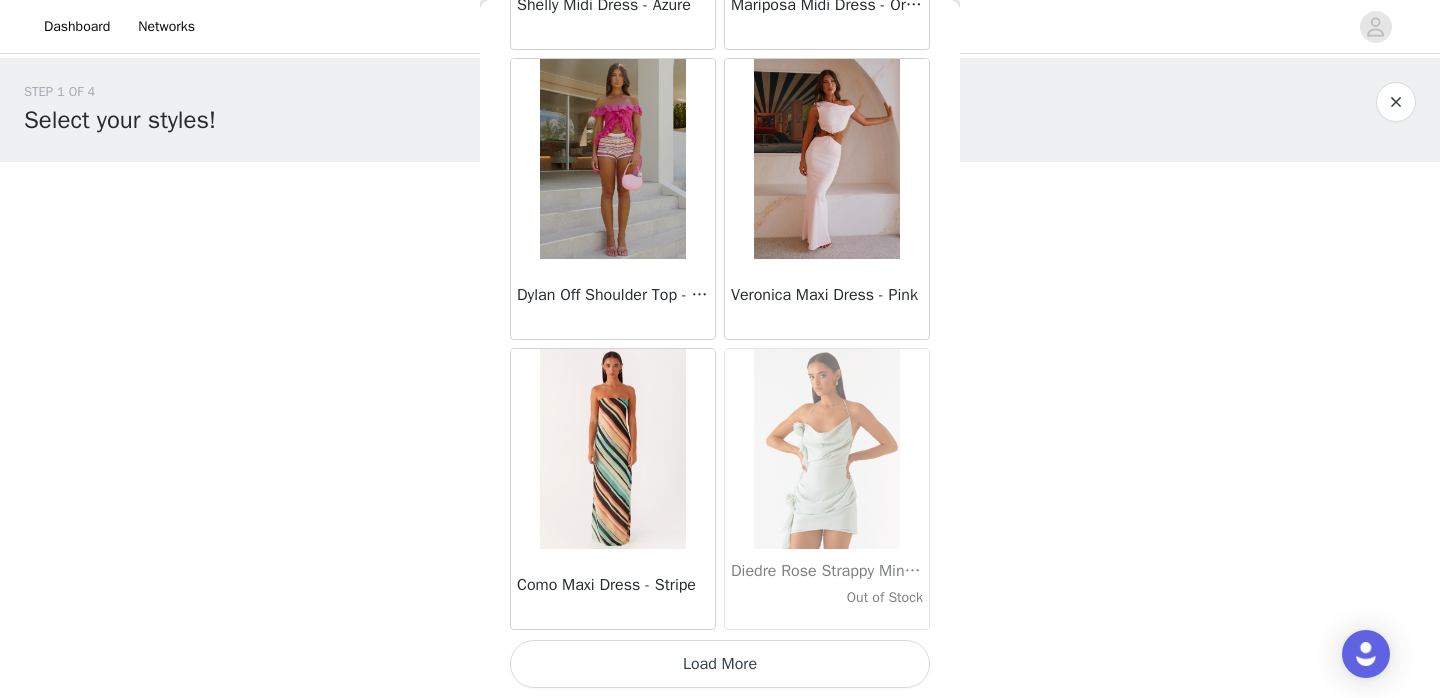 scroll, scrollTop: 28457, scrollLeft: 0, axis: vertical 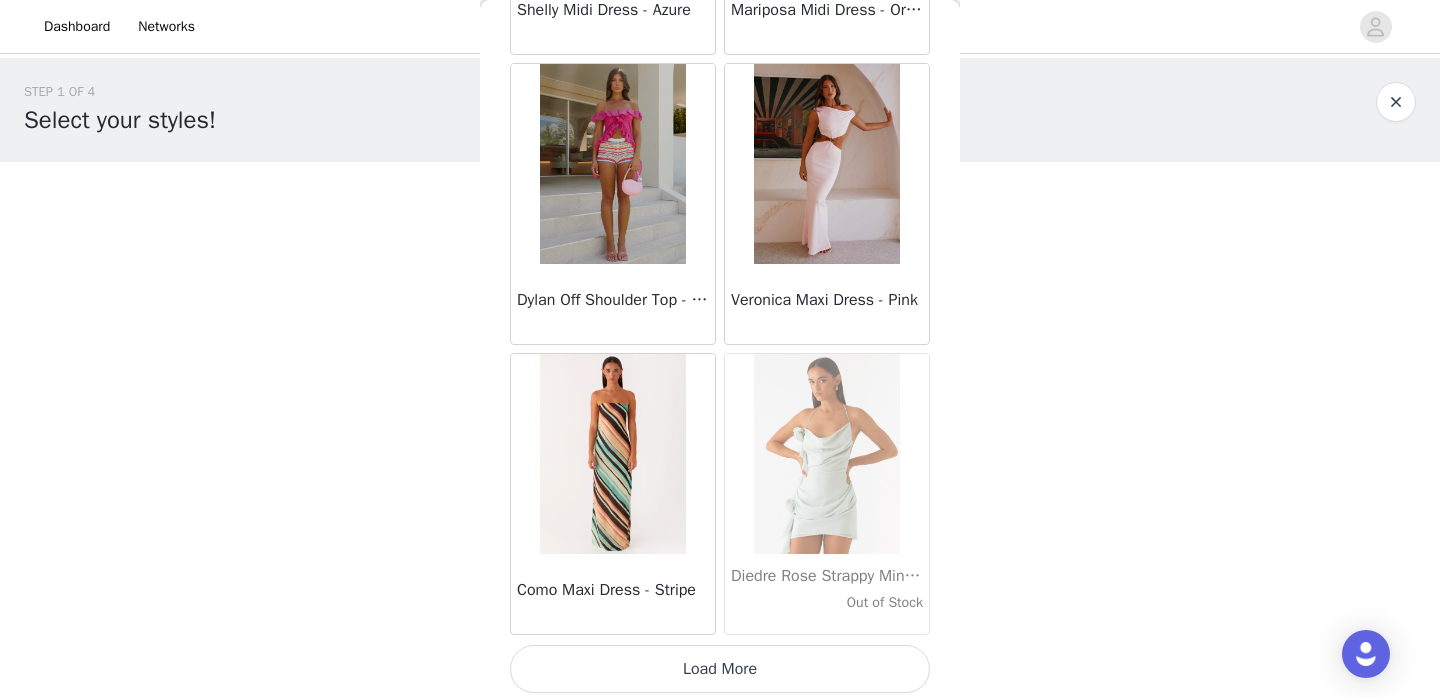 click on "Load More" at bounding box center [720, 669] 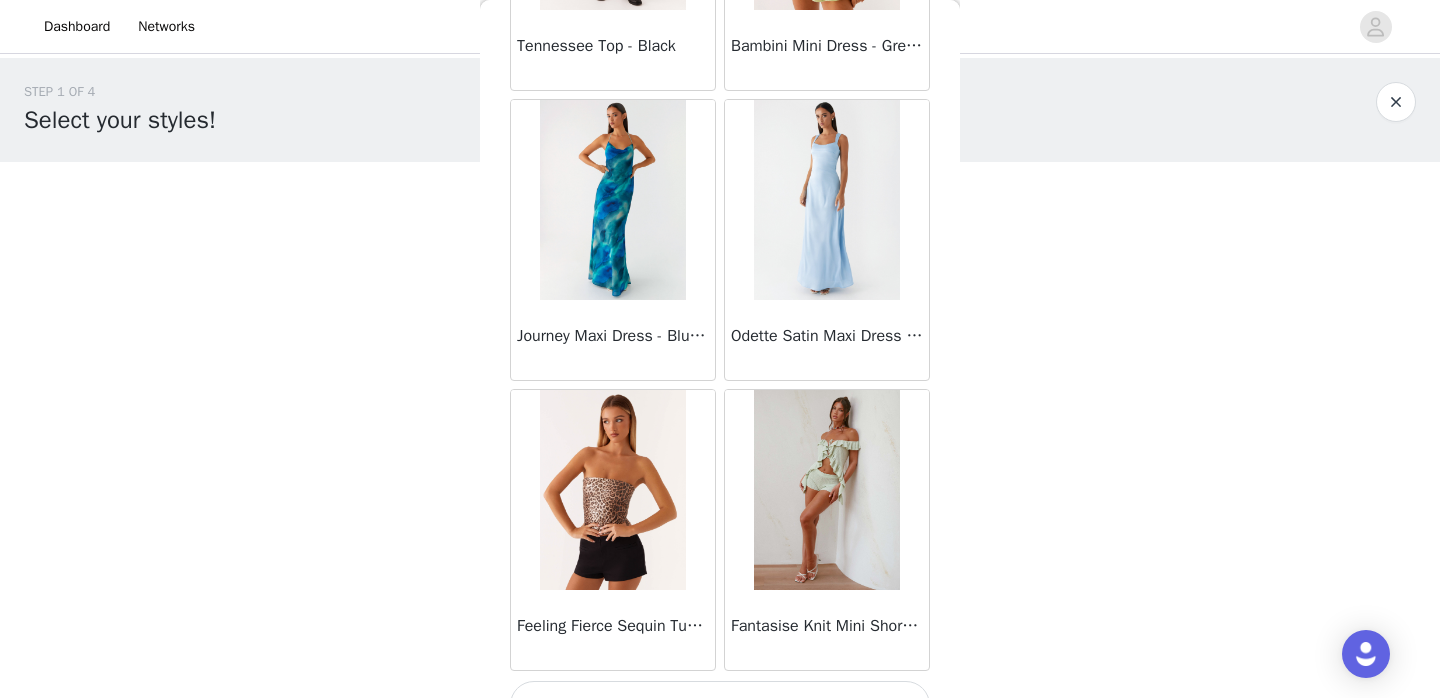scroll, scrollTop: 31362, scrollLeft: 0, axis: vertical 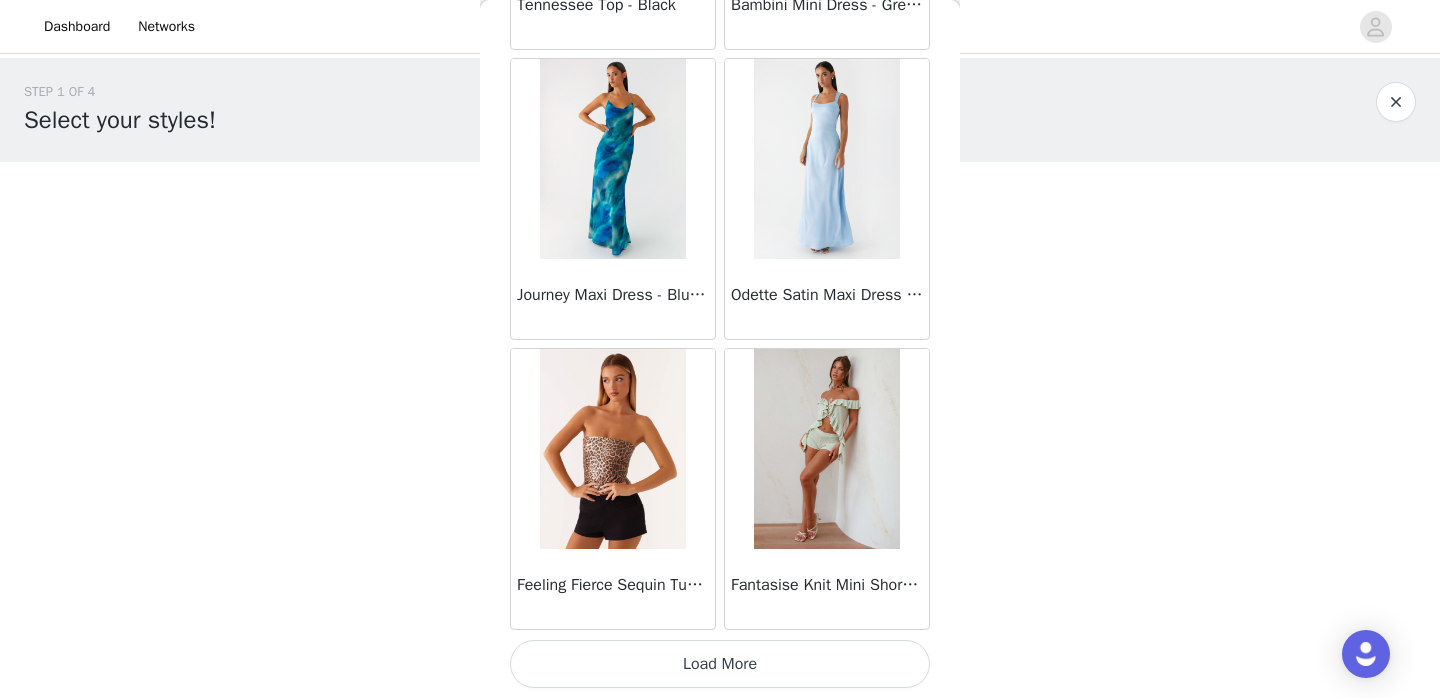 click on "Load More" at bounding box center [720, 664] 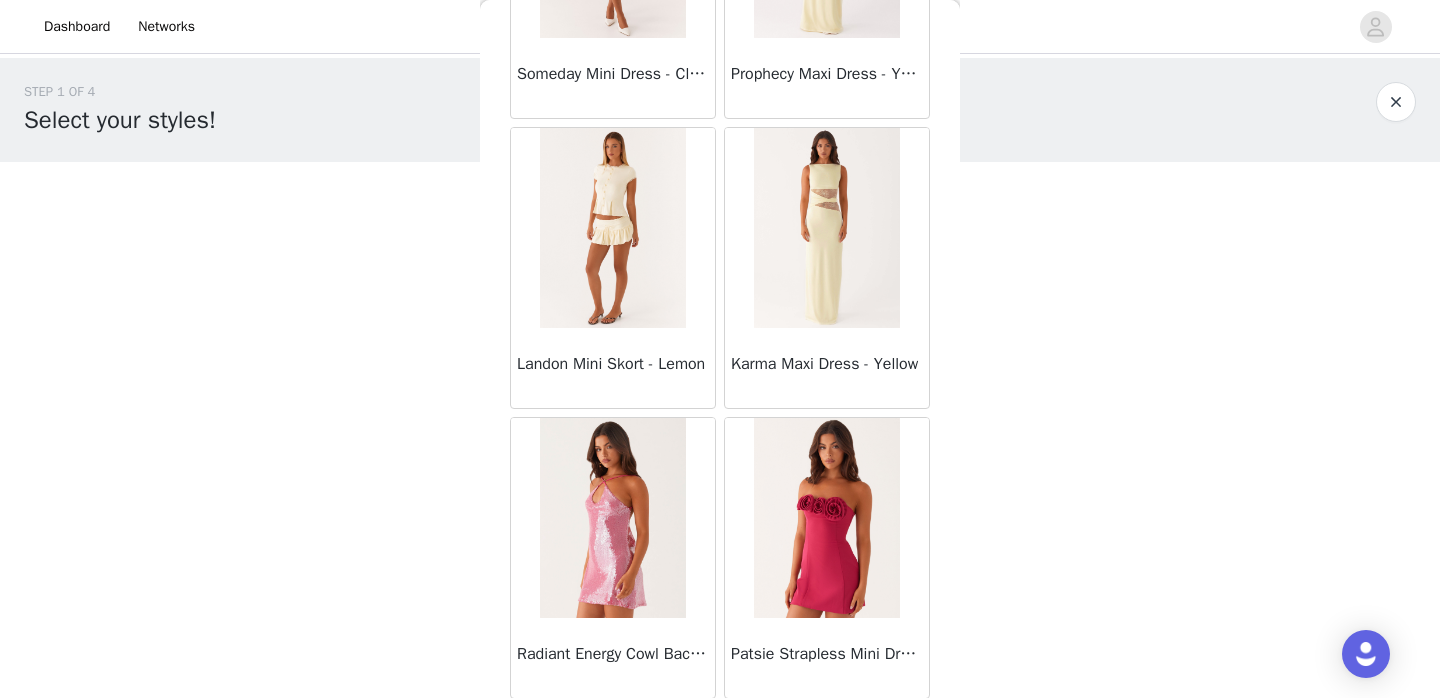 scroll, scrollTop: 34262, scrollLeft: 0, axis: vertical 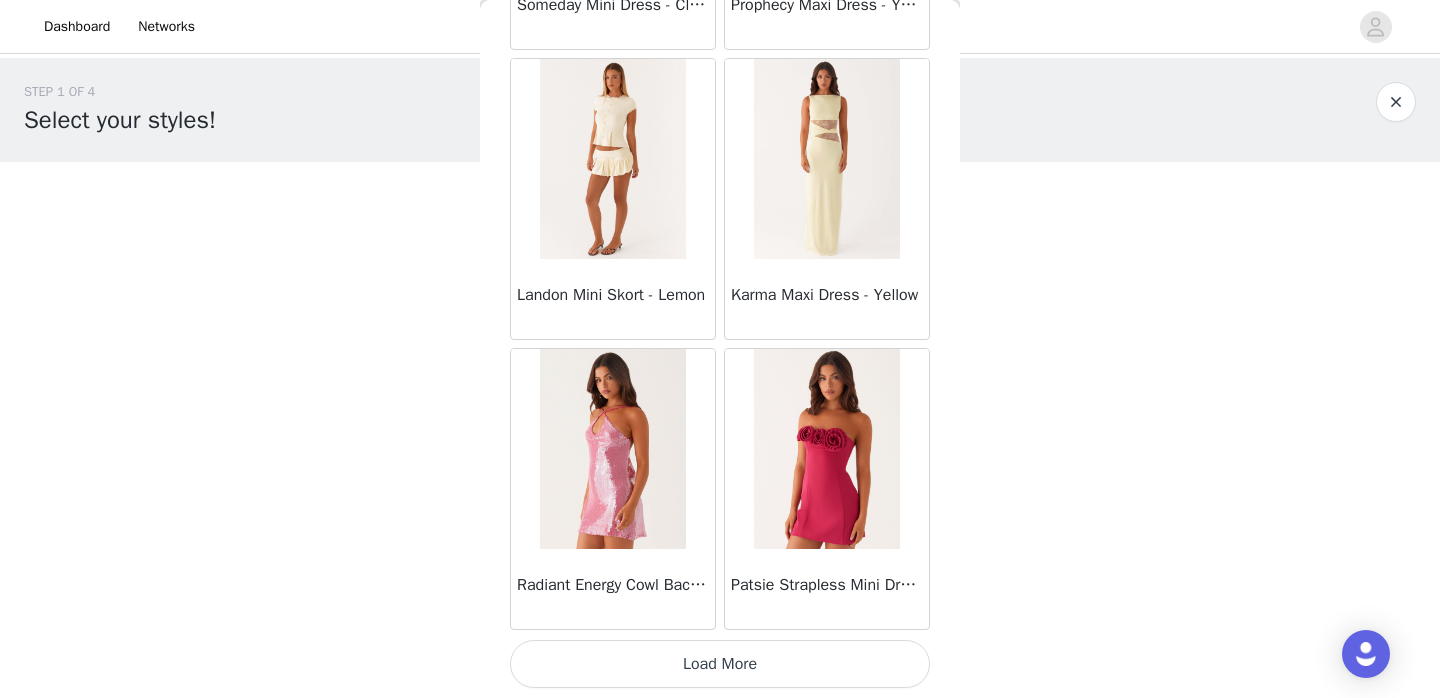 click on "Load More" at bounding box center [720, 664] 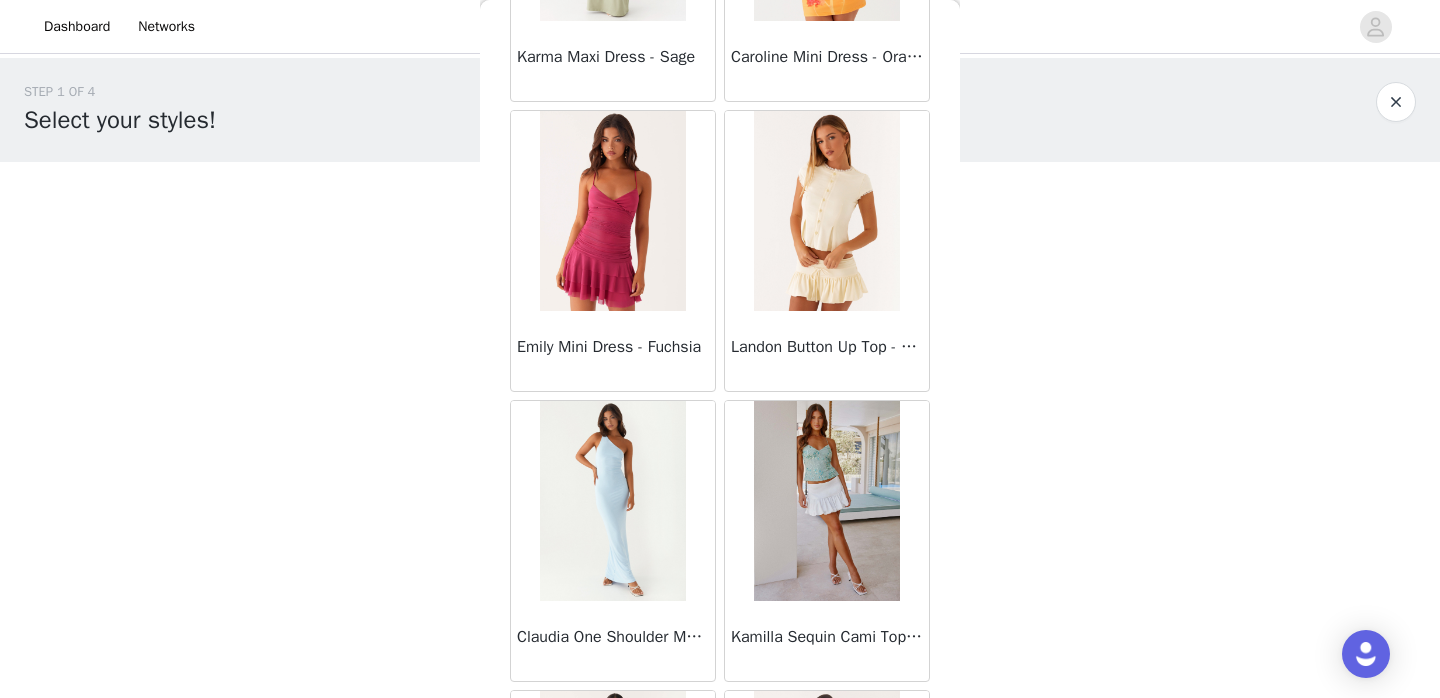 scroll, scrollTop: 36821, scrollLeft: 0, axis: vertical 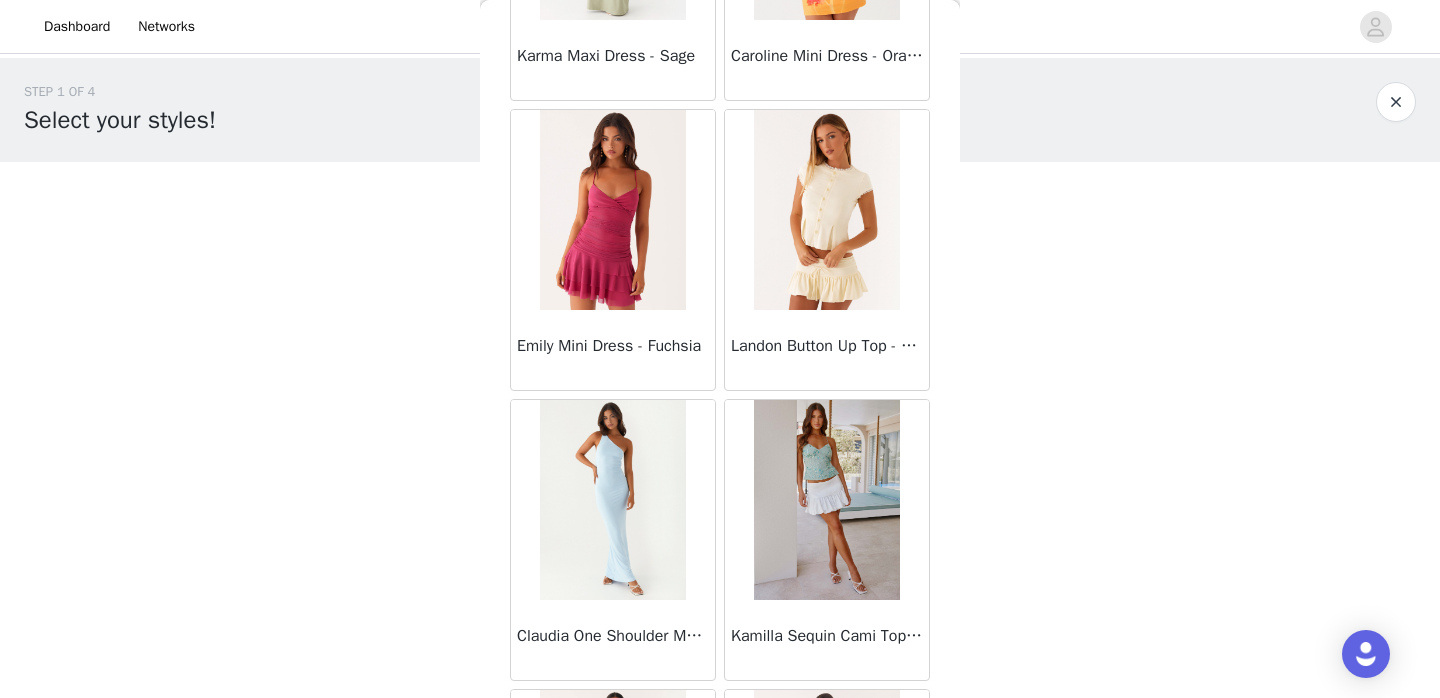 click at bounding box center [826, 210] 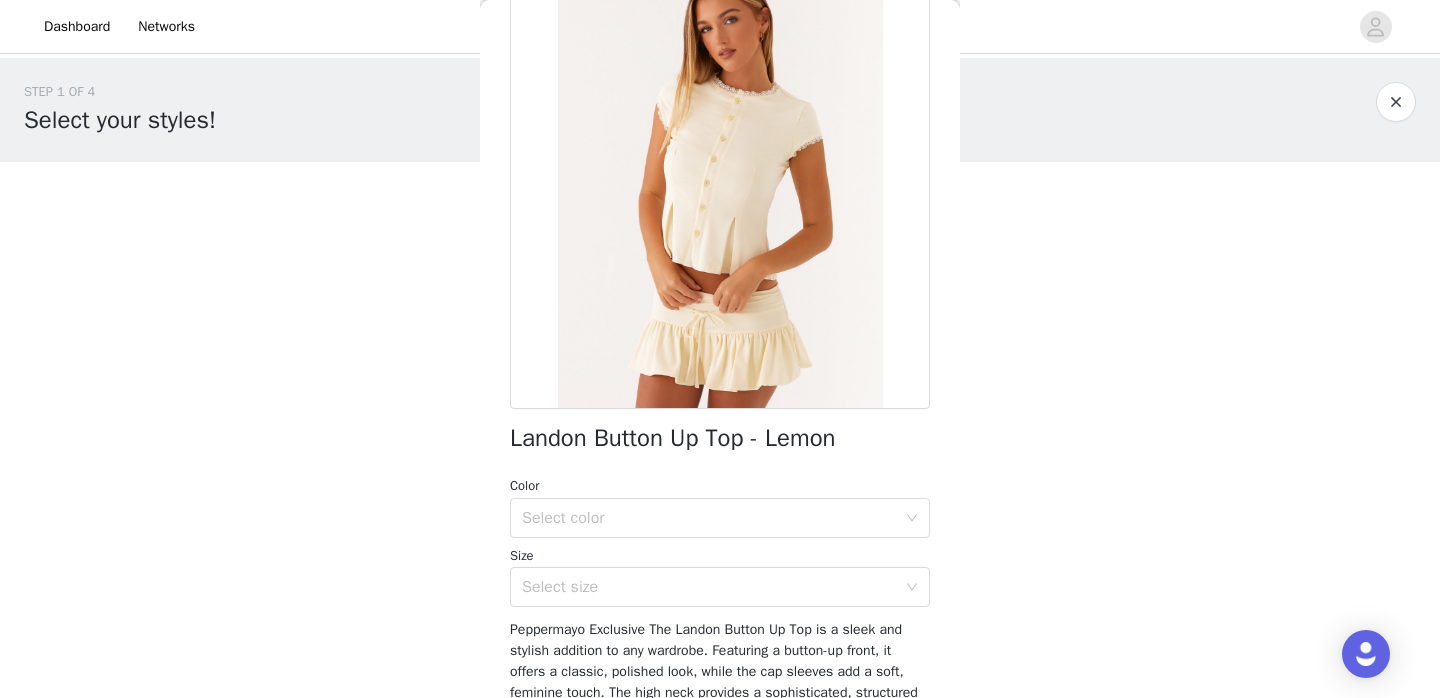 scroll, scrollTop: 133, scrollLeft: 0, axis: vertical 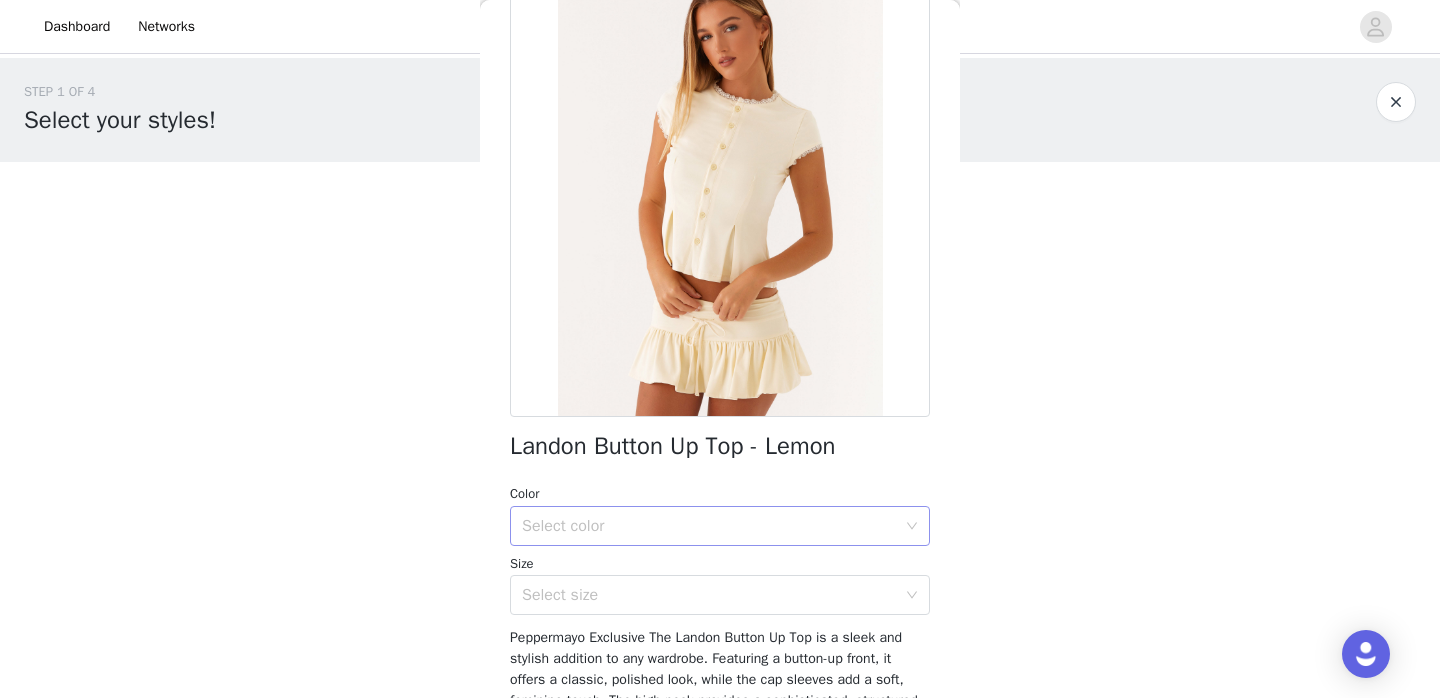 click on "Select color" at bounding box center (709, 526) 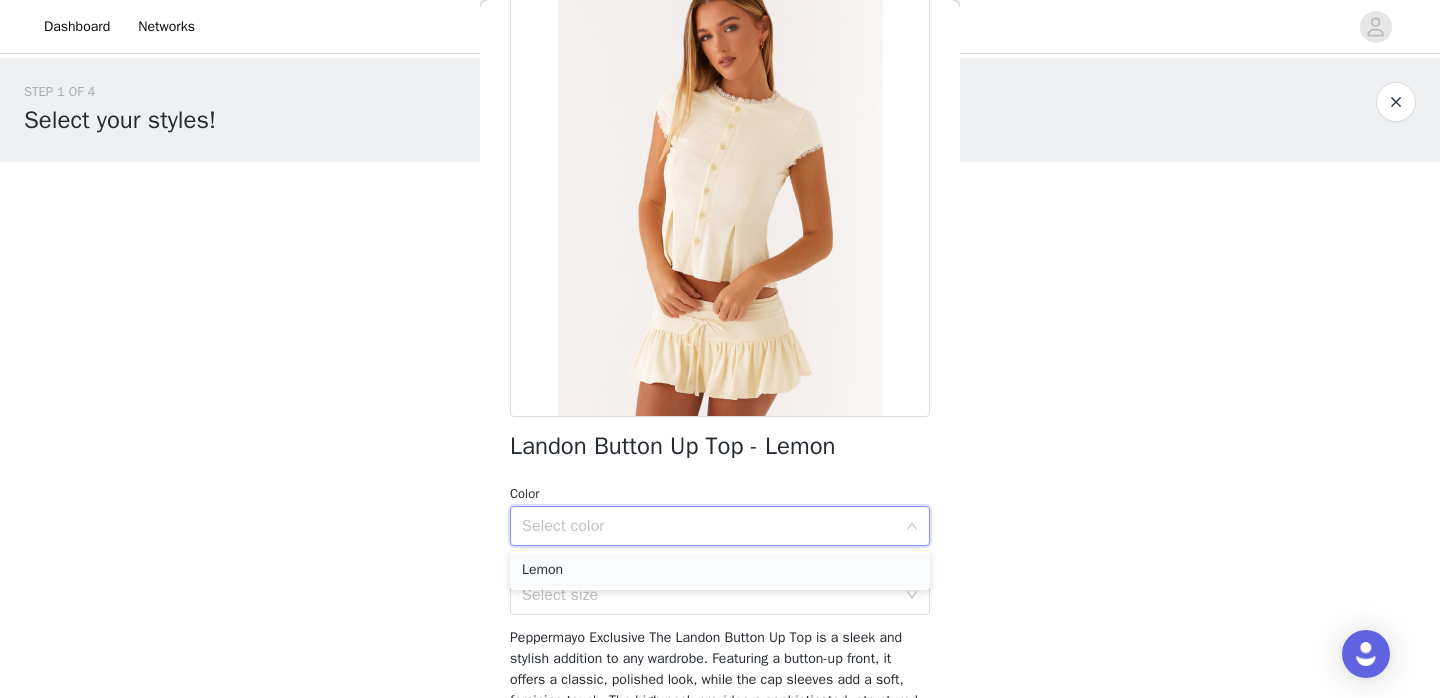 click on "Lemon" at bounding box center (720, 570) 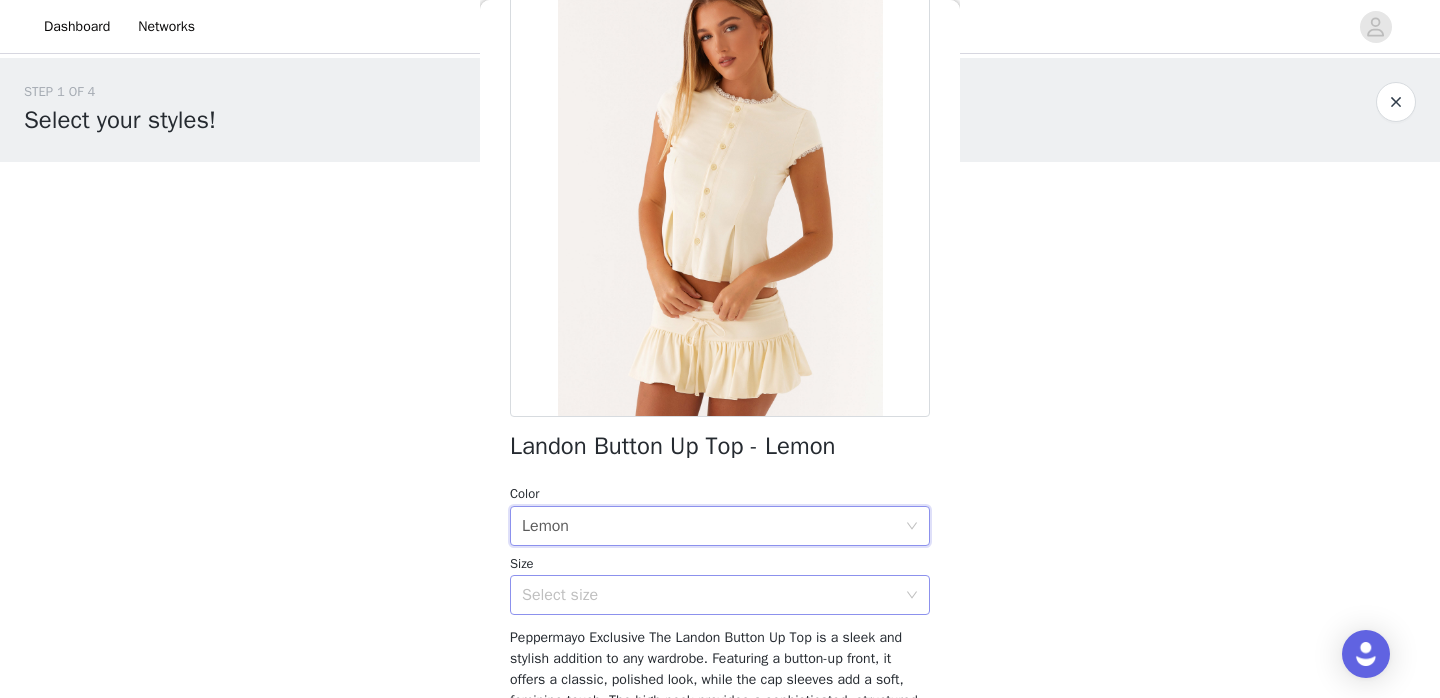 click on "Select size" at bounding box center (709, 595) 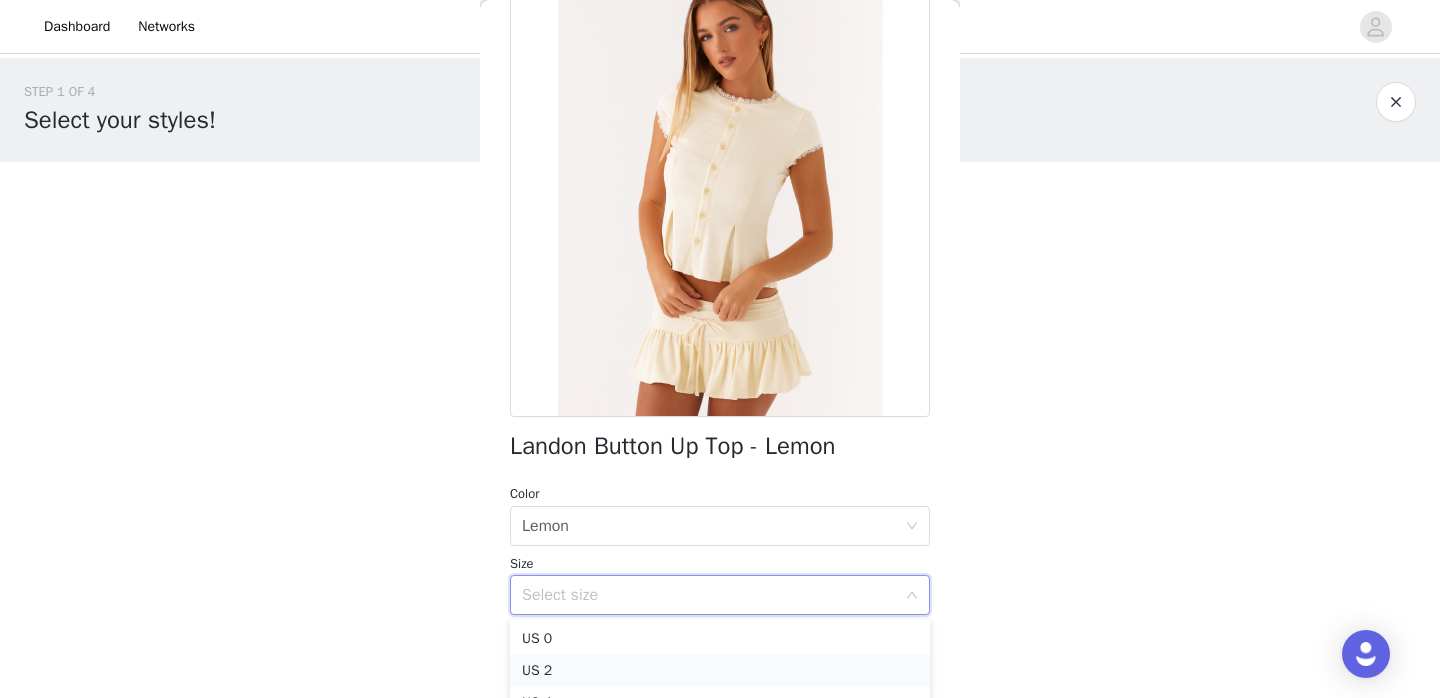 click on "US 2" at bounding box center [720, 671] 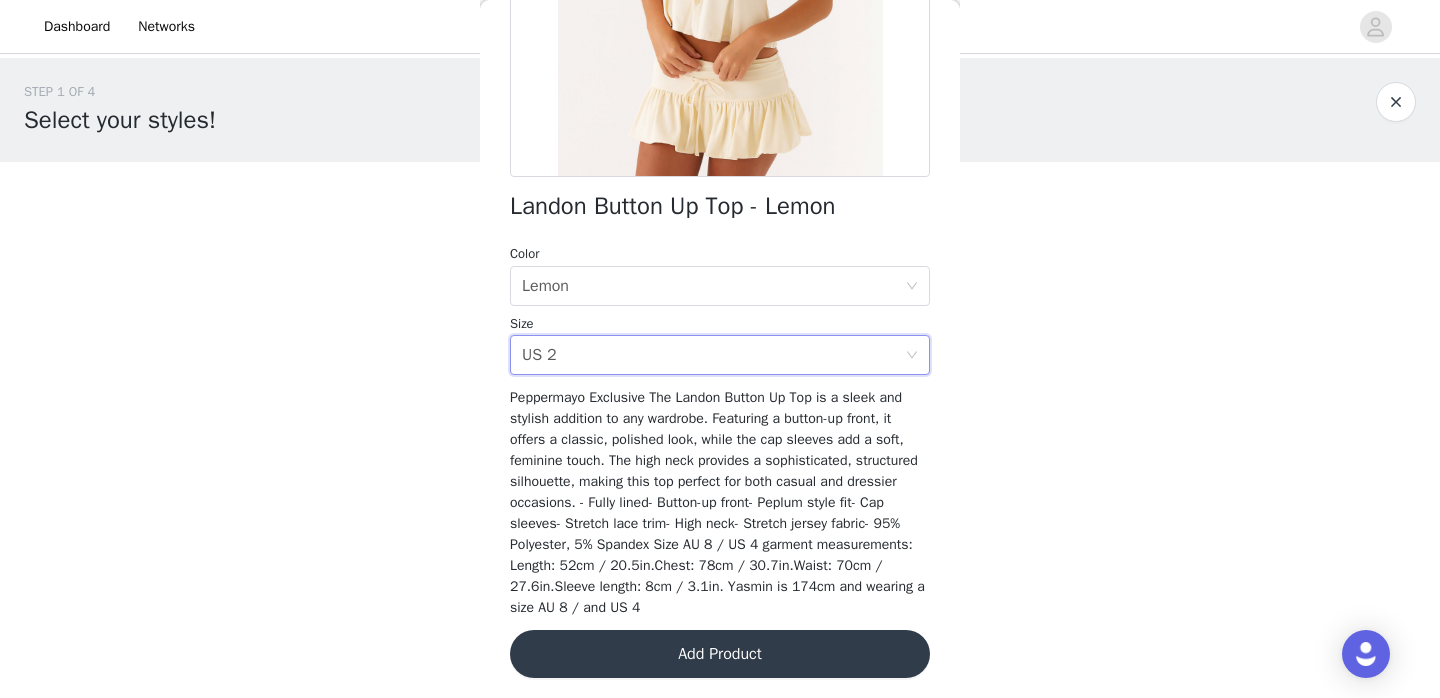 scroll, scrollTop: 376, scrollLeft: 0, axis: vertical 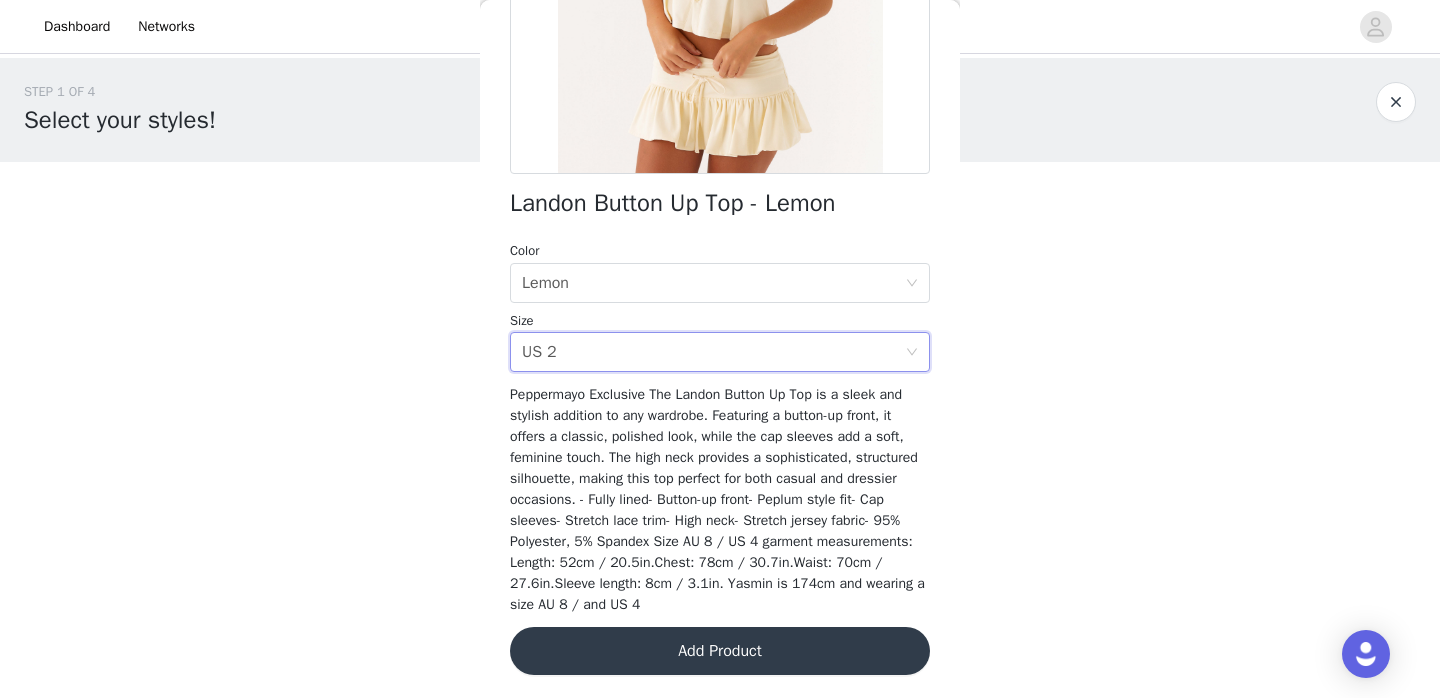 click on "Add Product" at bounding box center [720, 651] 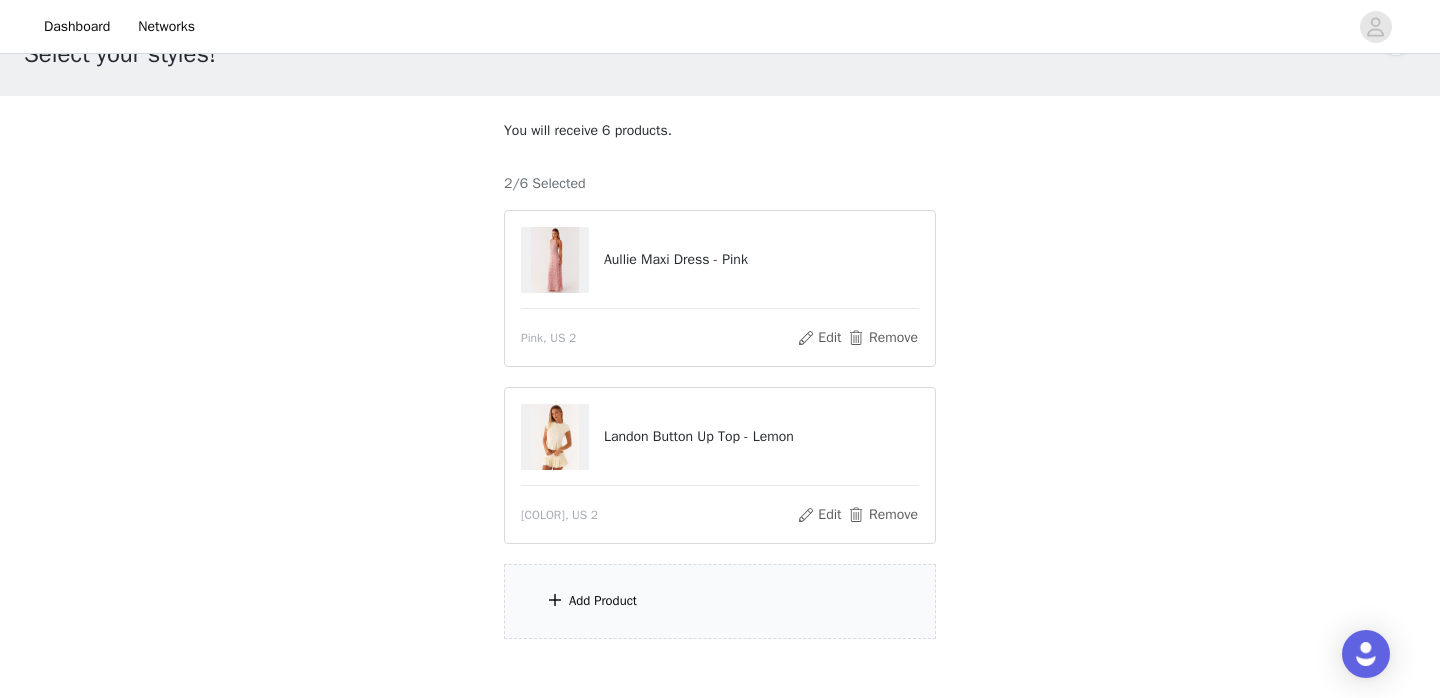 scroll, scrollTop: 68, scrollLeft: 0, axis: vertical 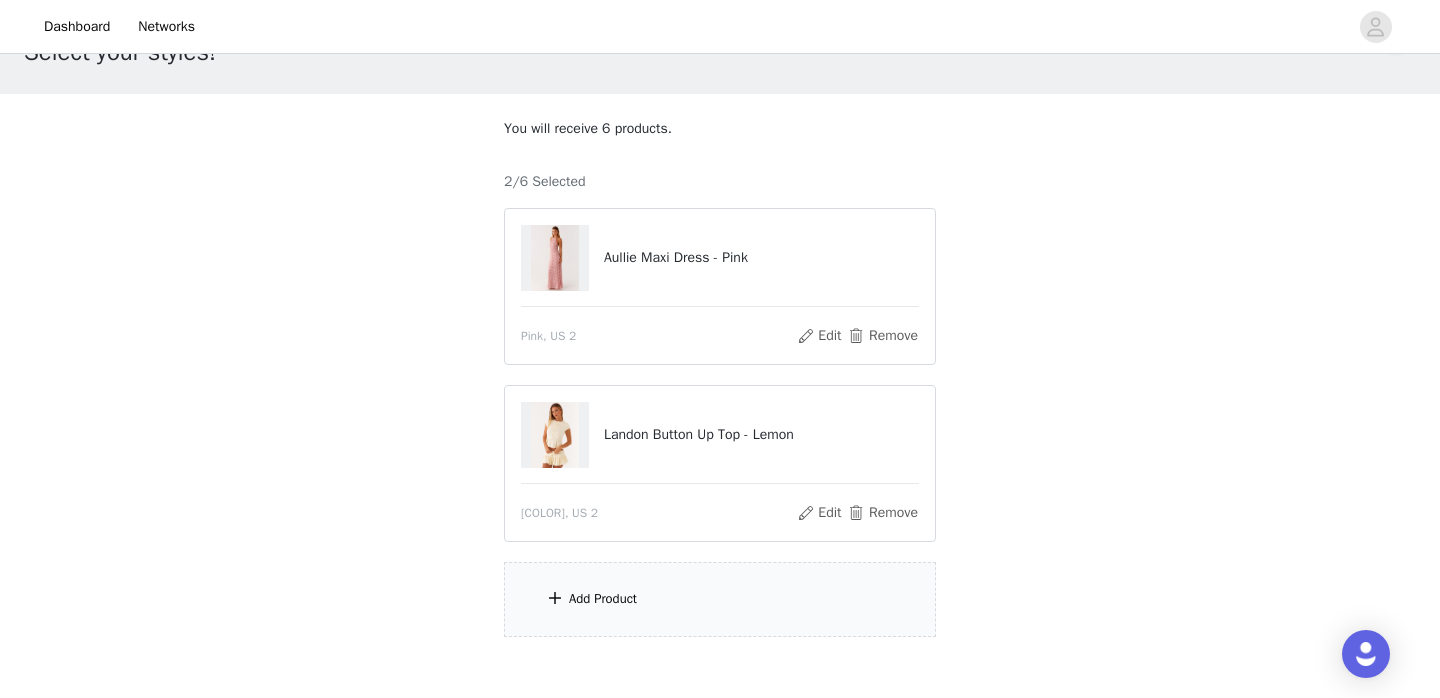 click on "Add Product" at bounding box center [720, 599] 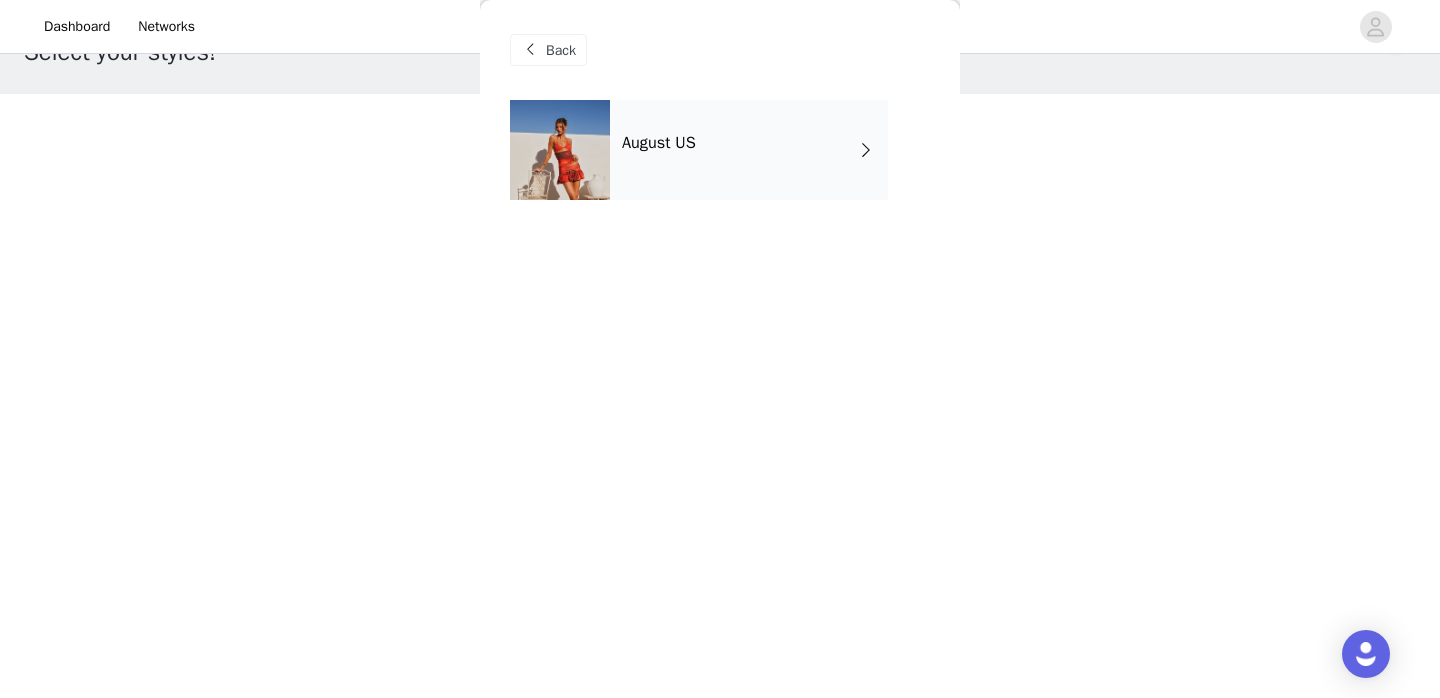 click on "August US" at bounding box center [749, 150] 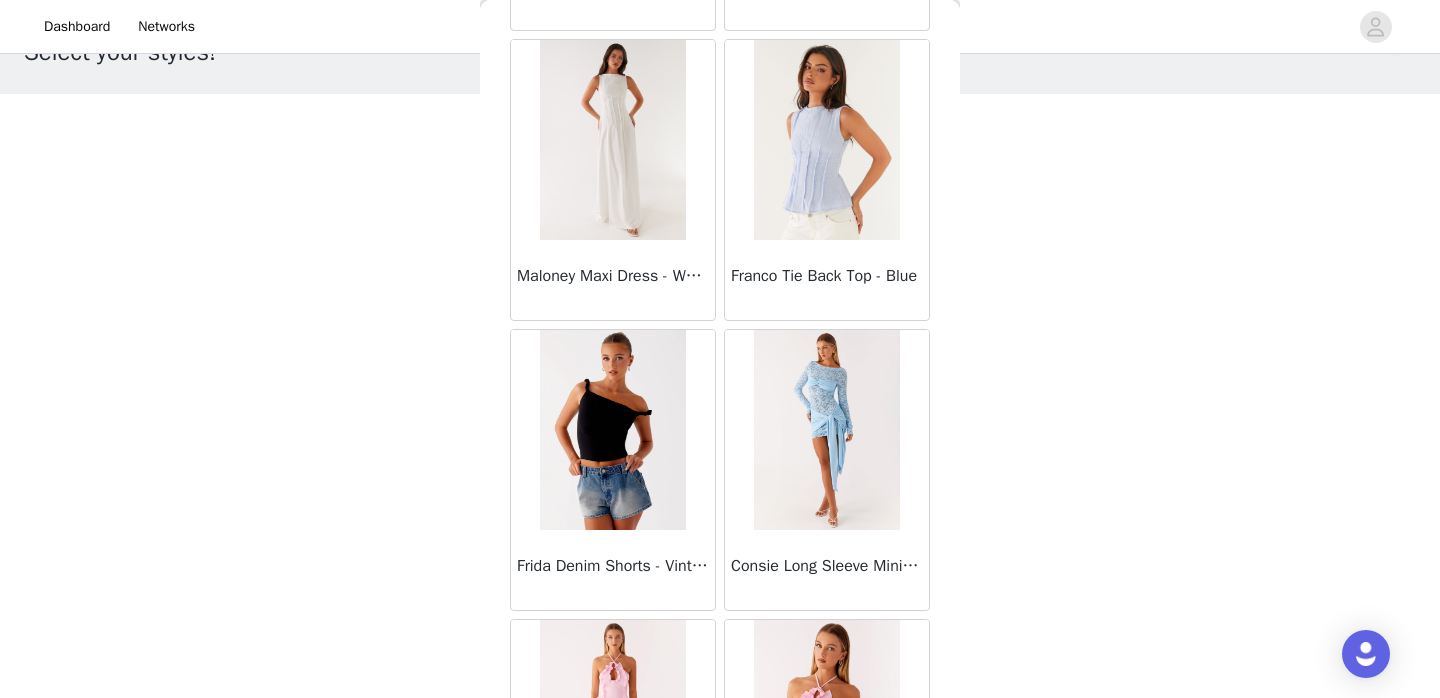 scroll, scrollTop: 2362, scrollLeft: 0, axis: vertical 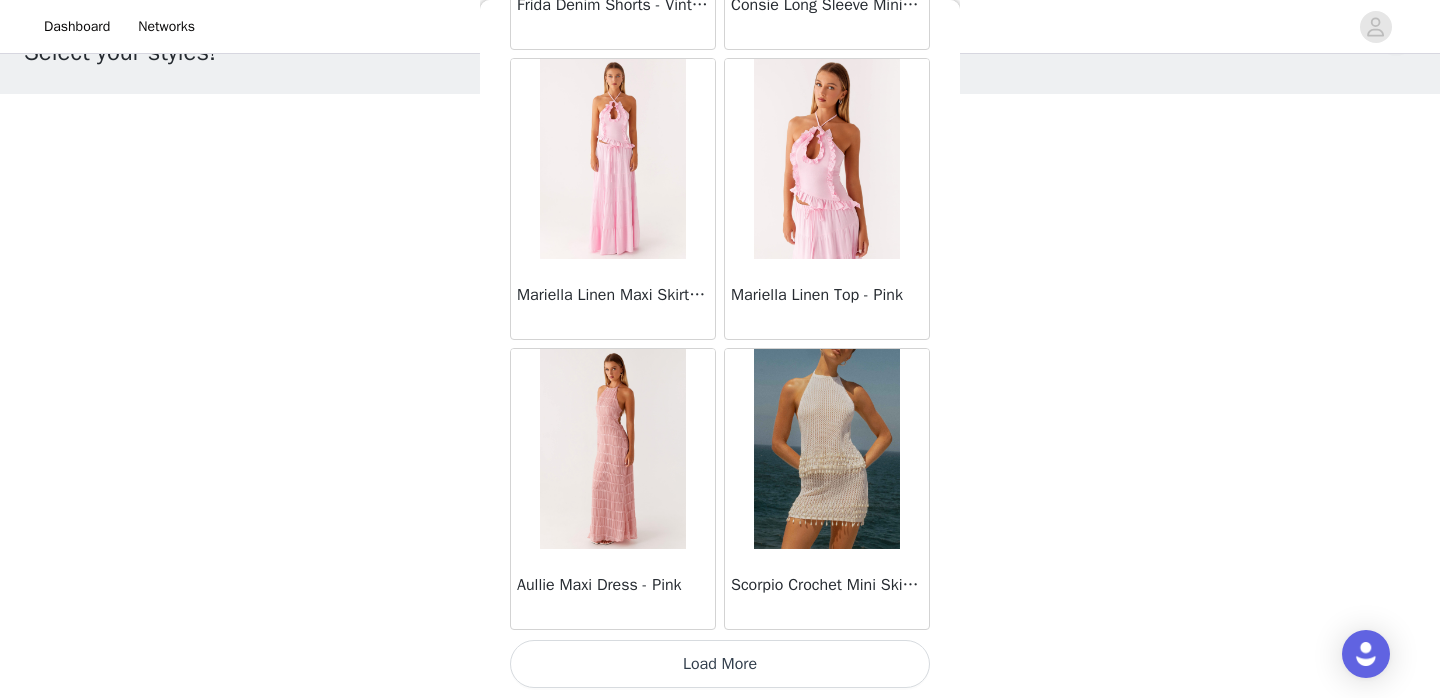 click on "Load More" at bounding box center [720, 664] 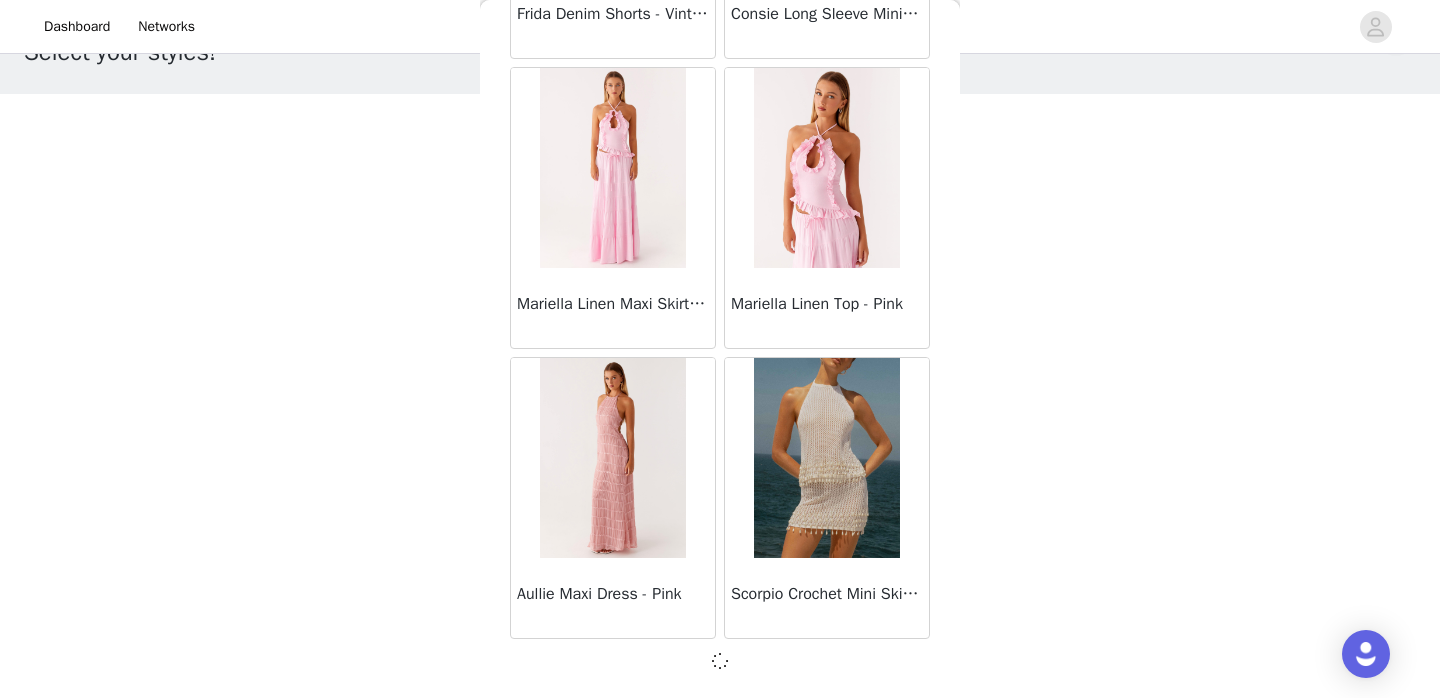 scroll, scrollTop: 2353, scrollLeft: 0, axis: vertical 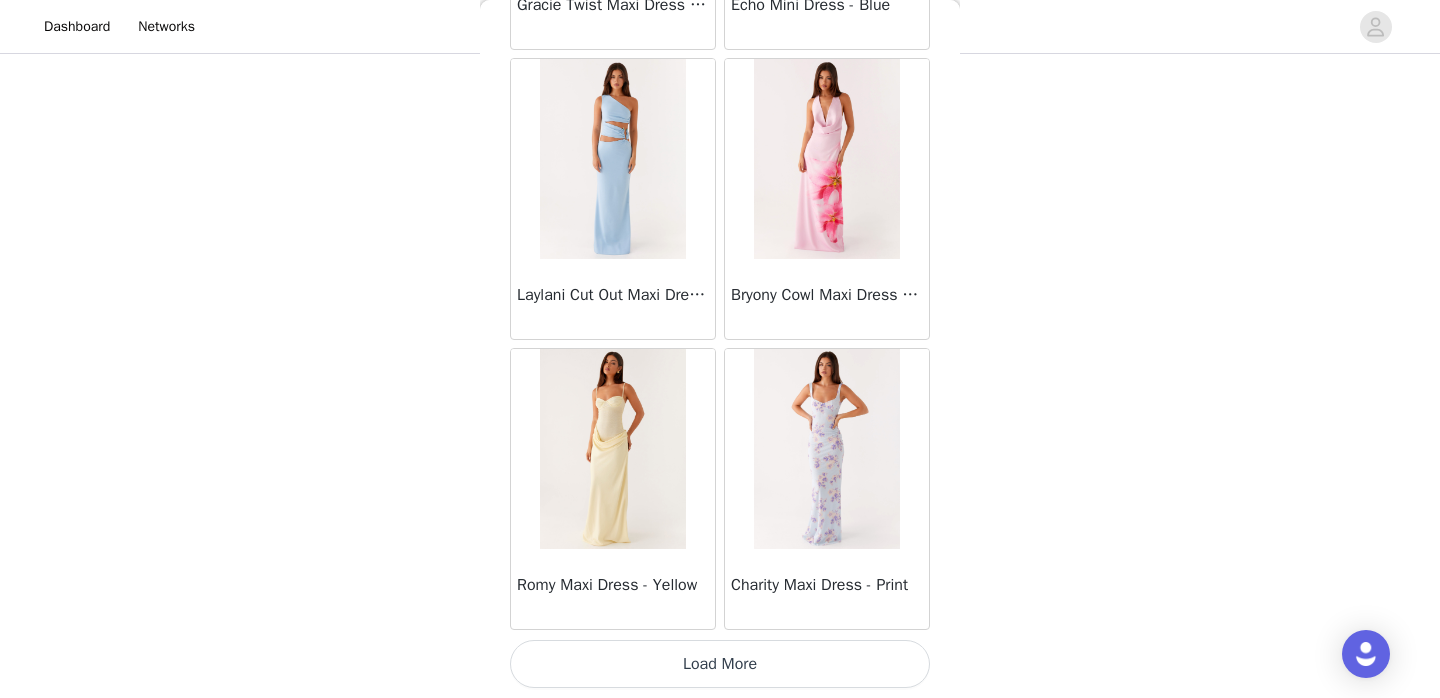 click on "Load More" at bounding box center (720, 664) 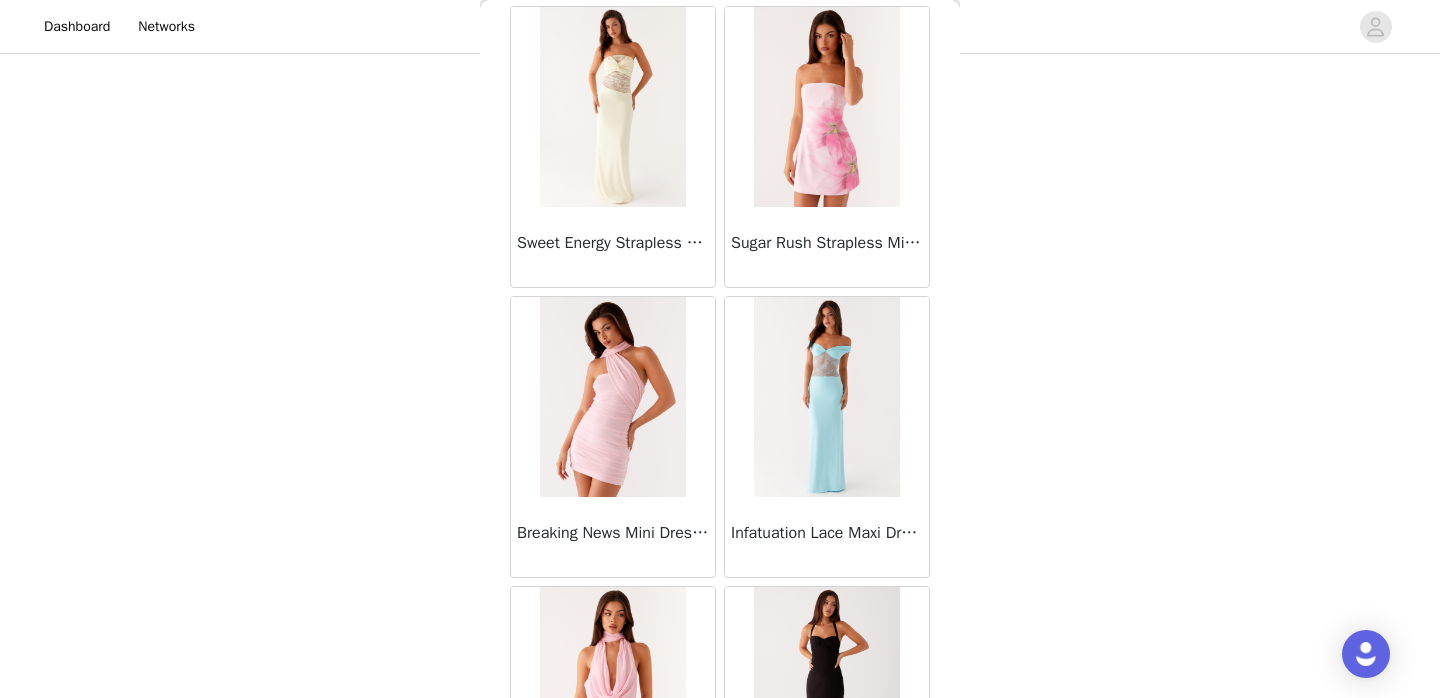 scroll, scrollTop: 8162, scrollLeft: 0, axis: vertical 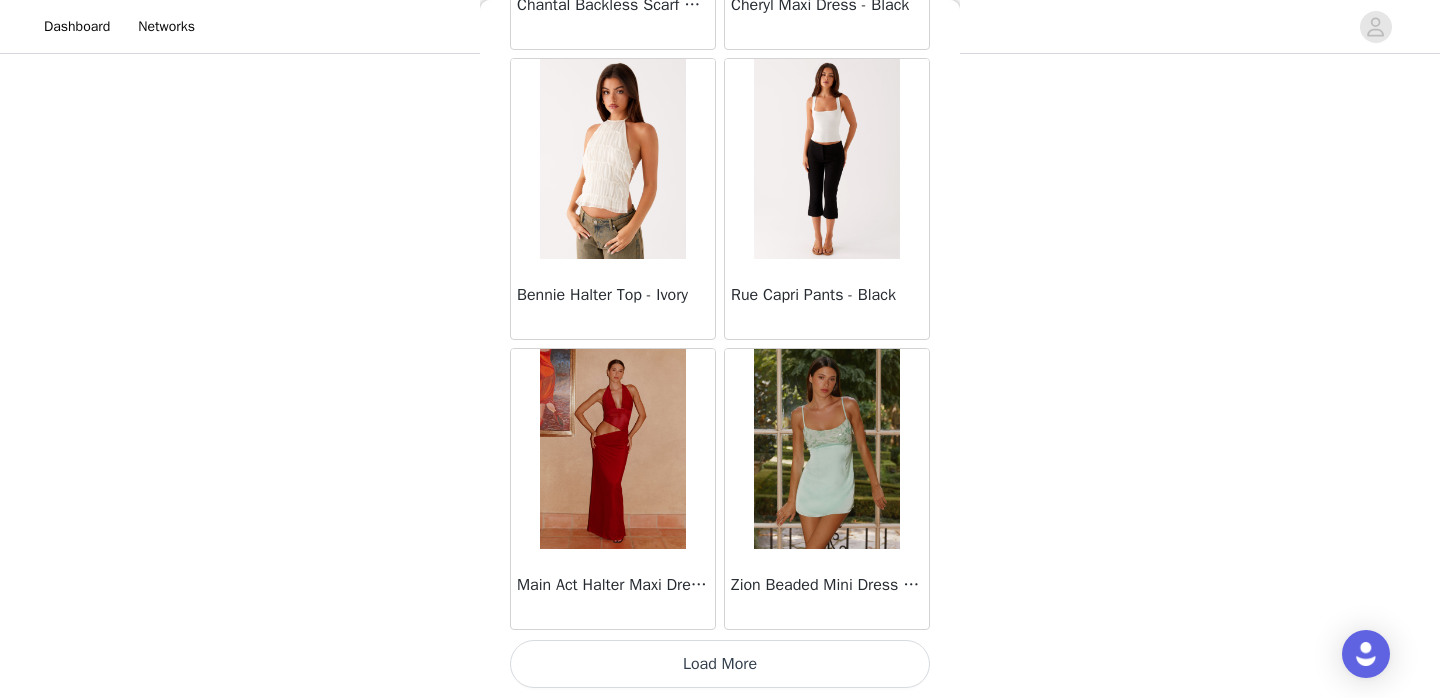 click on "Load More" at bounding box center (720, 664) 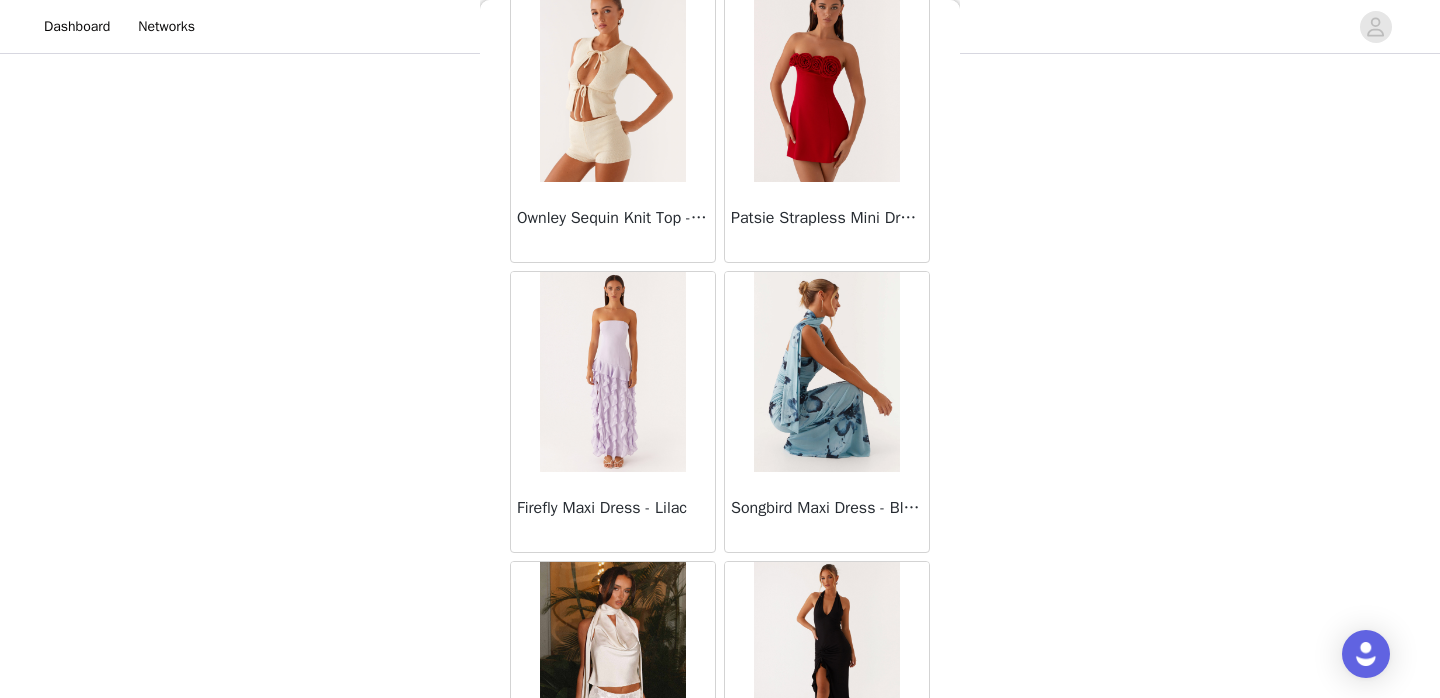 scroll, scrollTop: 11062, scrollLeft: 0, axis: vertical 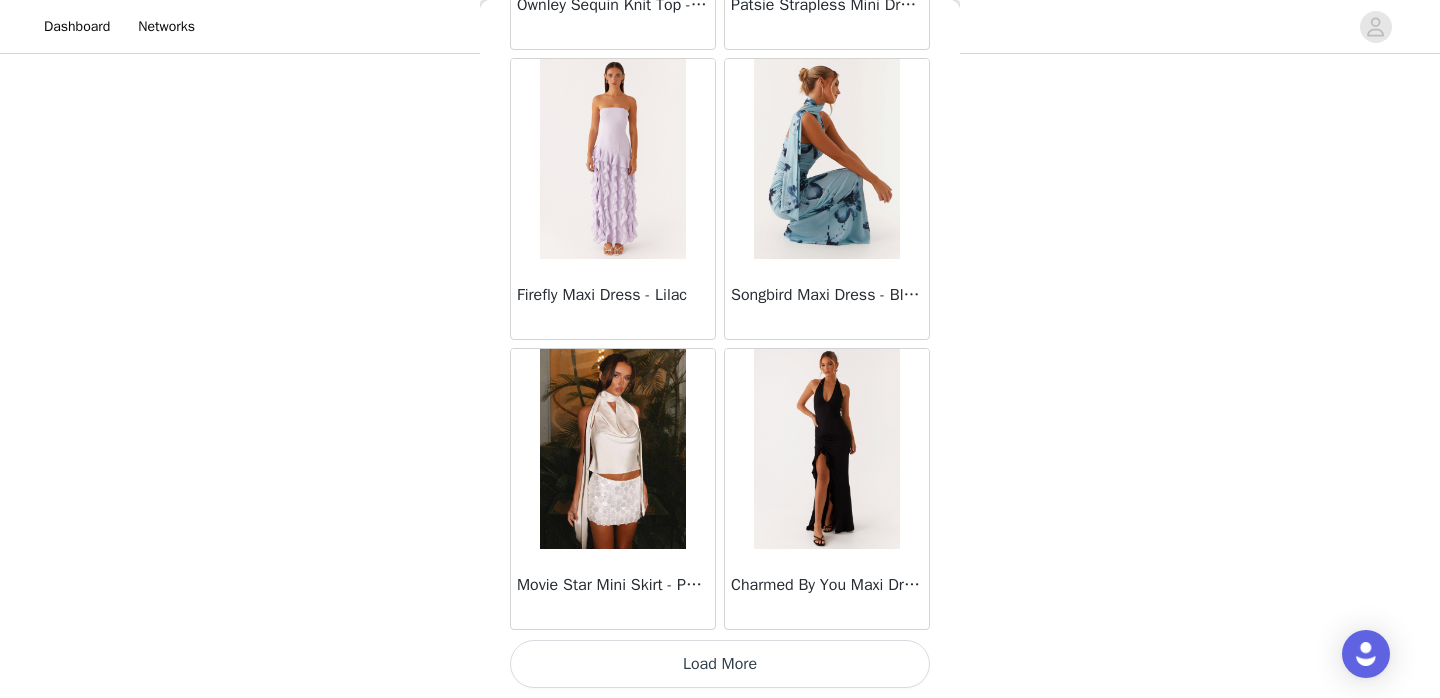 click on "Load More" at bounding box center [720, 664] 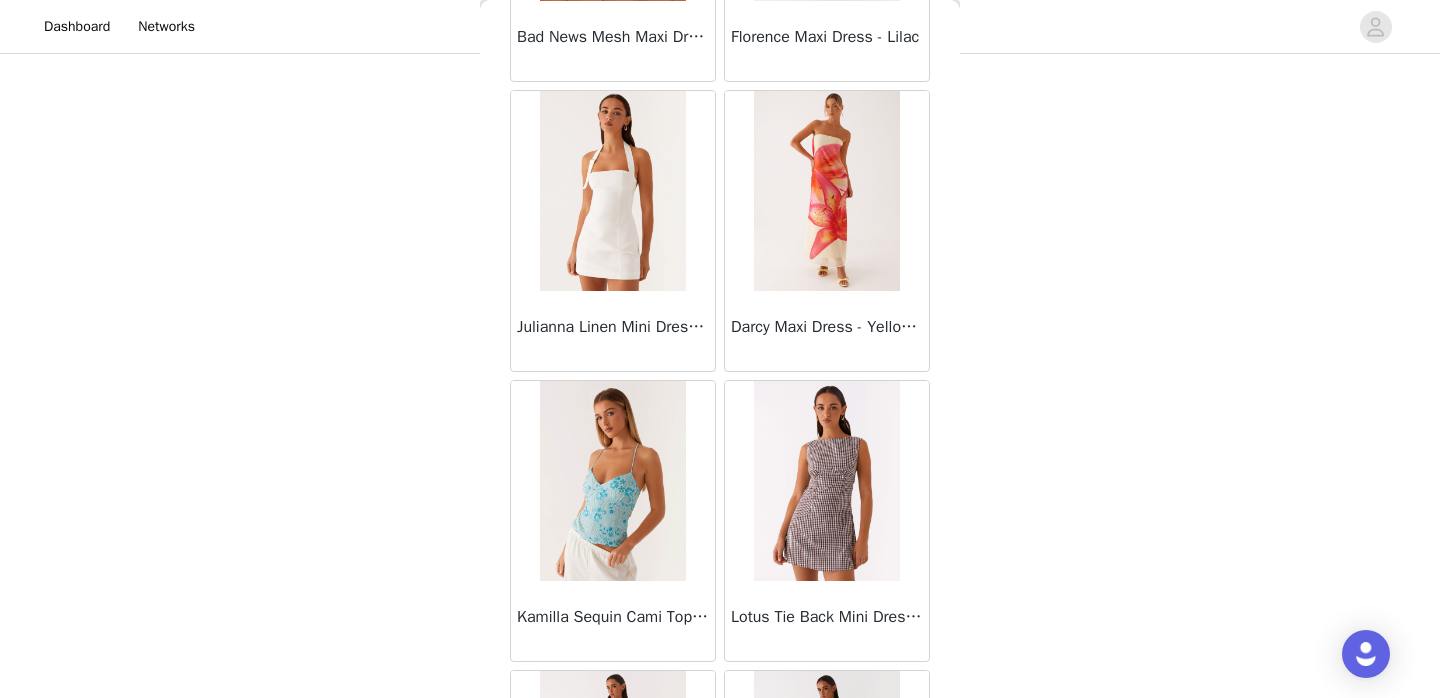 scroll, scrollTop: 13962, scrollLeft: 0, axis: vertical 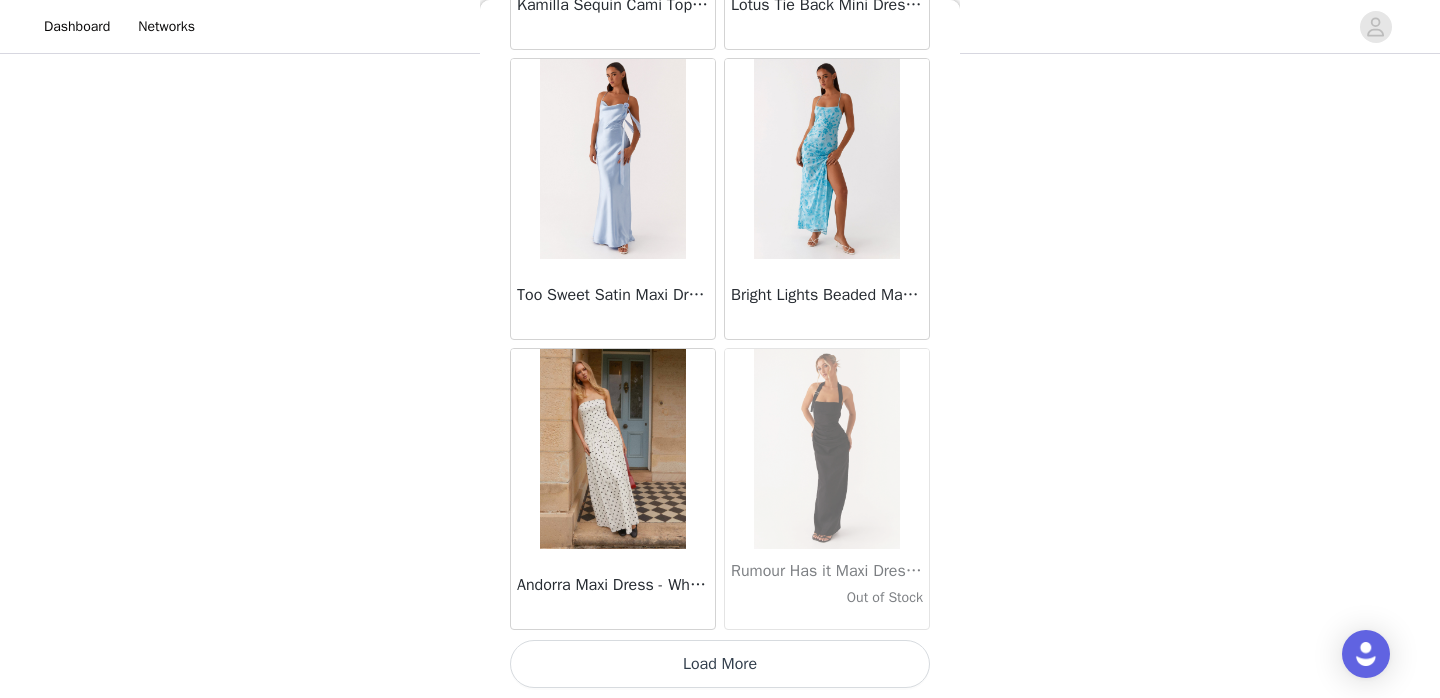 click on "Load More" at bounding box center [720, 664] 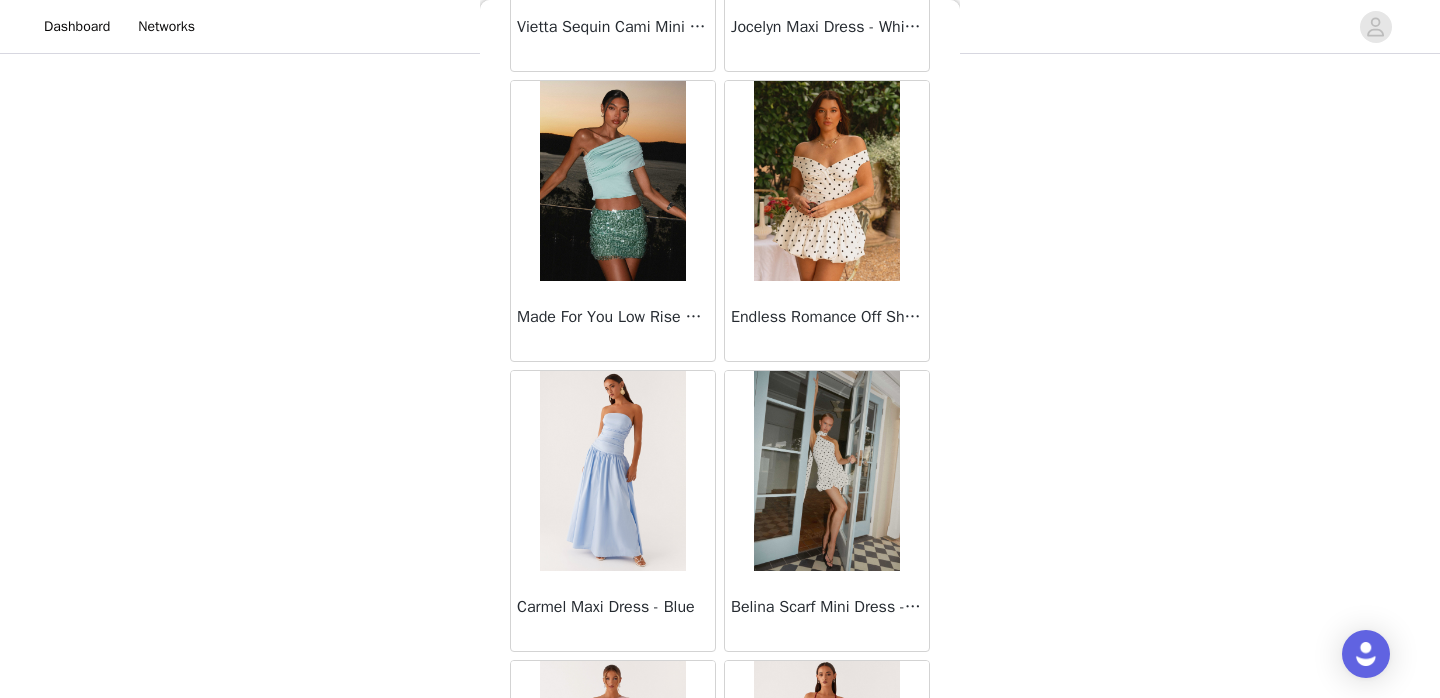 scroll, scrollTop: 16862, scrollLeft: 0, axis: vertical 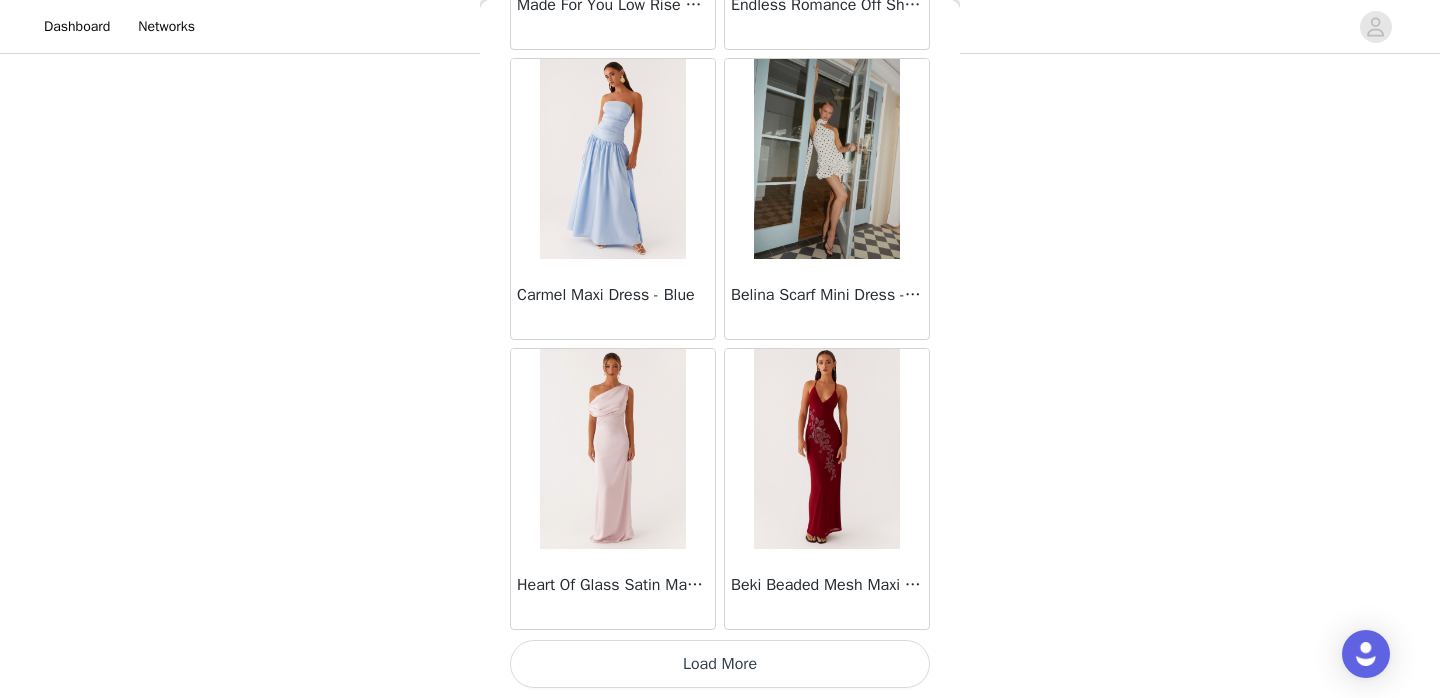 click on "Load More" at bounding box center [720, 664] 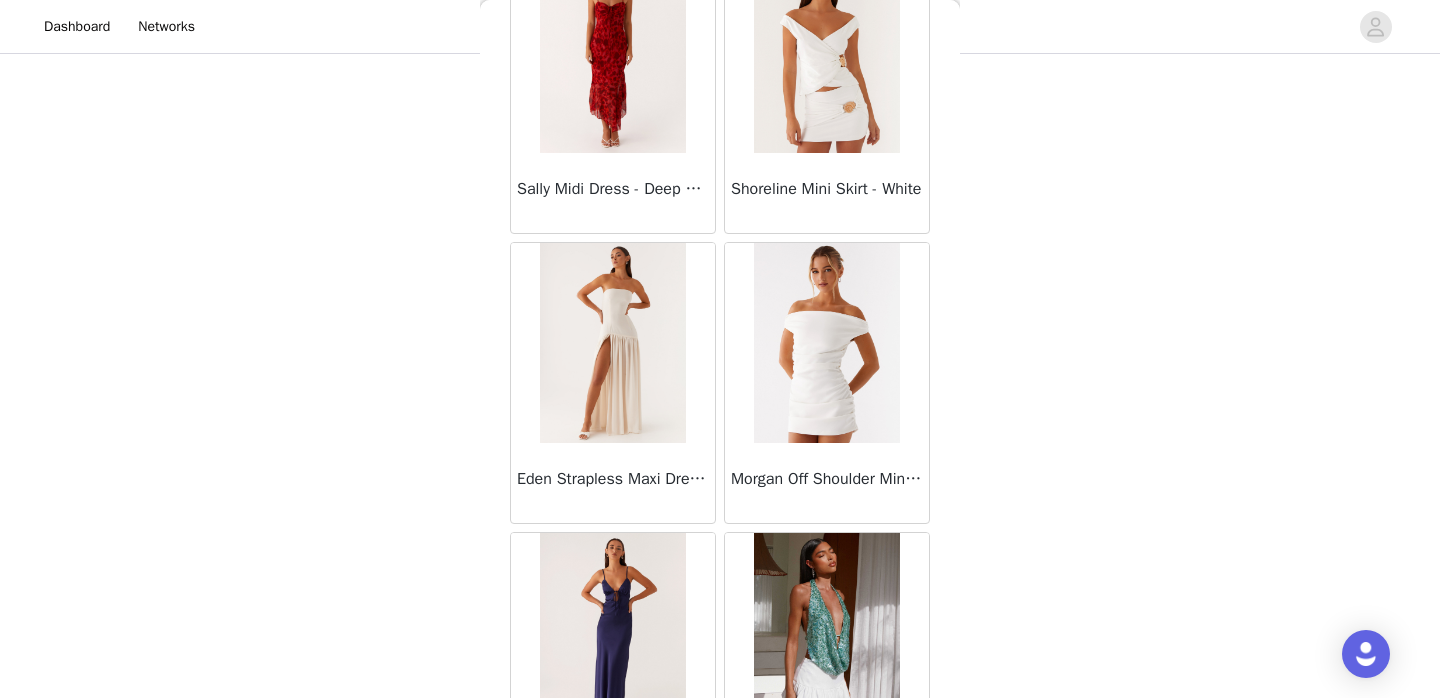 scroll, scrollTop: 19762, scrollLeft: 0, axis: vertical 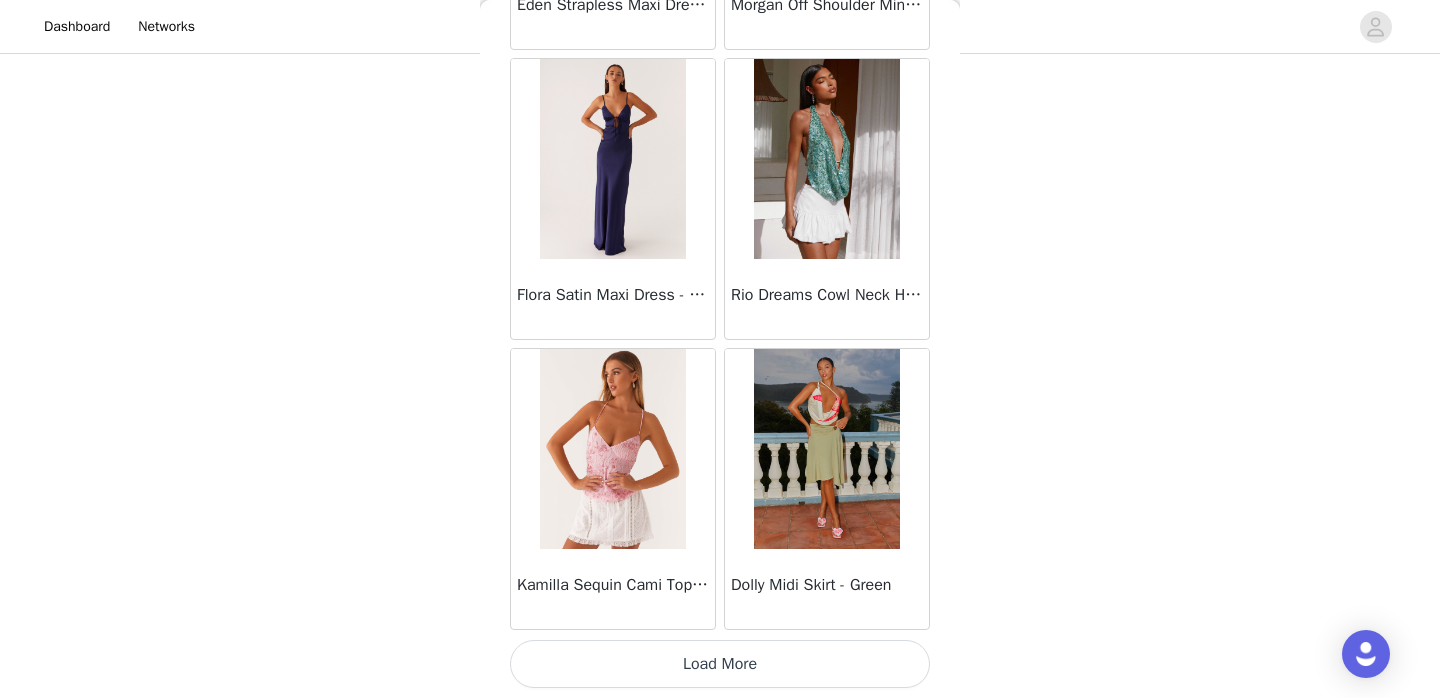 click on "Load More" at bounding box center [720, 664] 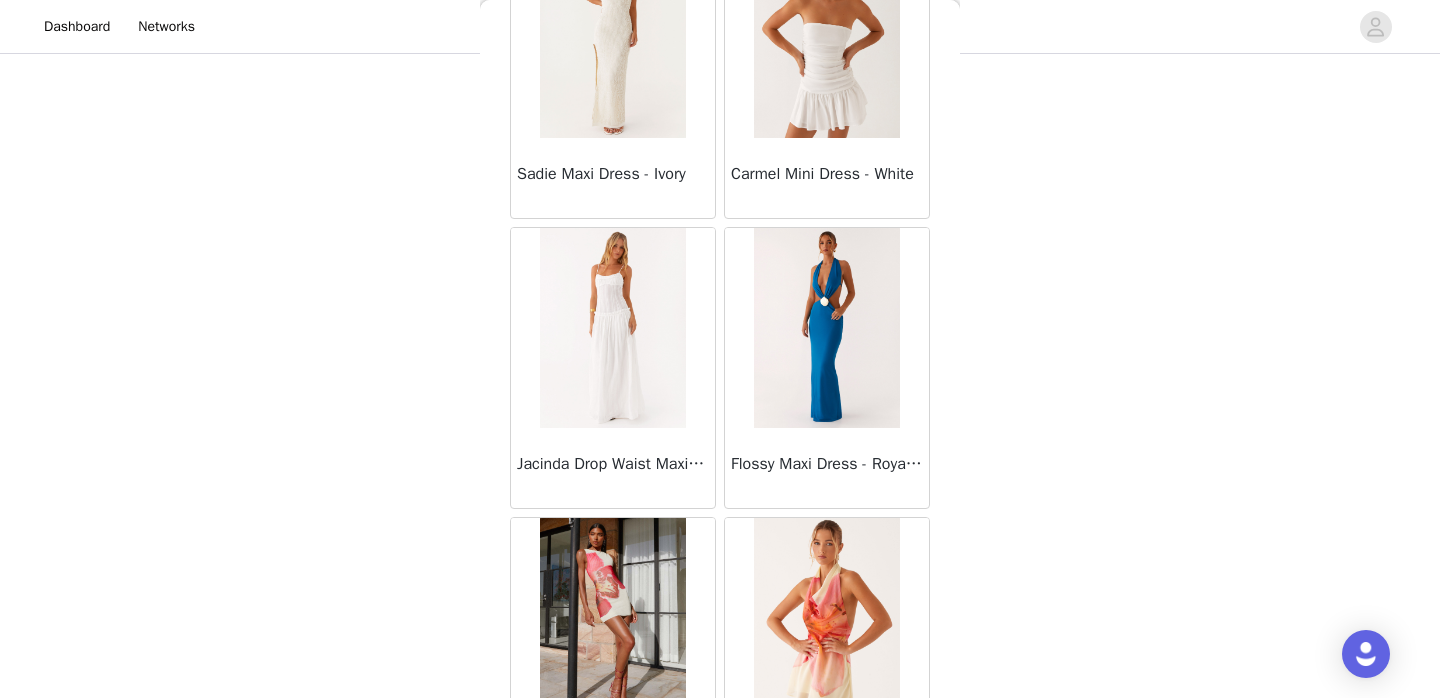 scroll, scrollTop: 22662, scrollLeft: 0, axis: vertical 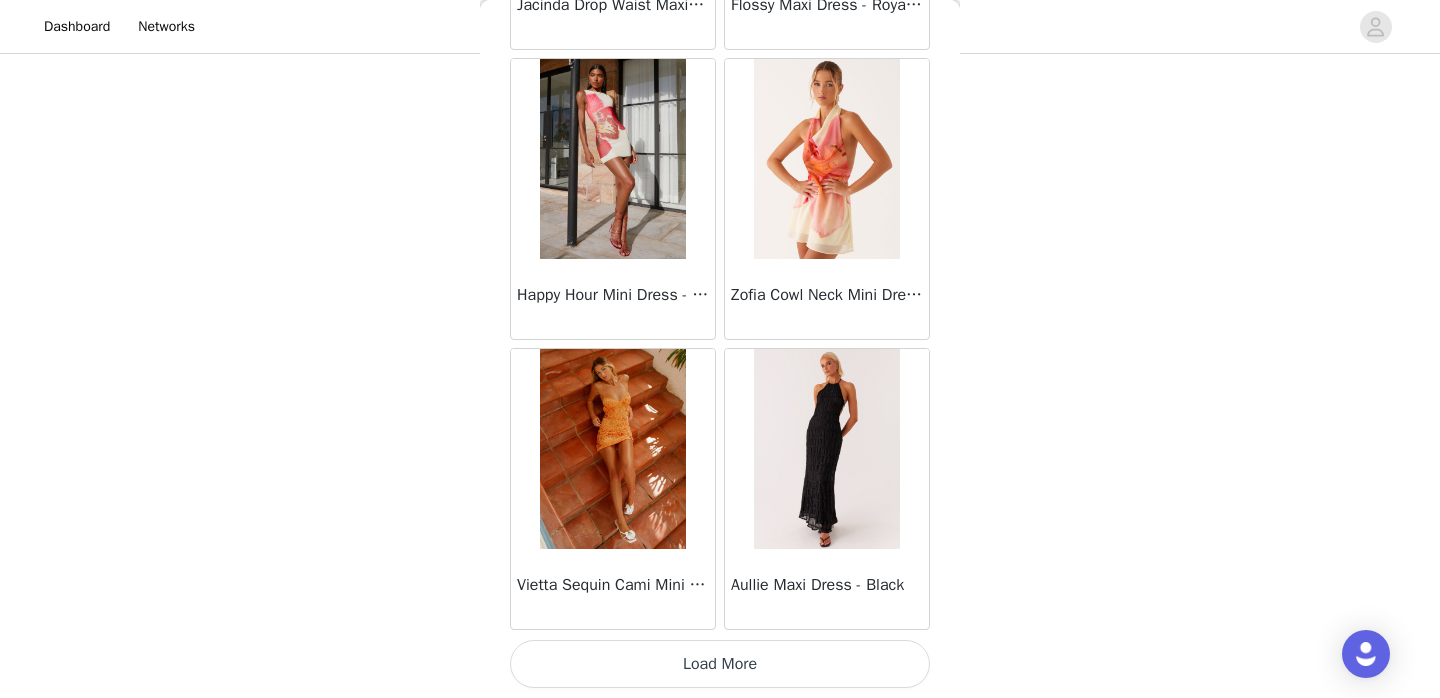 click on "Load More" at bounding box center [720, 664] 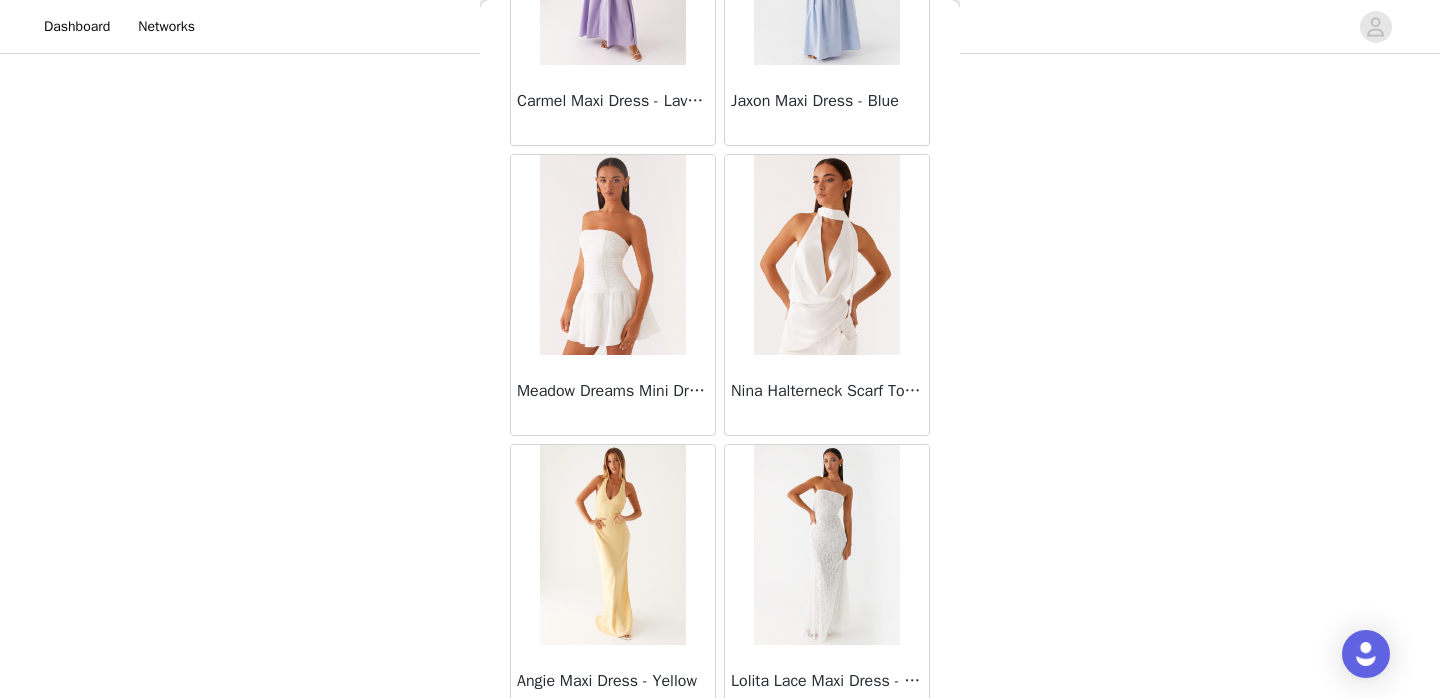 scroll, scrollTop: 25562, scrollLeft: 0, axis: vertical 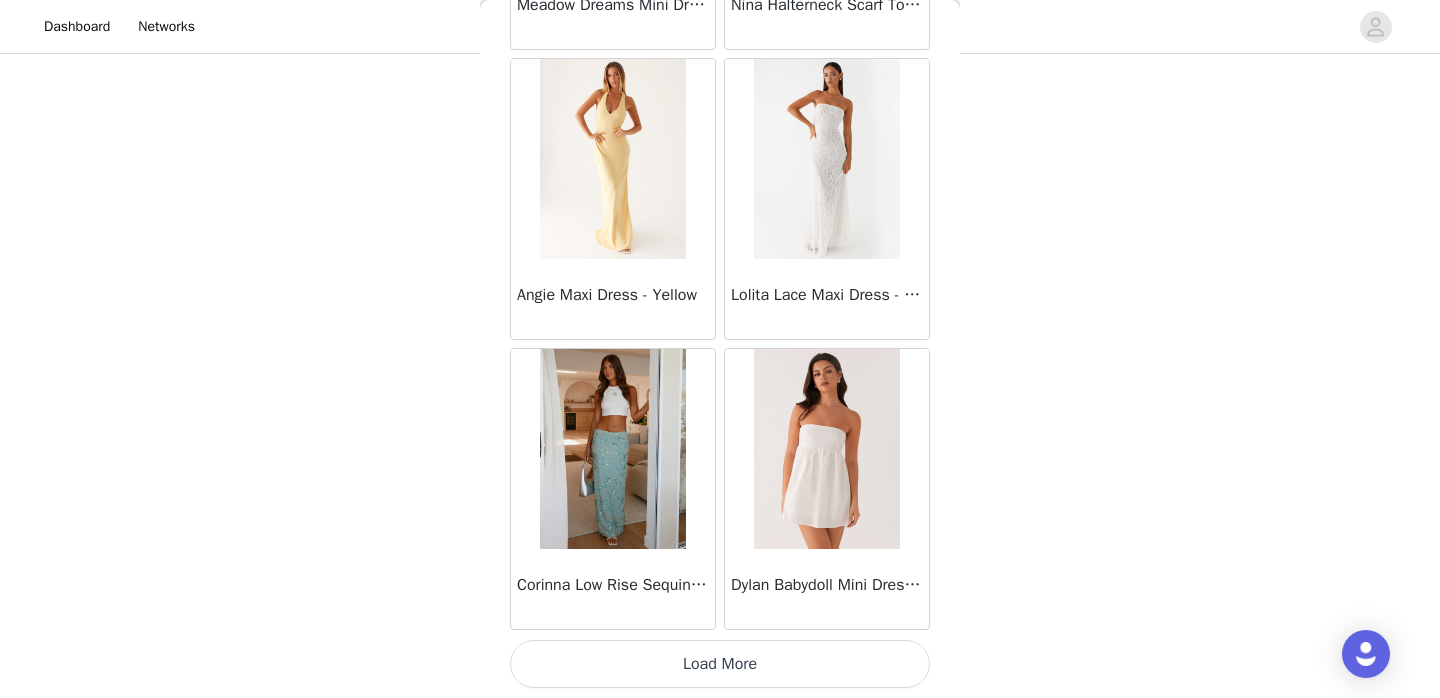 click on "Load More" at bounding box center (720, 664) 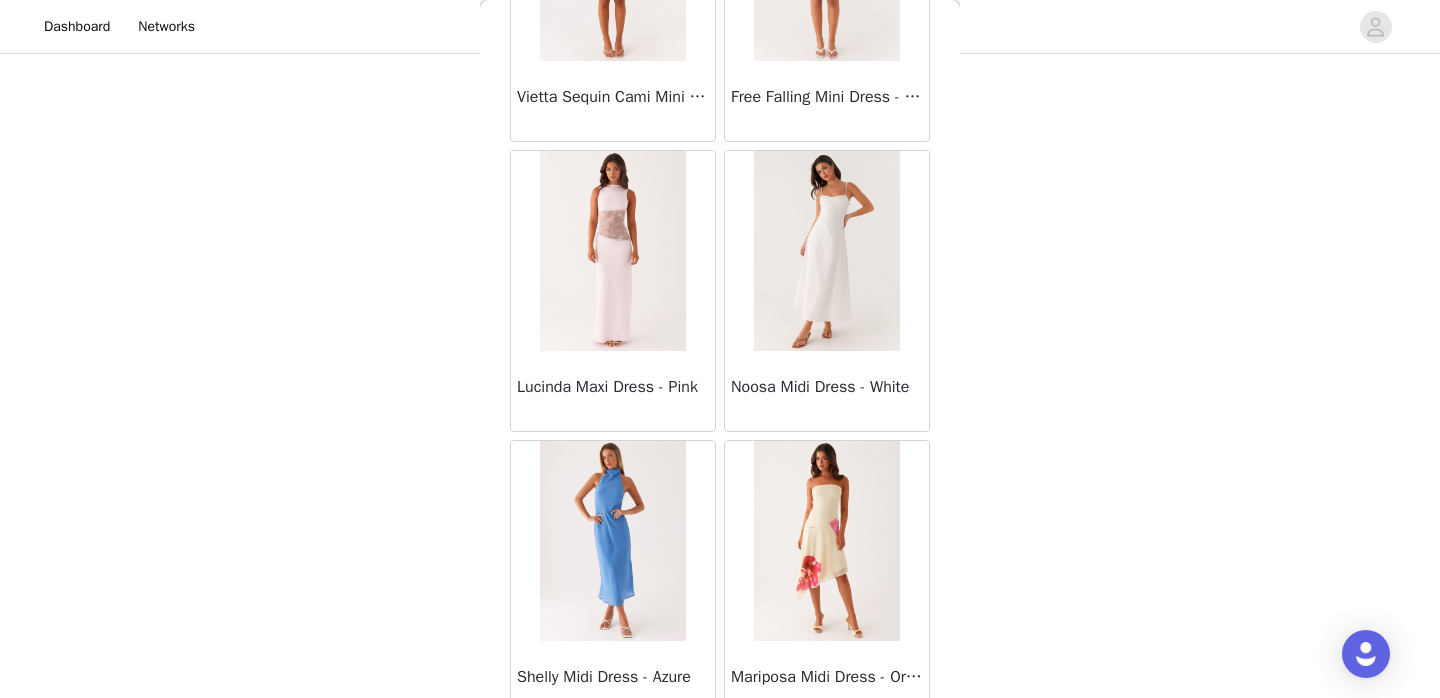 scroll, scrollTop: 28462, scrollLeft: 0, axis: vertical 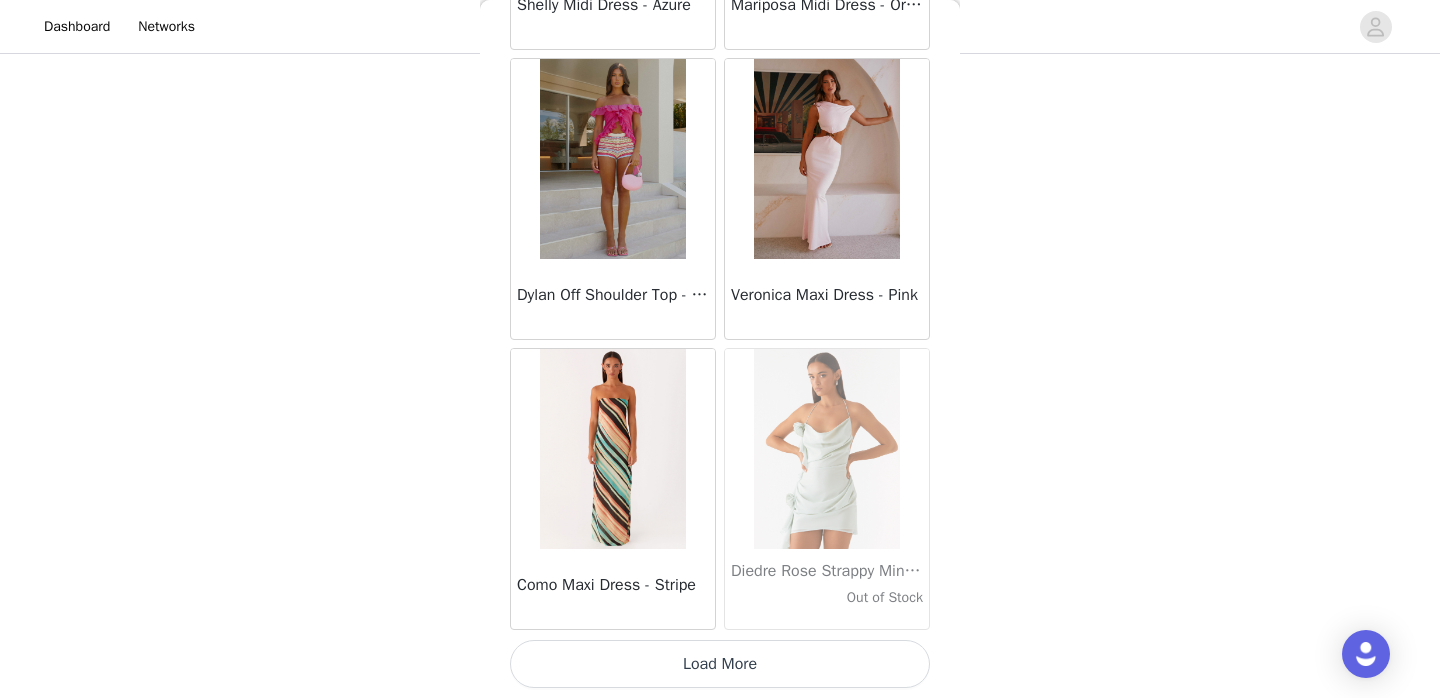 click on "Load More" at bounding box center [720, 664] 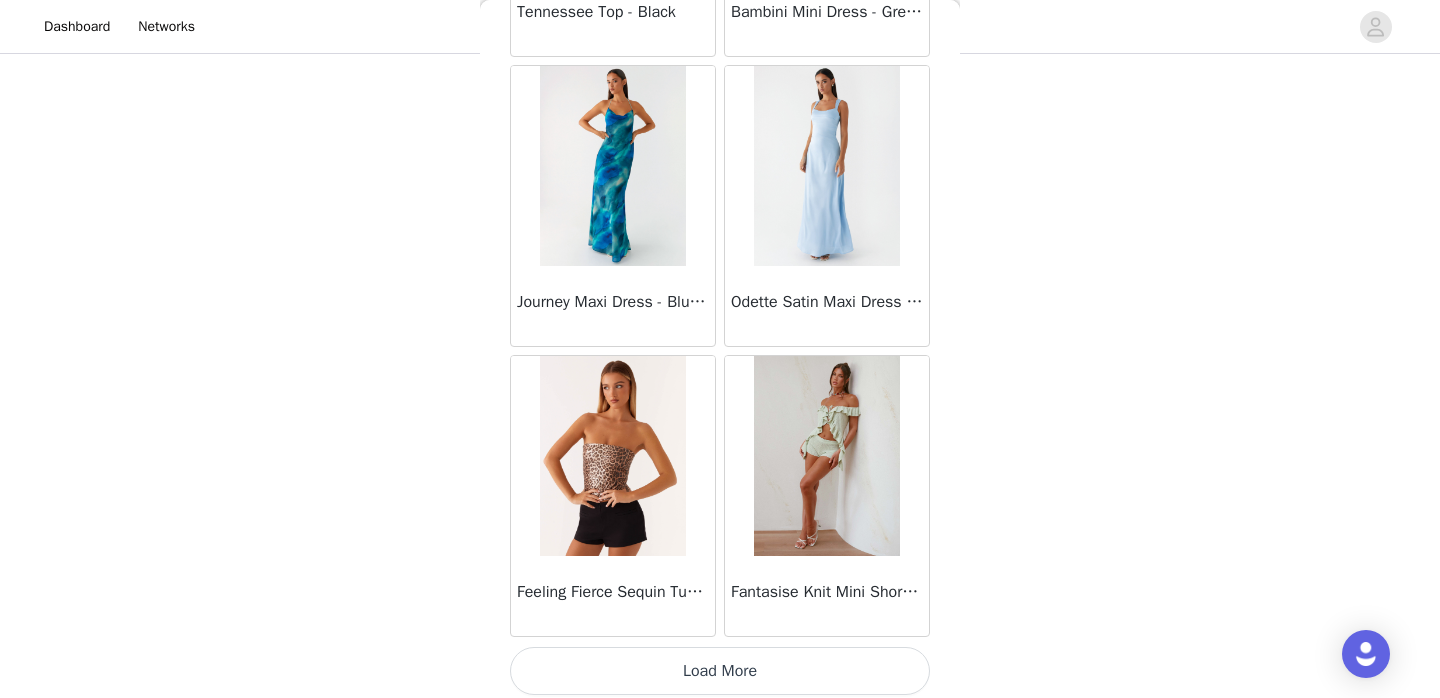 scroll, scrollTop: 31362, scrollLeft: 0, axis: vertical 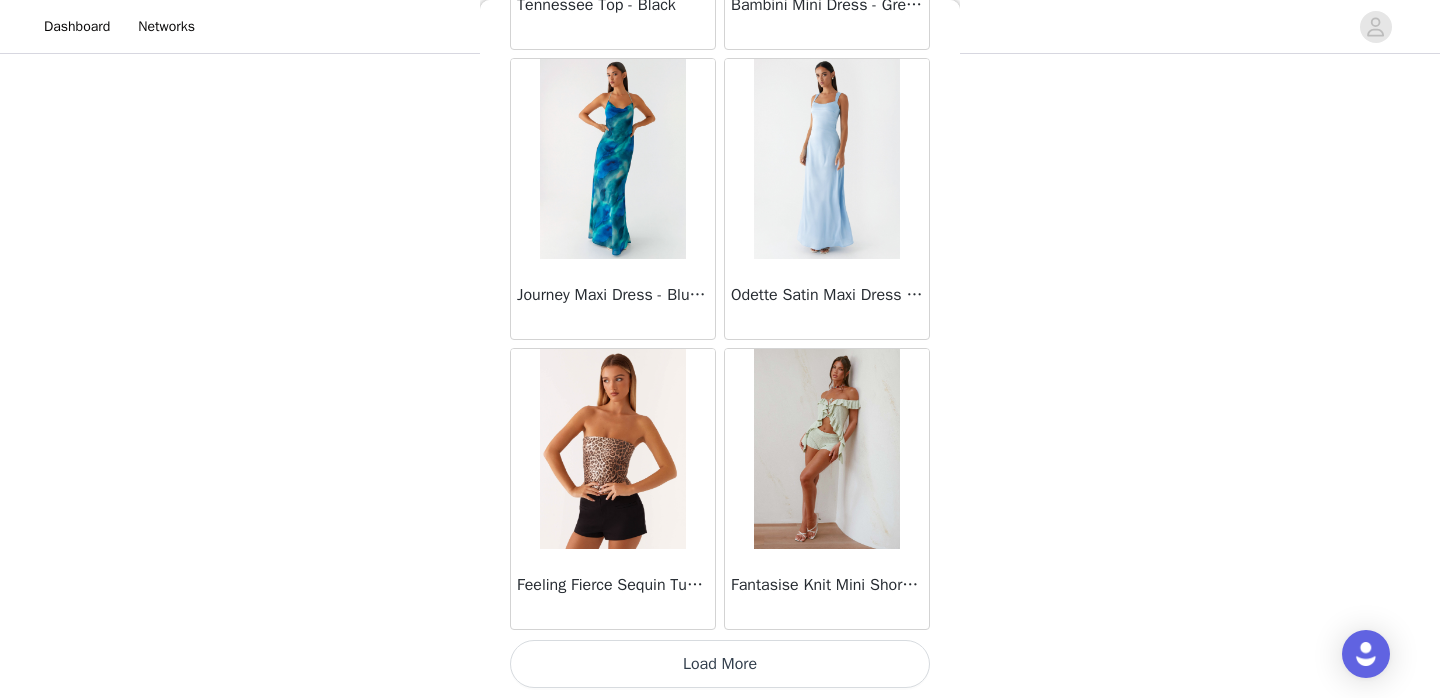 click on "Load More" at bounding box center [720, 664] 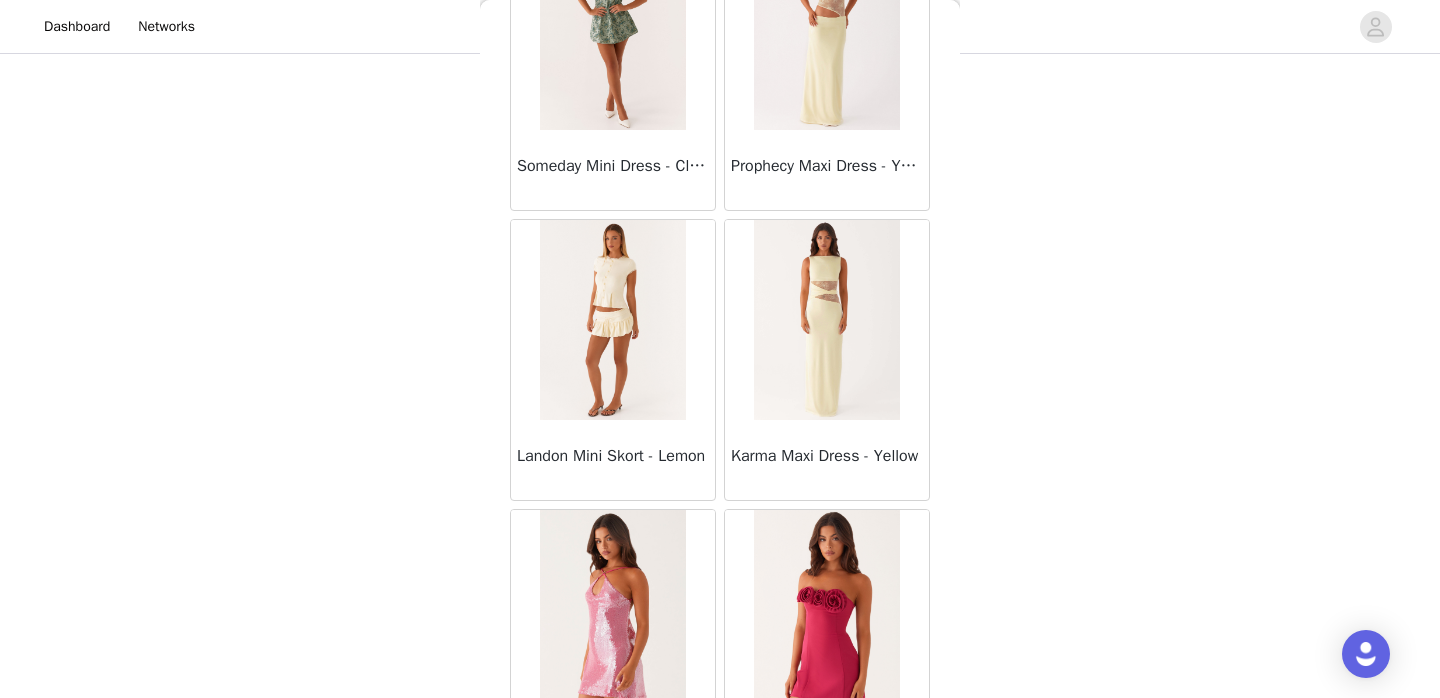 scroll, scrollTop: 34262, scrollLeft: 0, axis: vertical 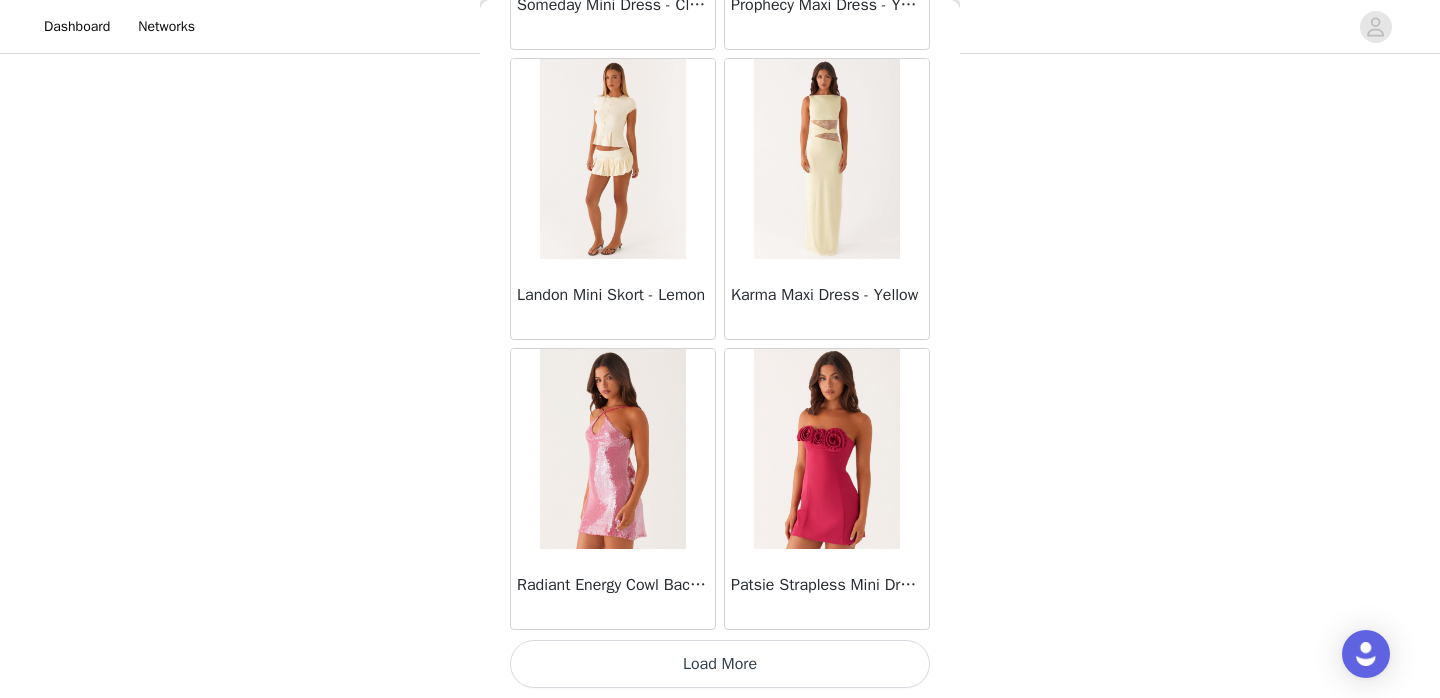 click on "Load More" at bounding box center (720, 664) 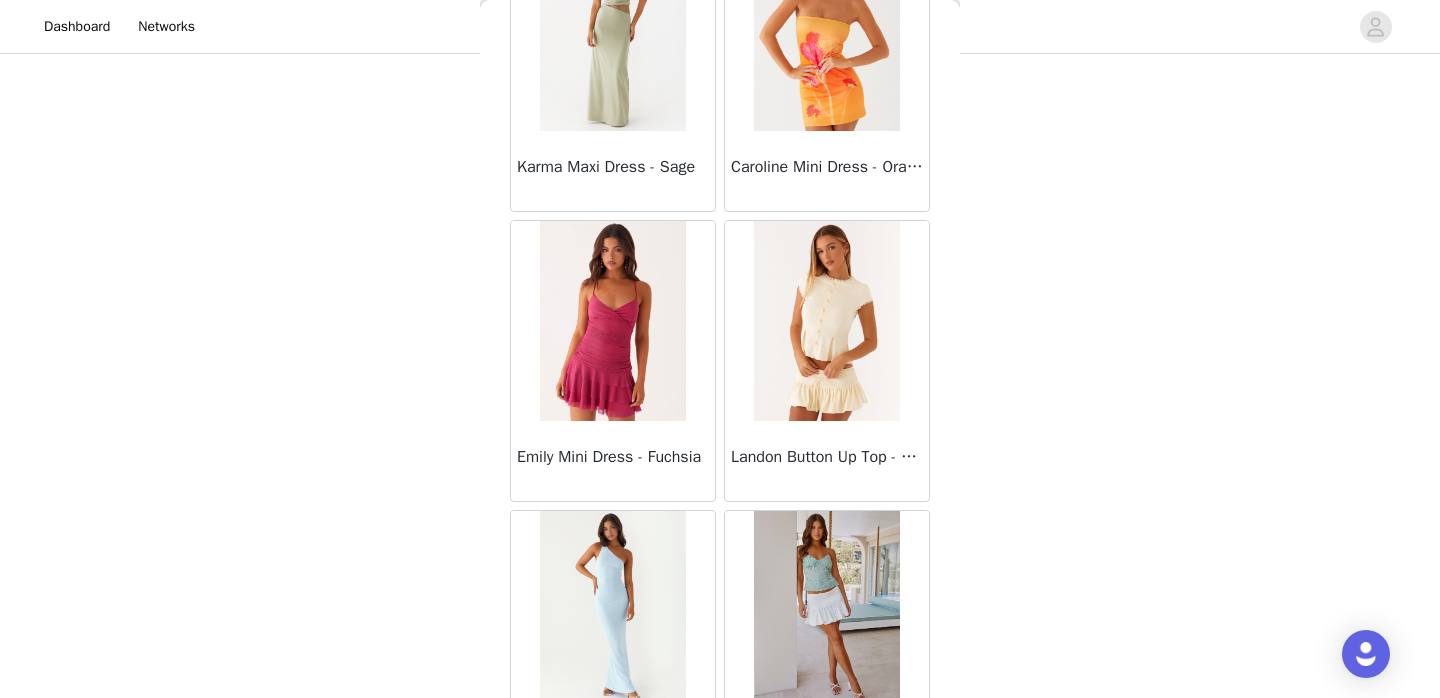 scroll, scrollTop: 37162, scrollLeft: 0, axis: vertical 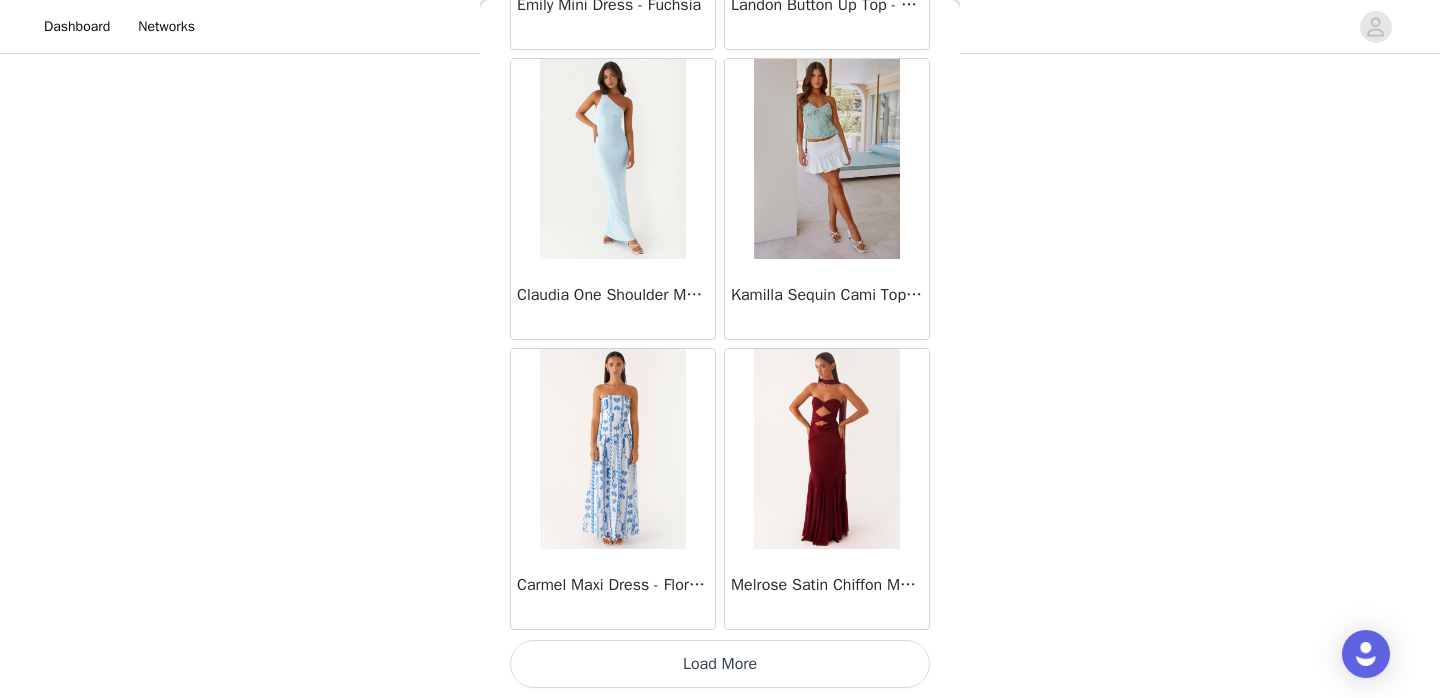 click on "Load More" at bounding box center (720, 664) 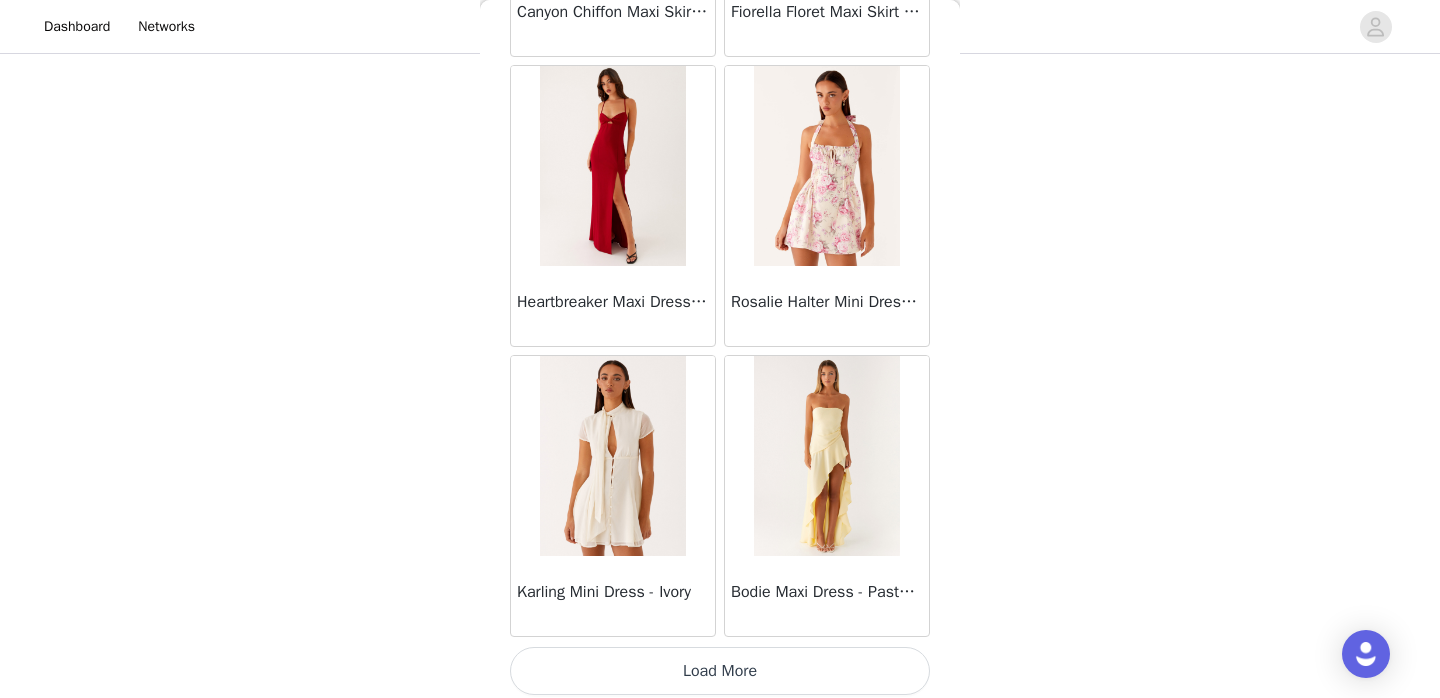 scroll, scrollTop: 40062, scrollLeft: 0, axis: vertical 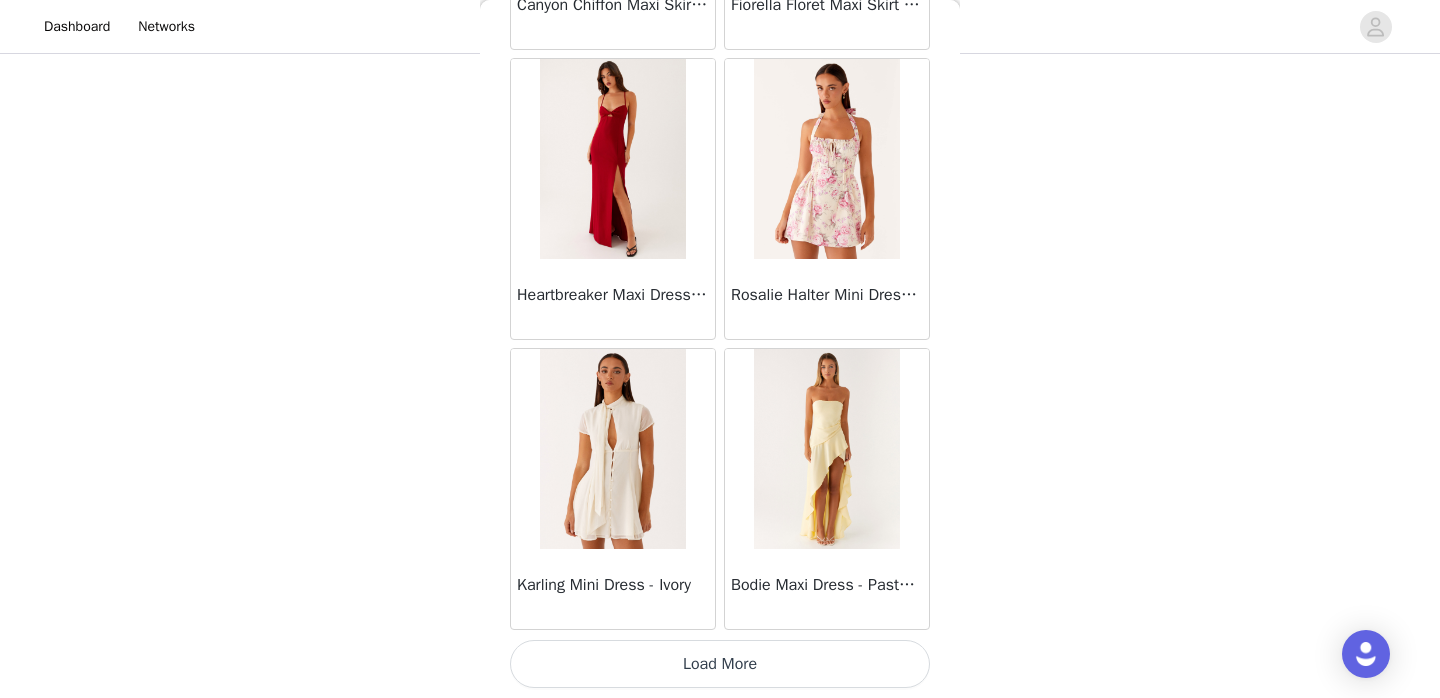 click on "Load More" at bounding box center (720, 664) 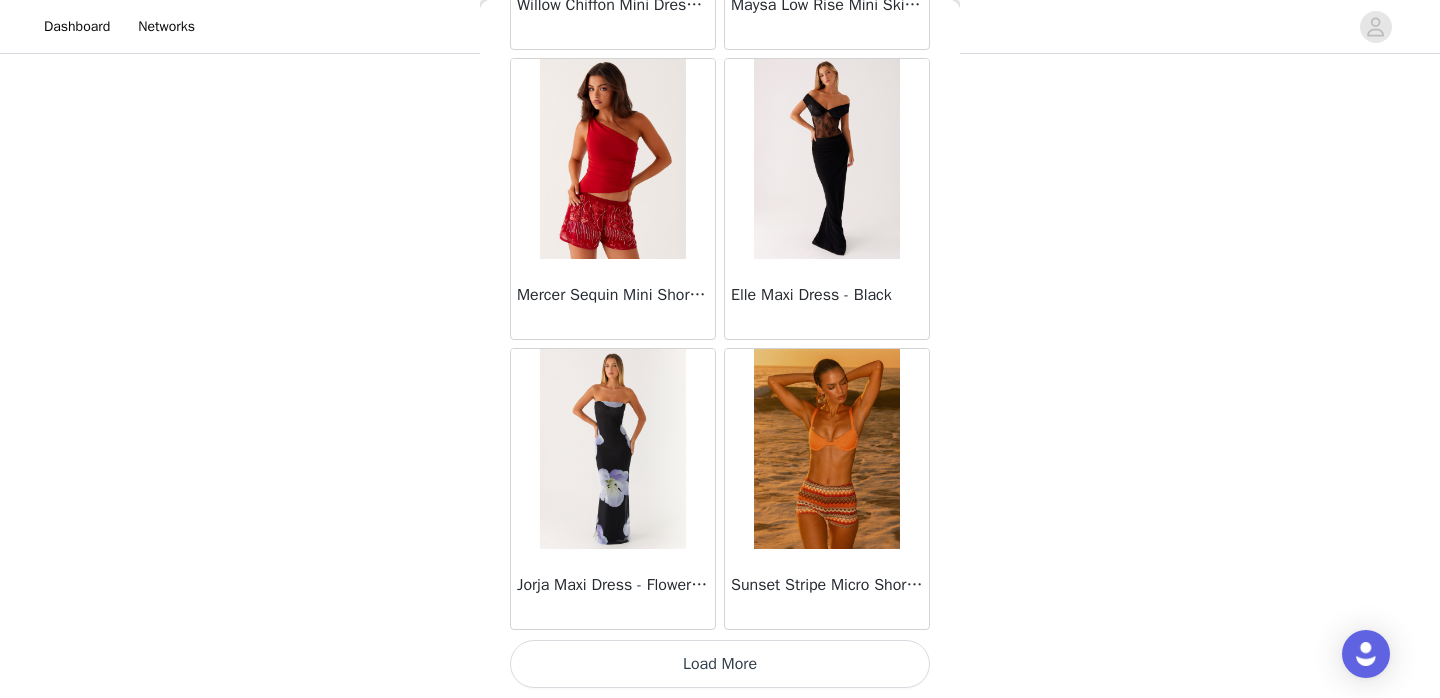 scroll, scrollTop: 42961, scrollLeft: 0, axis: vertical 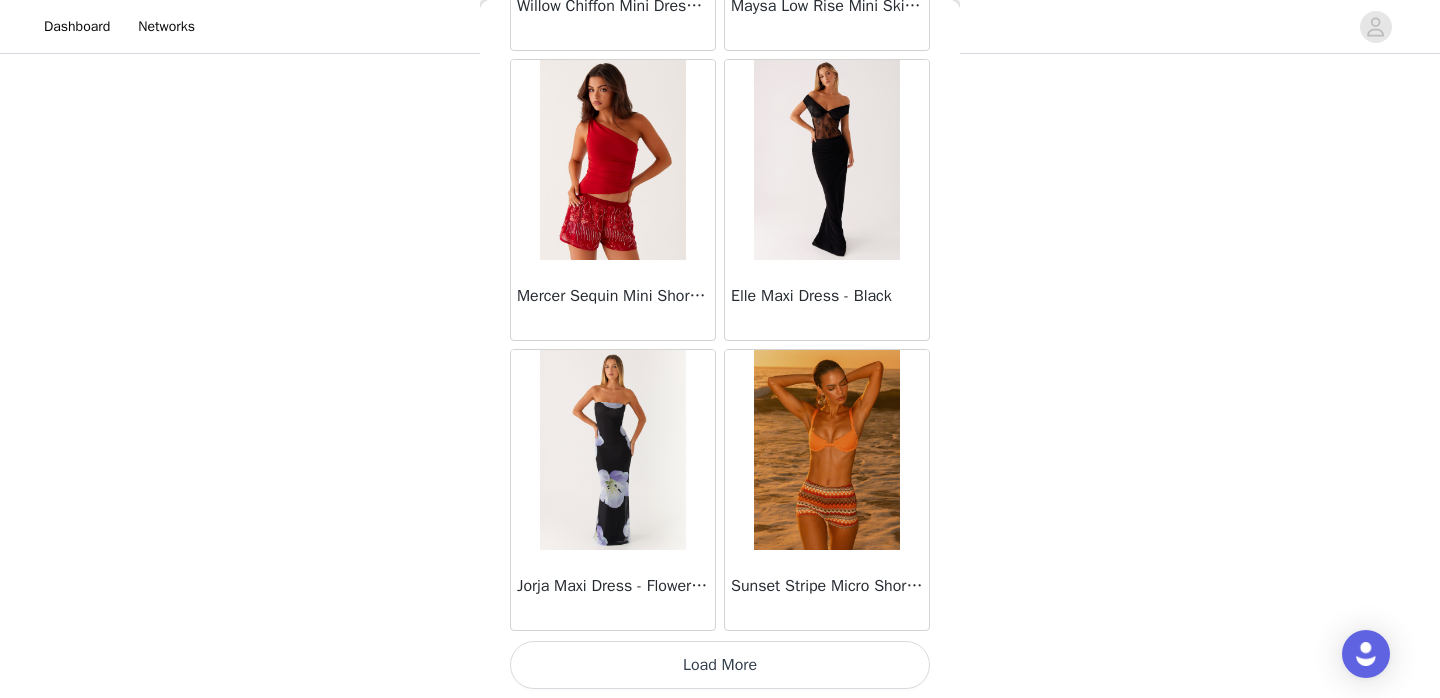 click on "Load More" at bounding box center [720, 665] 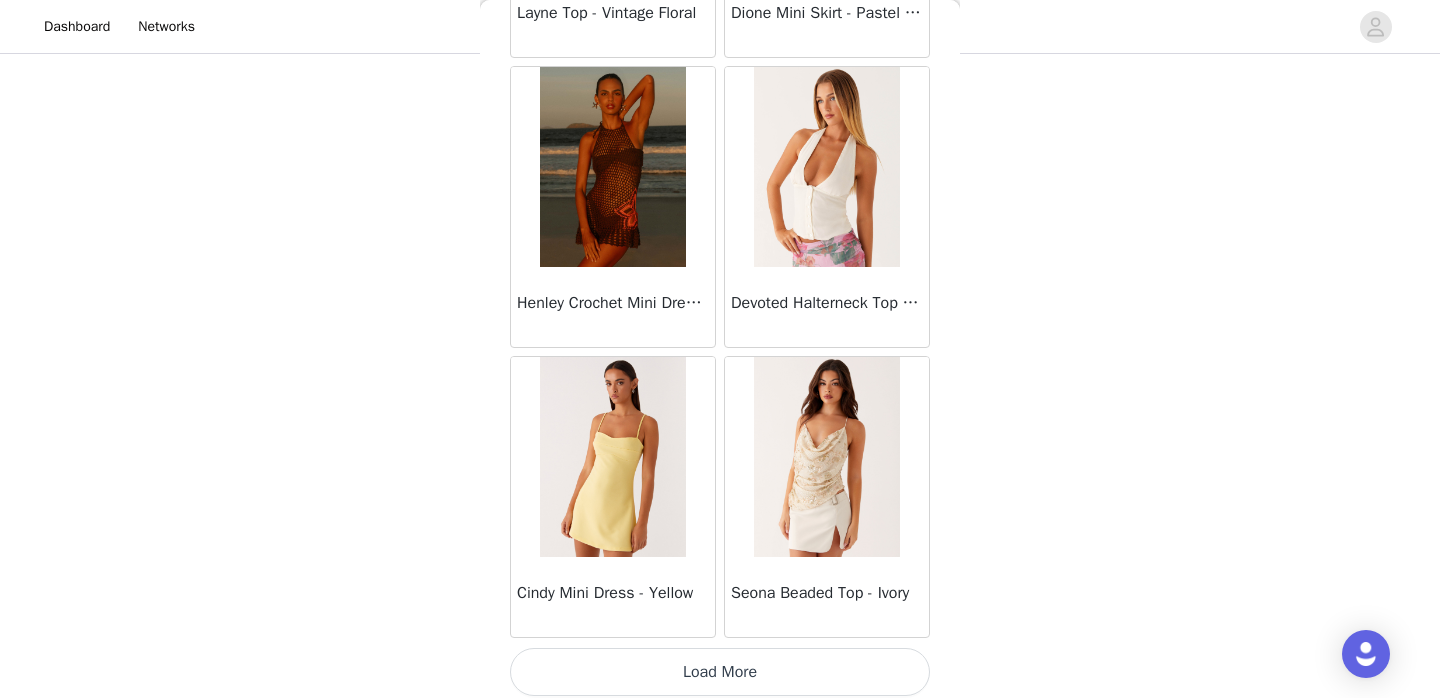 scroll, scrollTop: 45862, scrollLeft: 0, axis: vertical 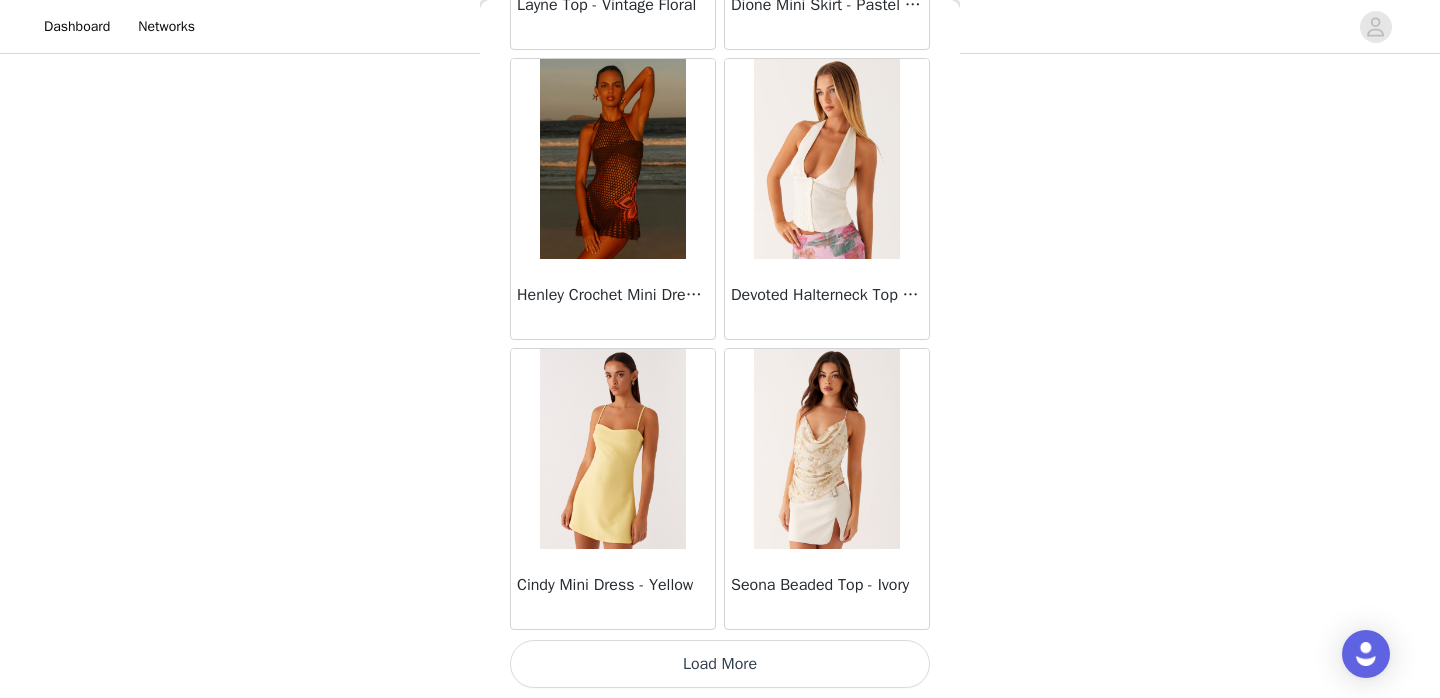 click on "Load More" at bounding box center (720, 664) 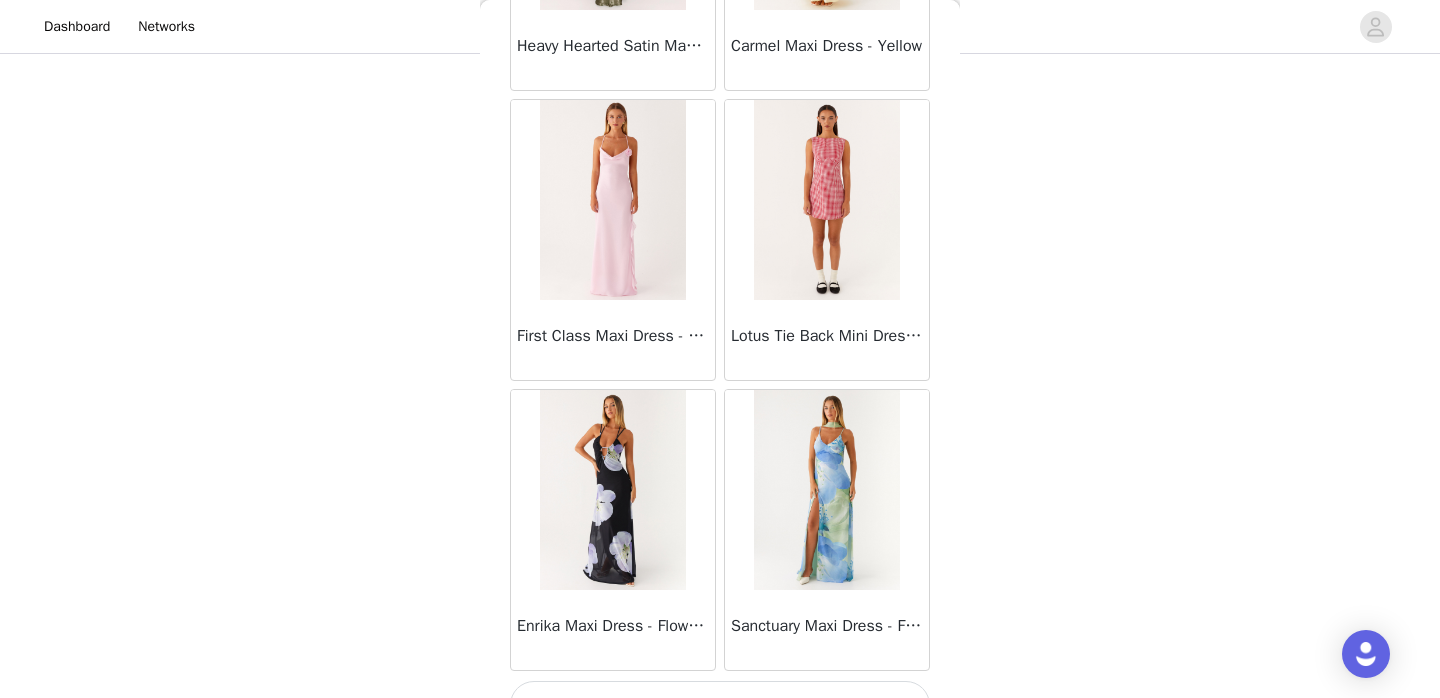 scroll, scrollTop: 48762, scrollLeft: 0, axis: vertical 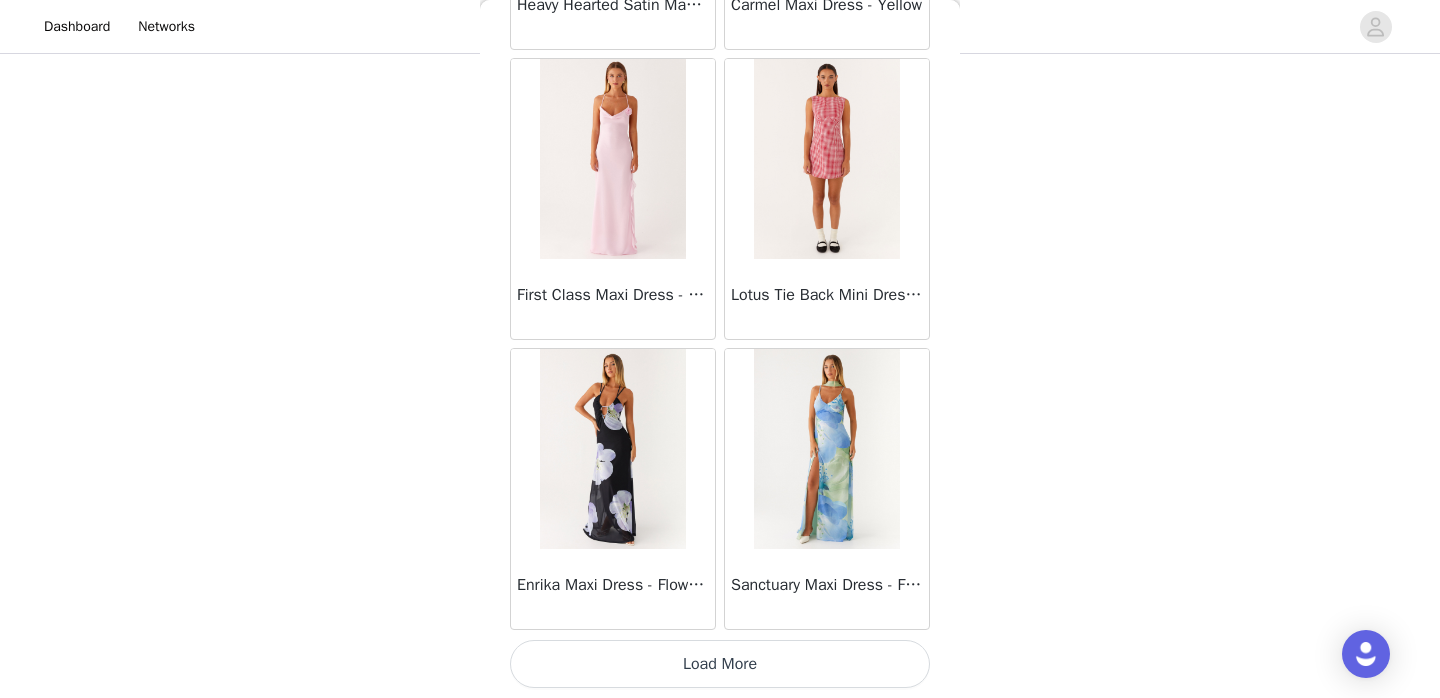 click on "Load More" at bounding box center (720, 664) 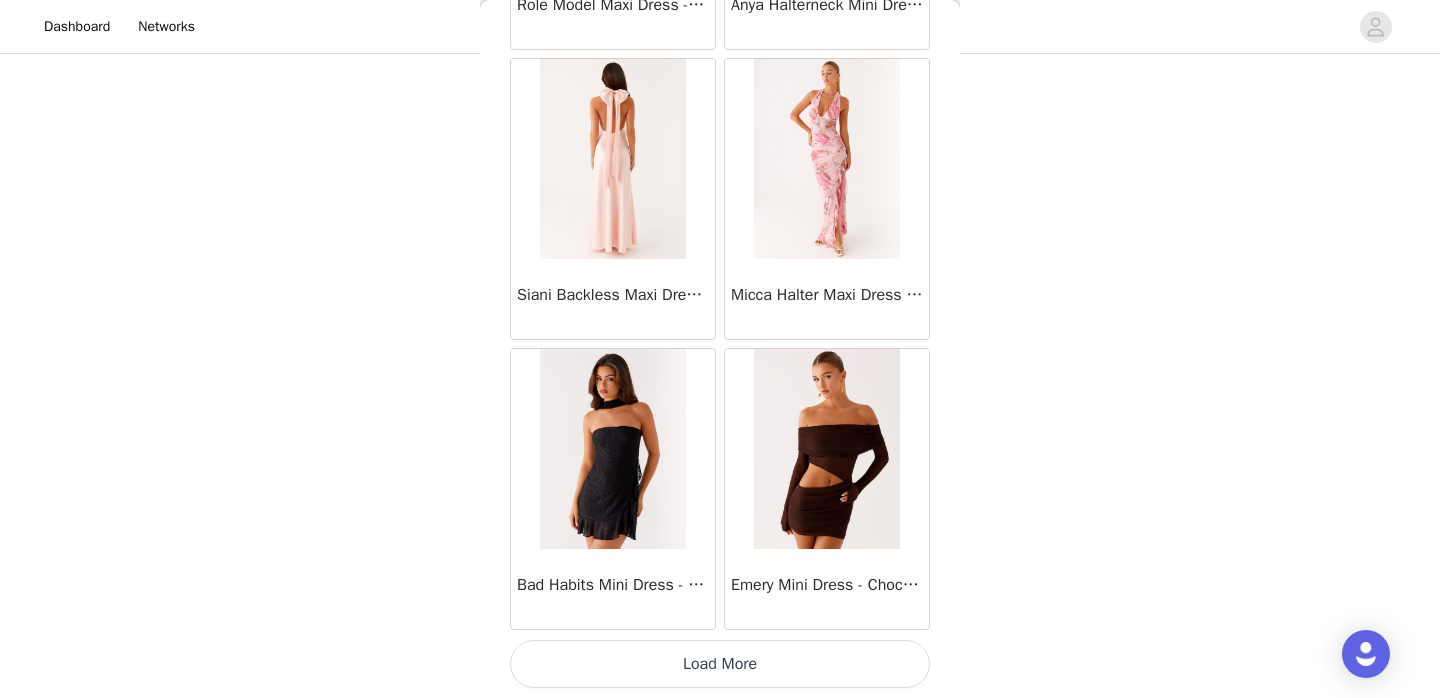 scroll, scrollTop: 51660, scrollLeft: 0, axis: vertical 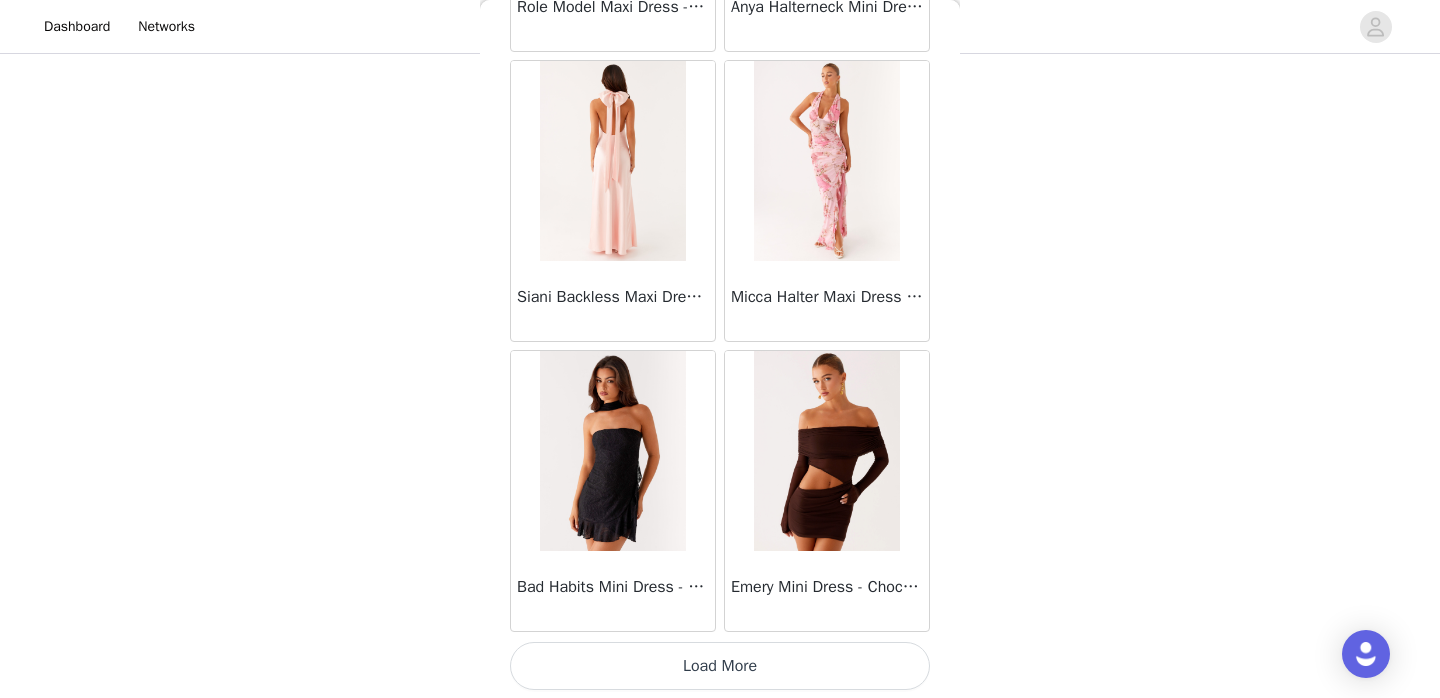 click on "Load More" at bounding box center (720, 666) 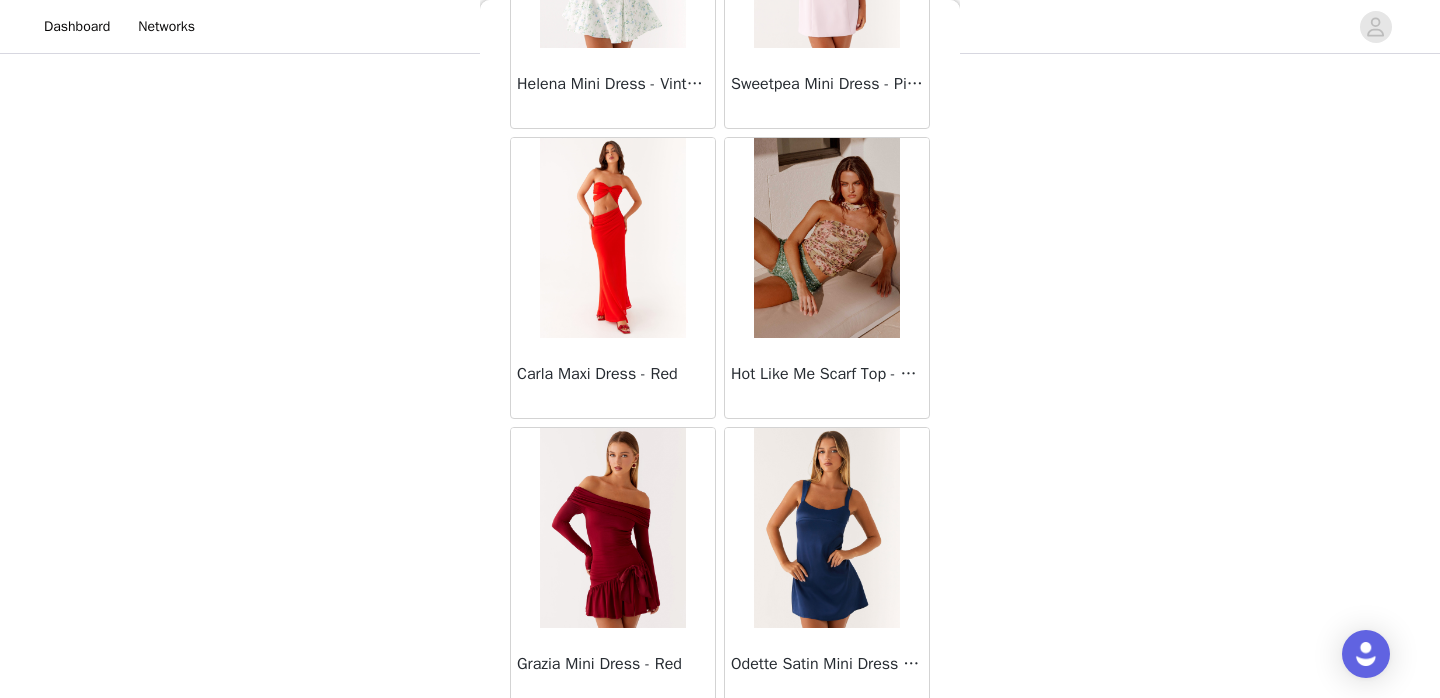 scroll, scrollTop: 54562, scrollLeft: 0, axis: vertical 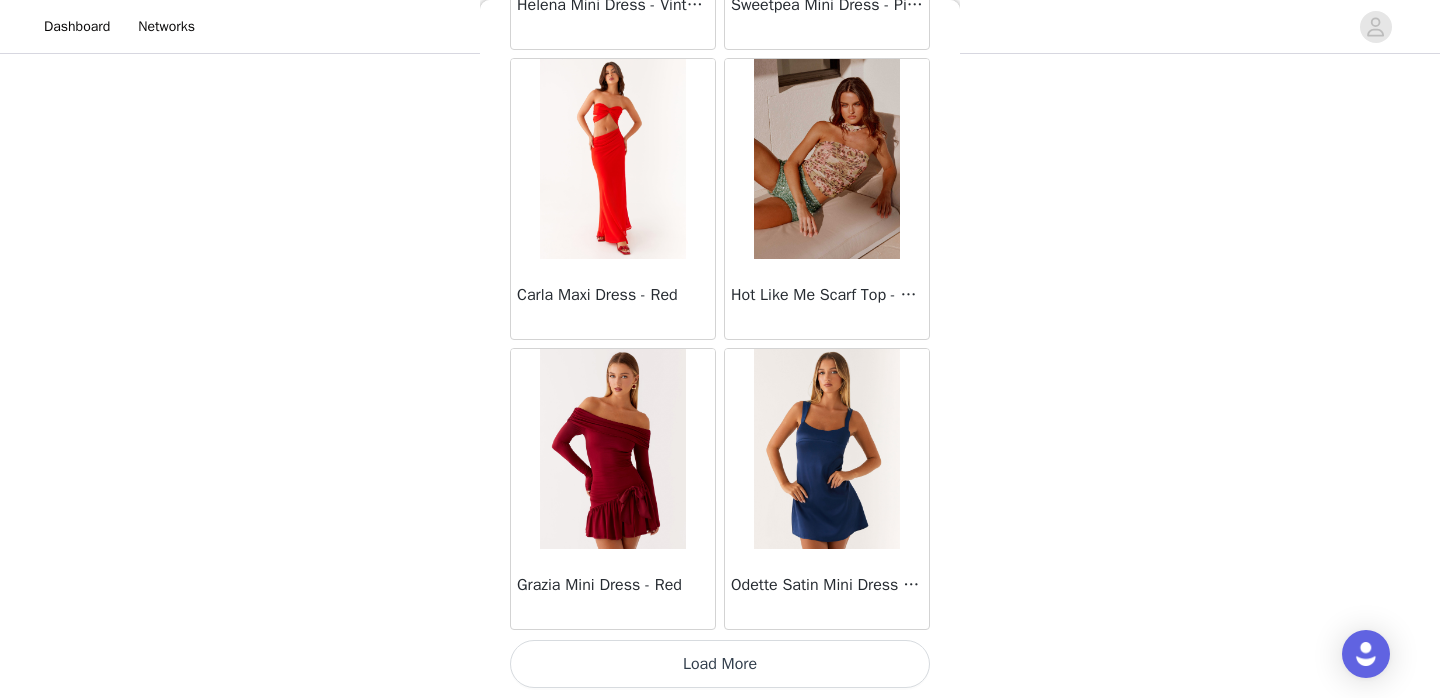 click on "Load More" at bounding box center [720, 664] 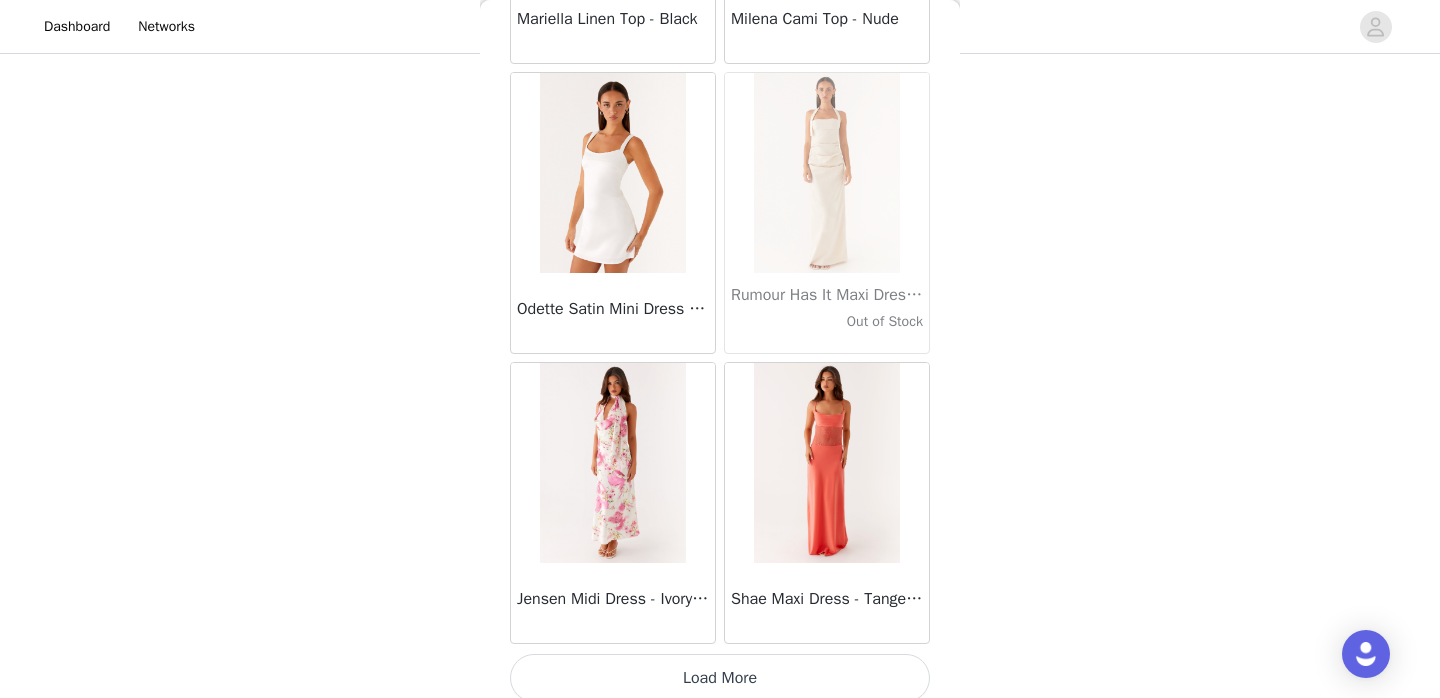 scroll, scrollTop: 57462, scrollLeft: 0, axis: vertical 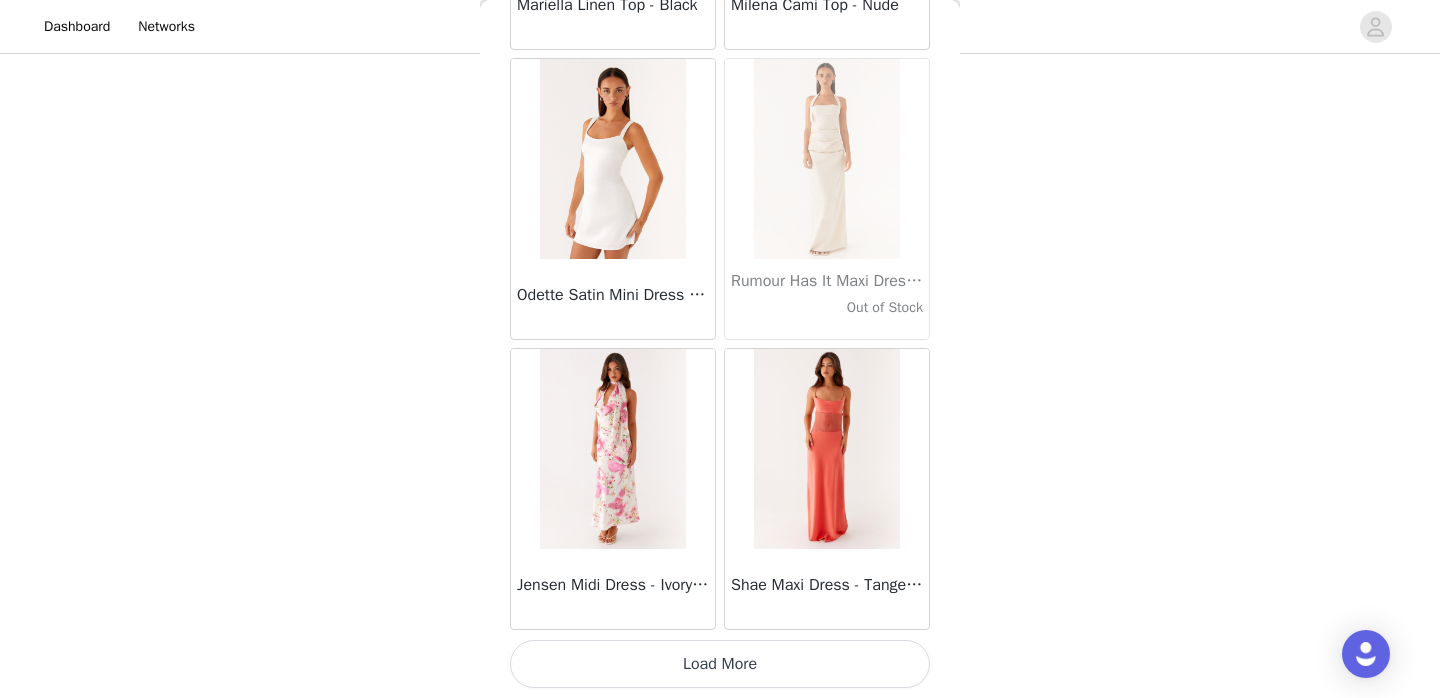 click on "Load More" at bounding box center (720, 664) 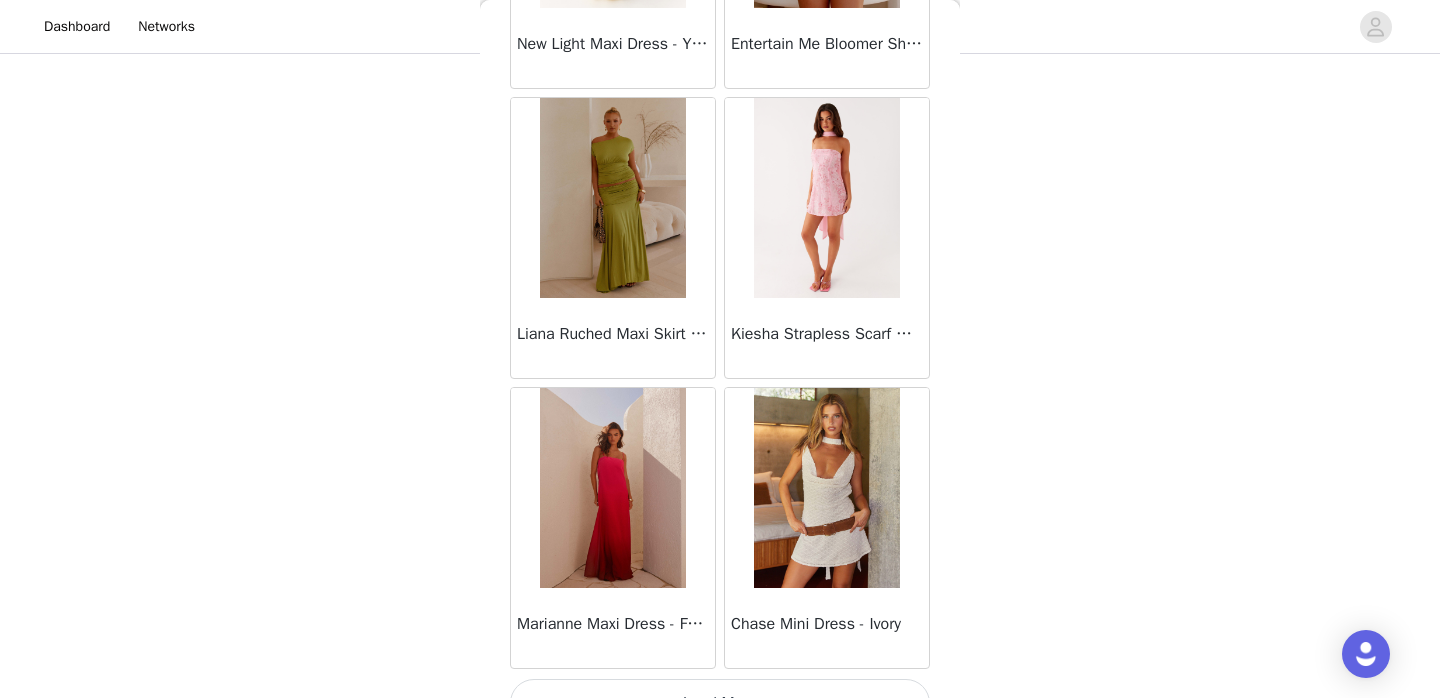 scroll, scrollTop: 60362, scrollLeft: 0, axis: vertical 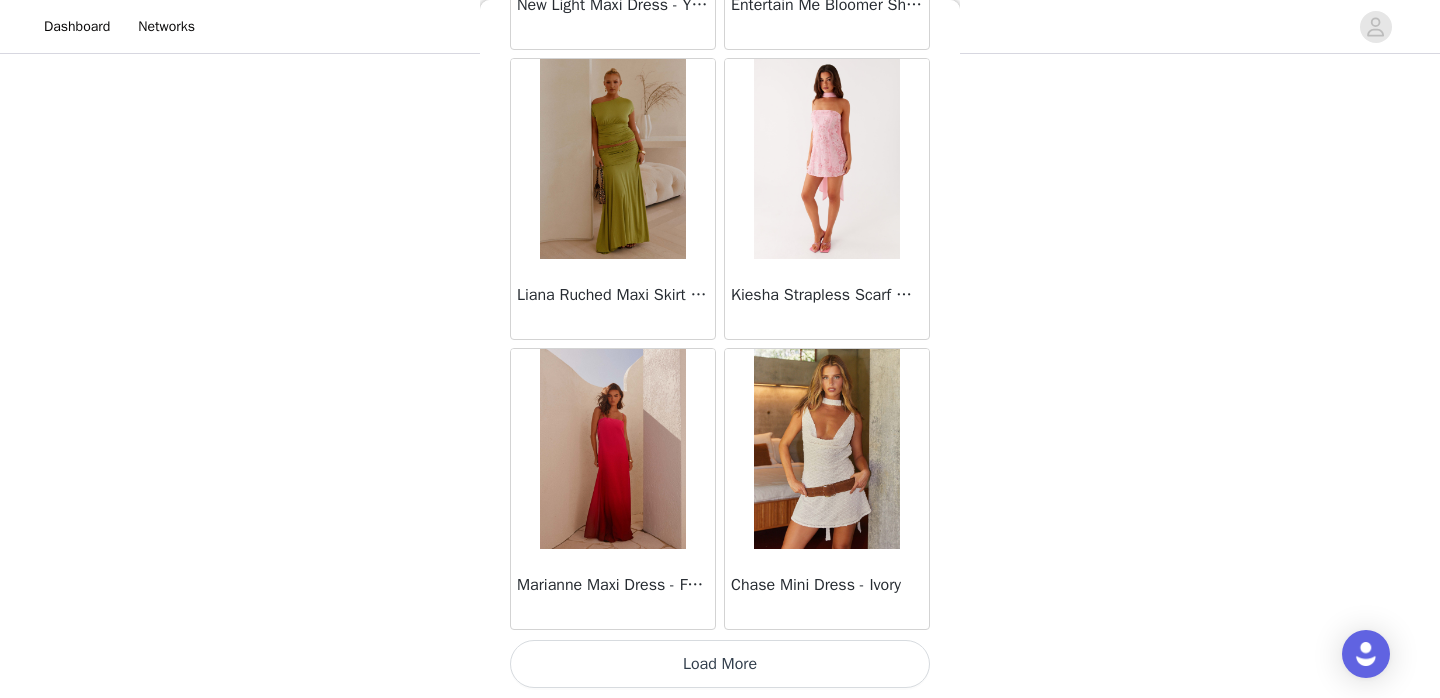 click on "Load More" at bounding box center (720, 664) 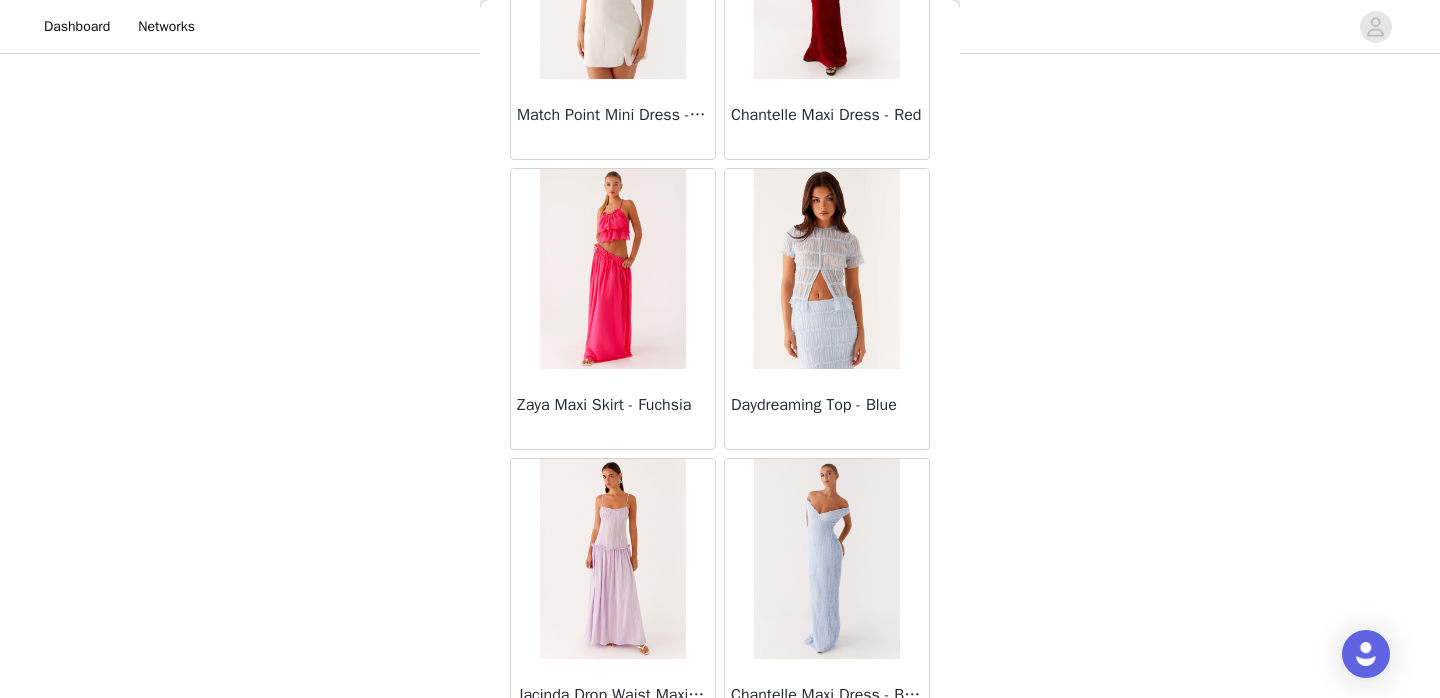 scroll, scrollTop: 63262, scrollLeft: 0, axis: vertical 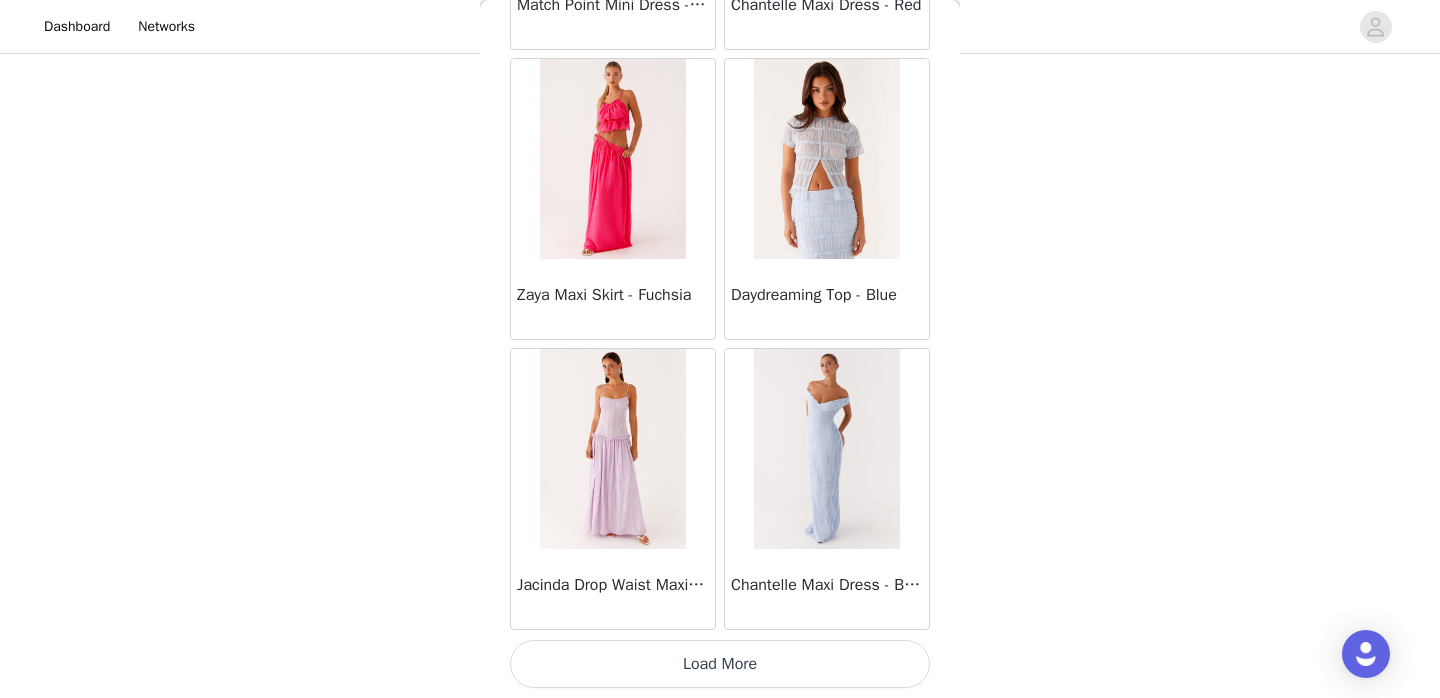 click on "Load More" at bounding box center (720, 664) 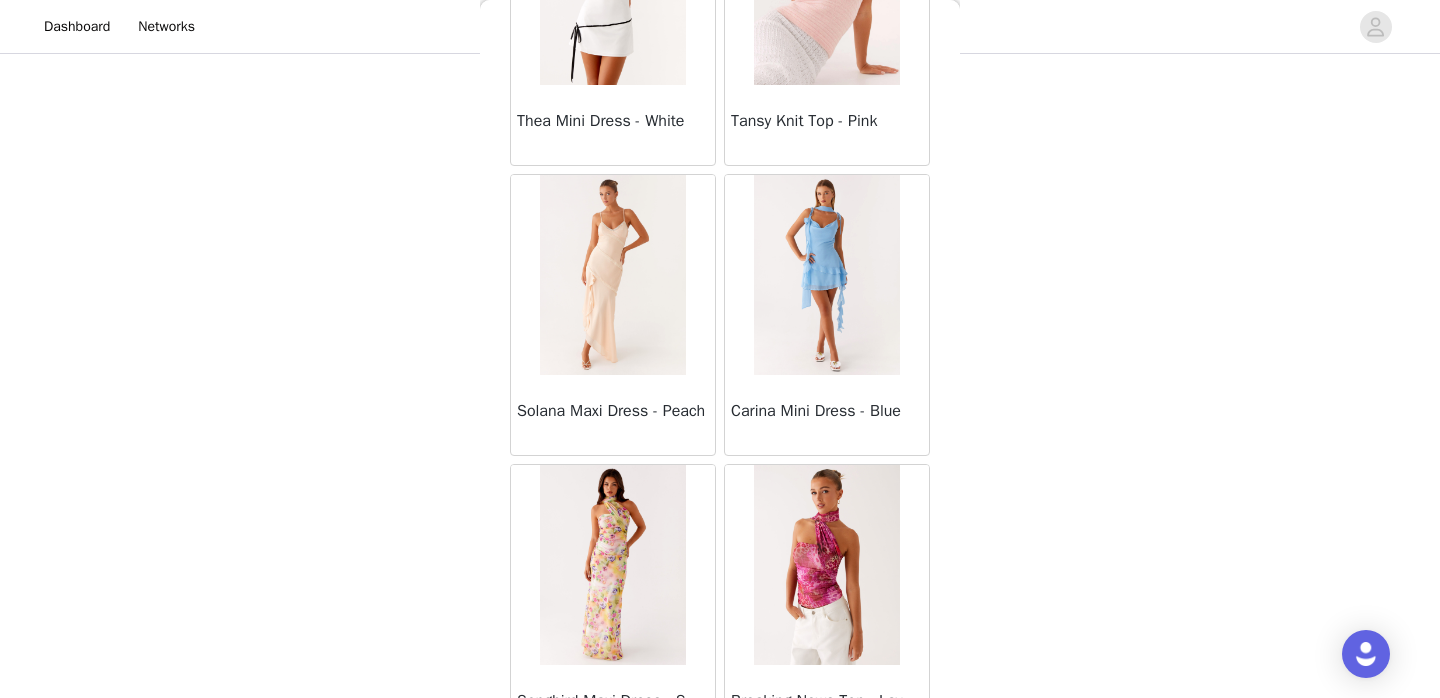 scroll, scrollTop: 66162, scrollLeft: 0, axis: vertical 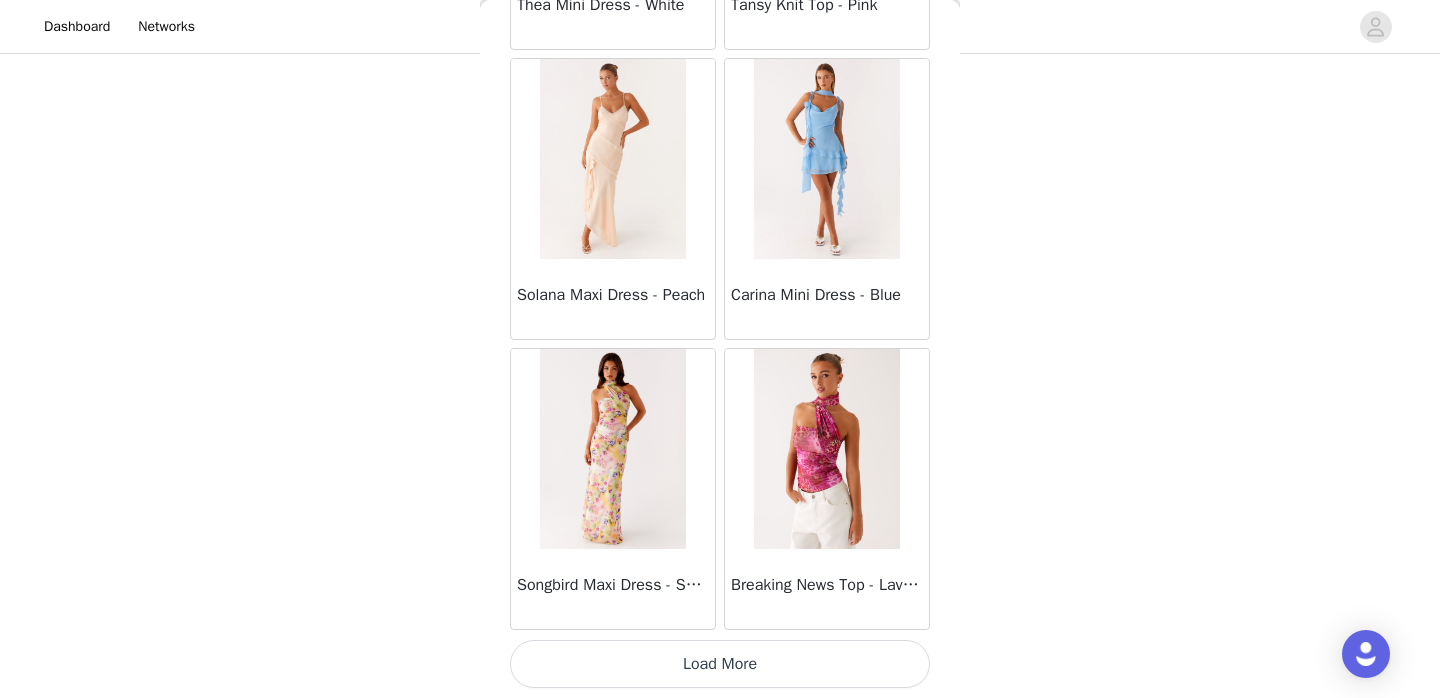 click on "Load More" at bounding box center [720, 664] 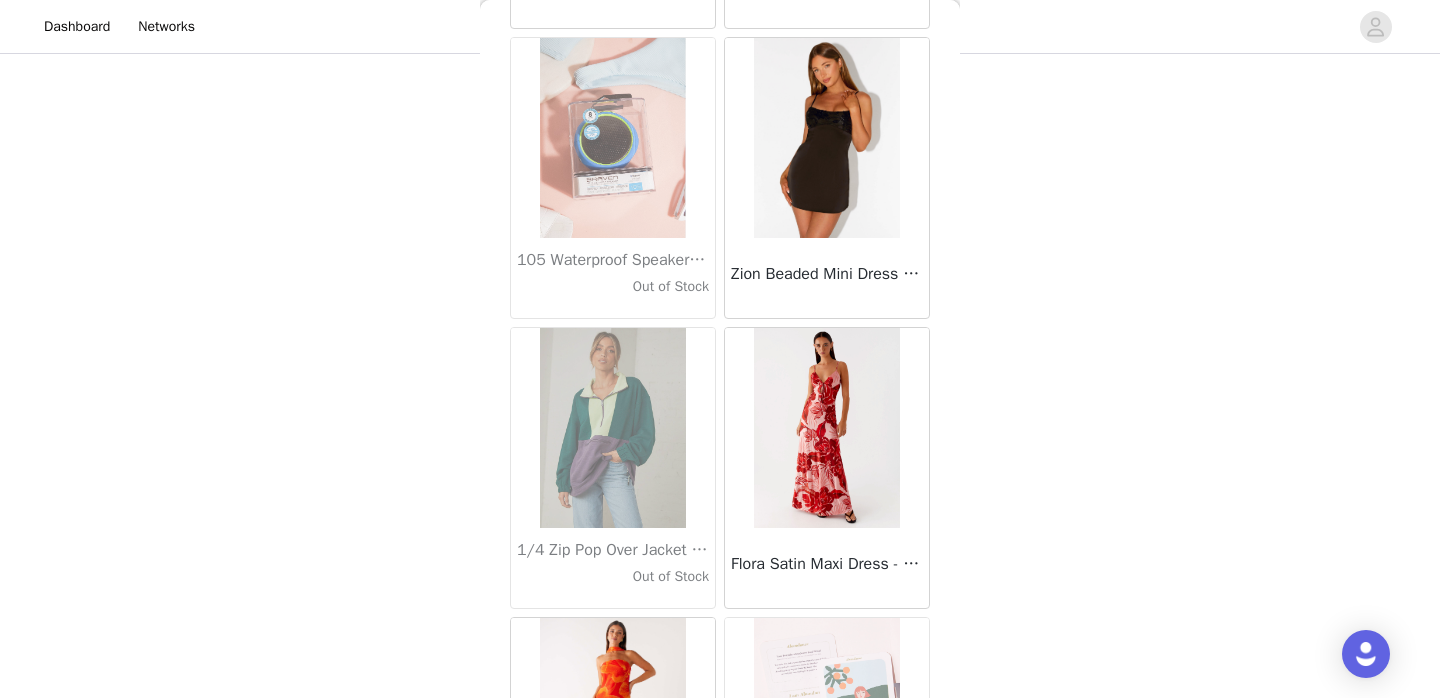 scroll, scrollTop: 69062, scrollLeft: 0, axis: vertical 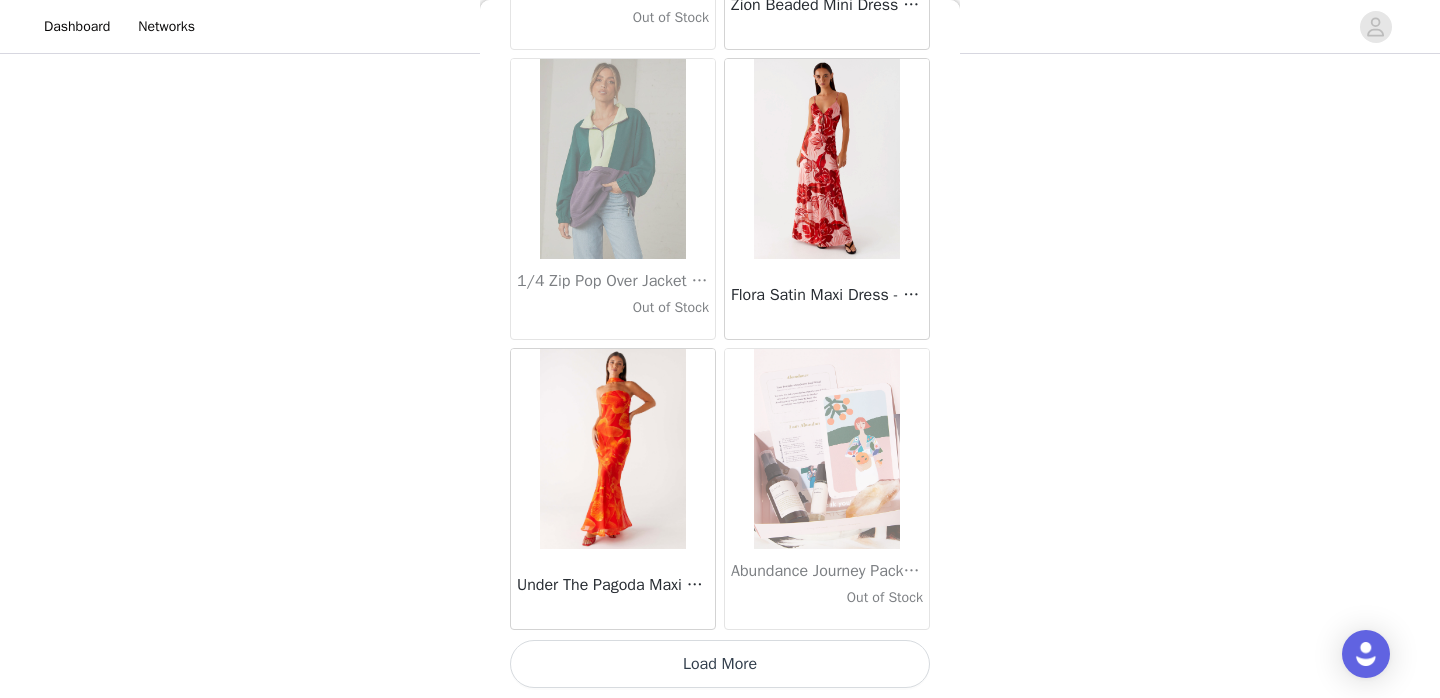 click on "Load More" at bounding box center [720, 664] 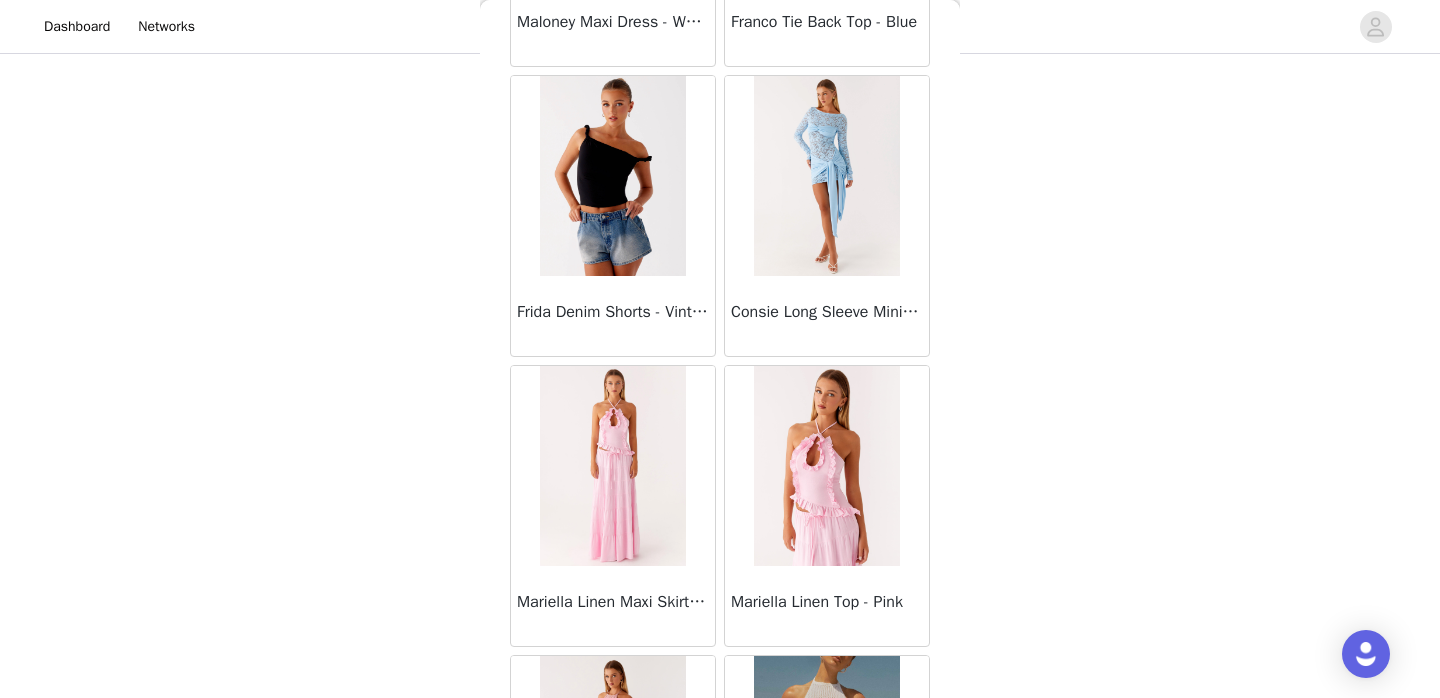 scroll, scrollTop: 2045, scrollLeft: 0, axis: vertical 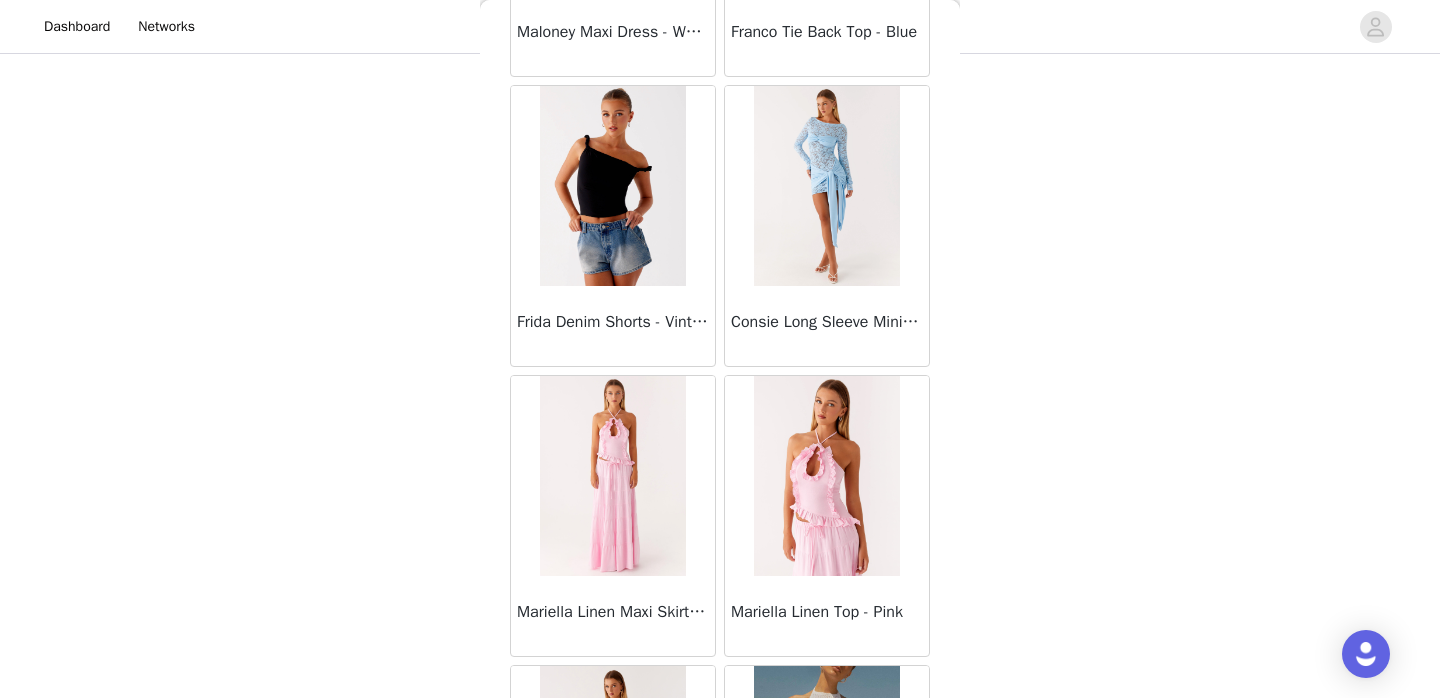 click at bounding box center (612, 186) 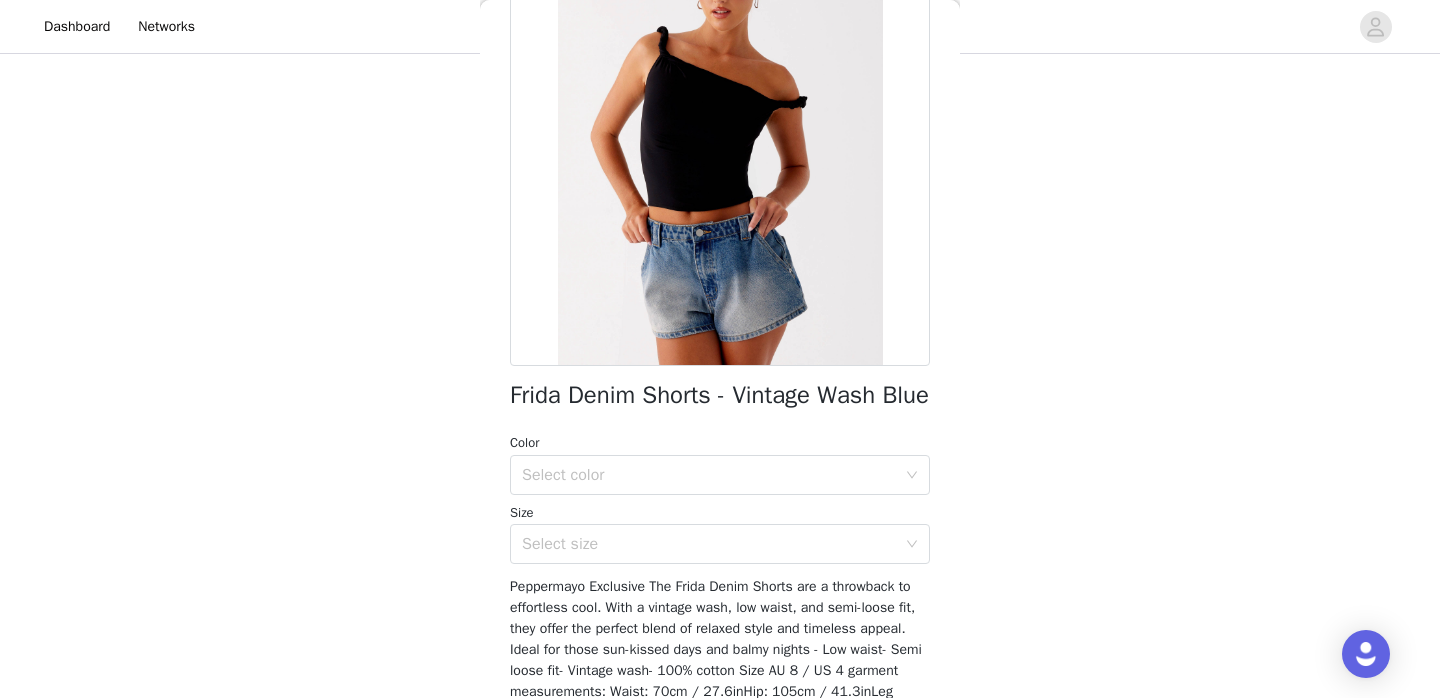 scroll, scrollTop: 166, scrollLeft: 0, axis: vertical 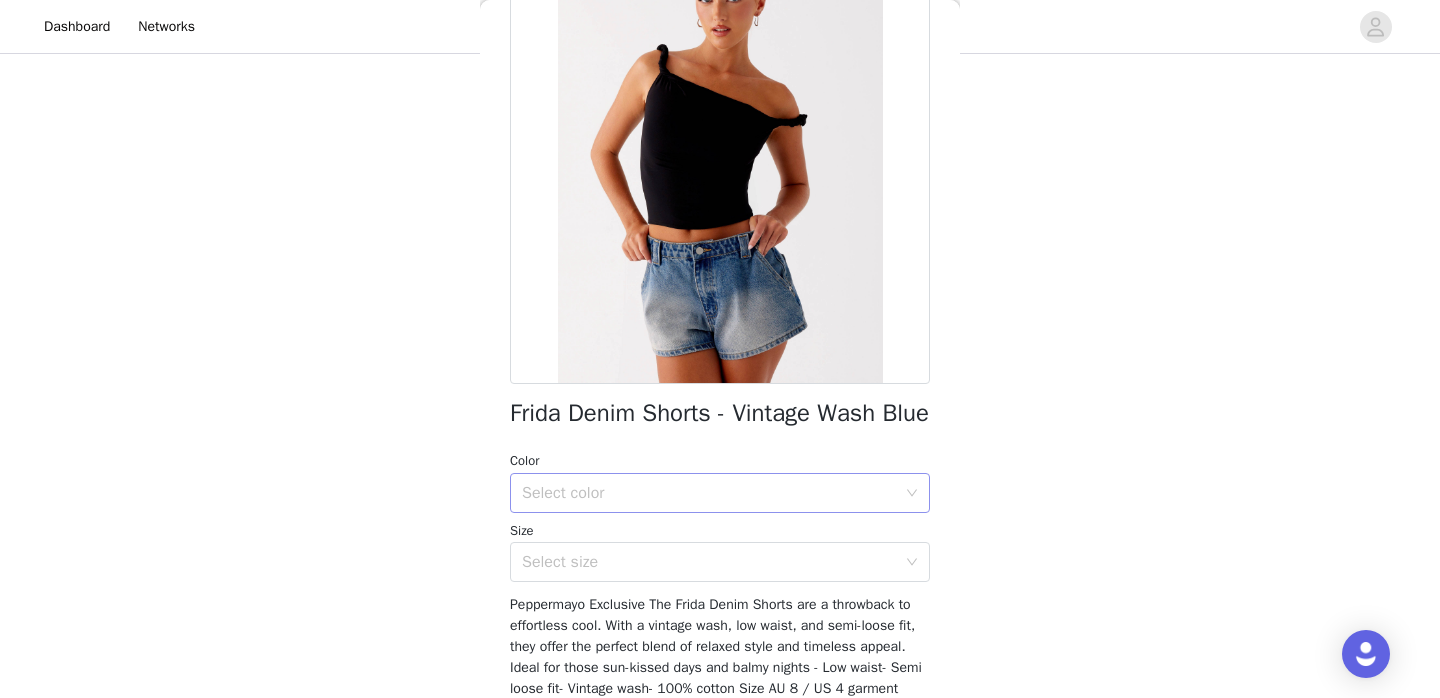 click on "Select color" at bounding box center [709, 493] 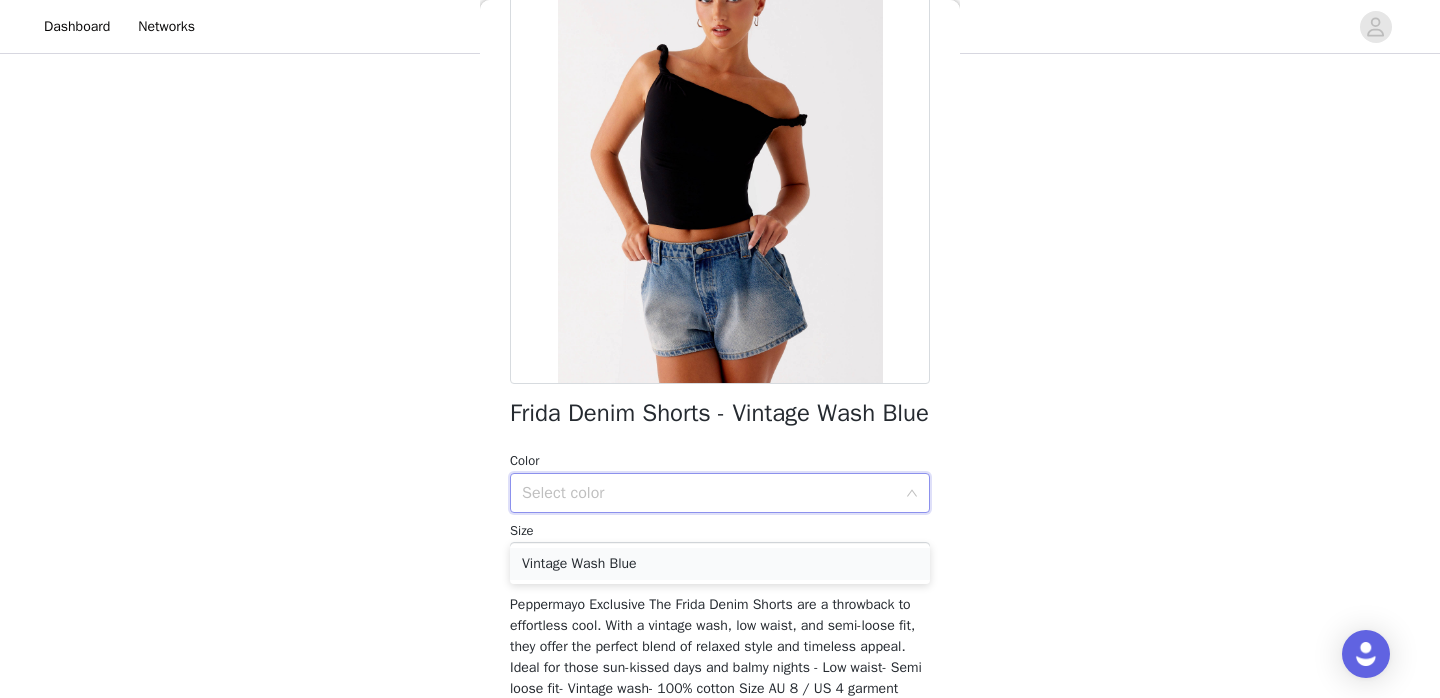 click on "Vintage Wash Blue" at bounding box center [720, 564] 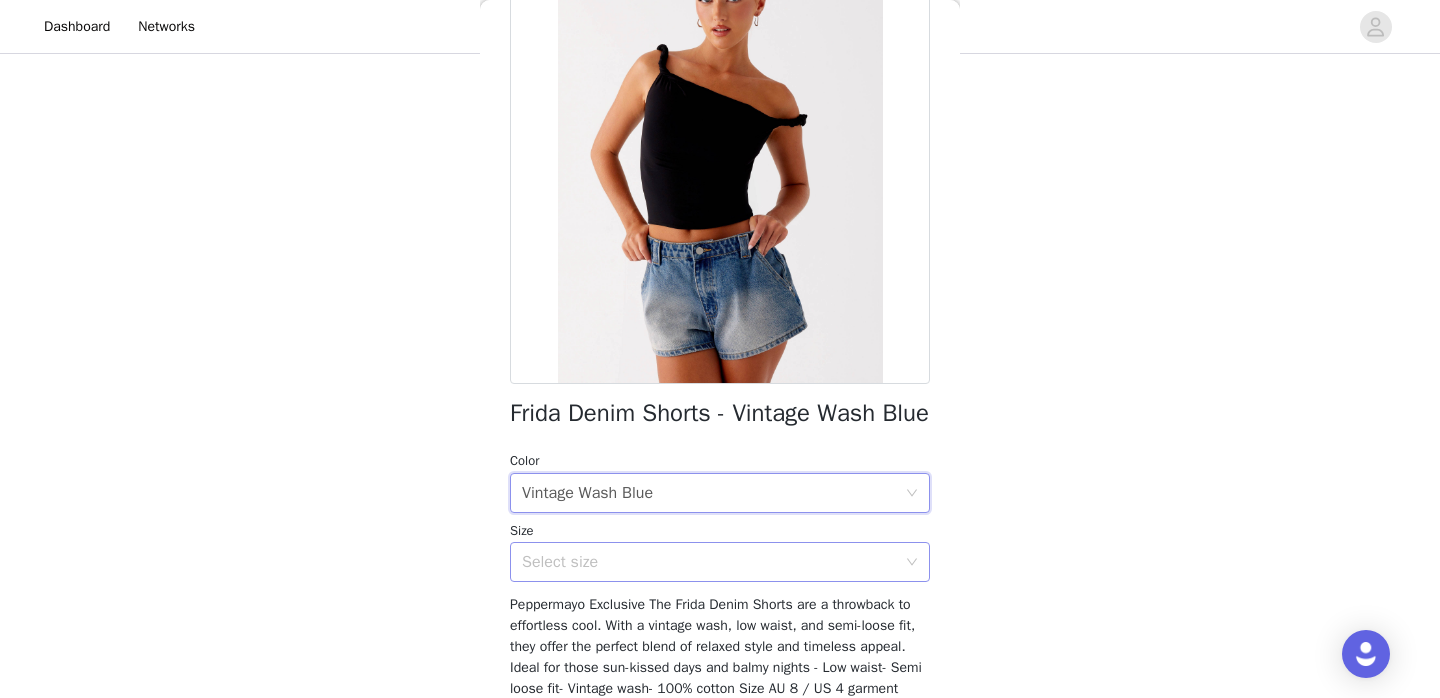 click on "Select size" at bounding box center [709, 562] 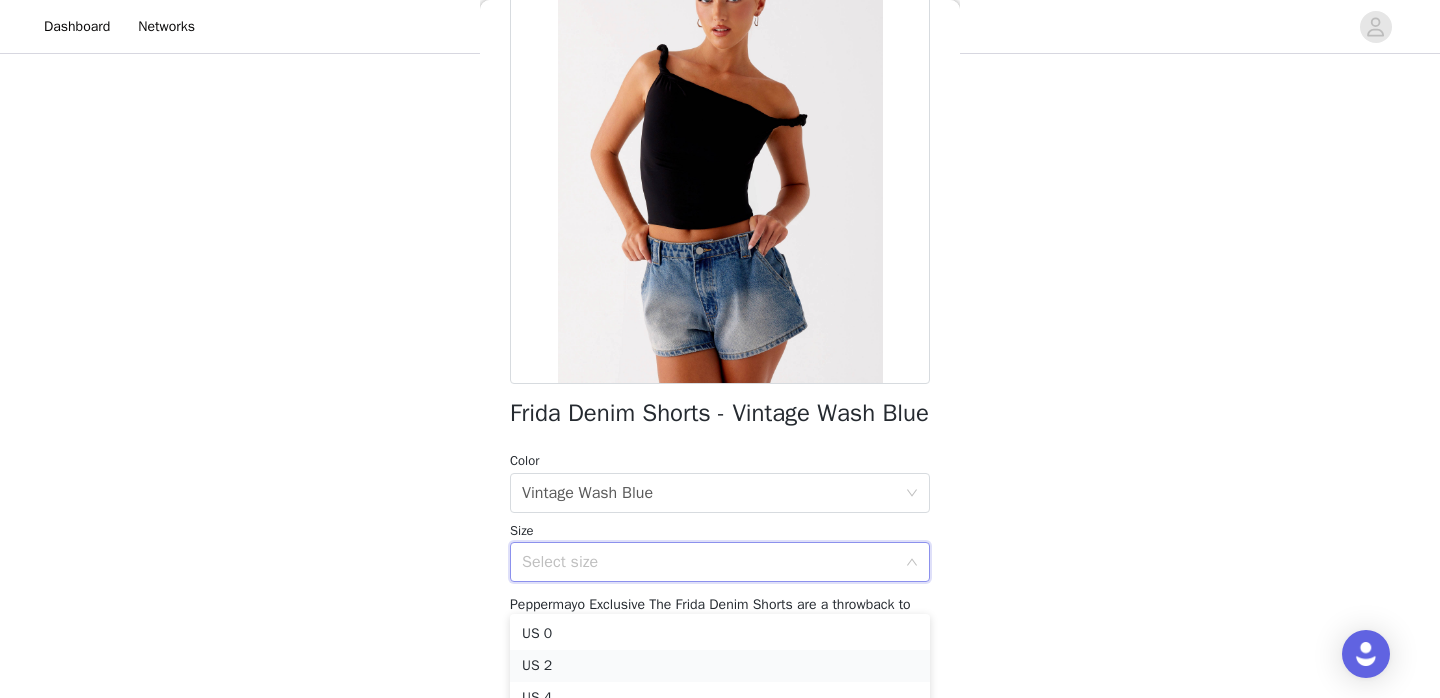 click on "US 2" at bounding box center (720, 666) 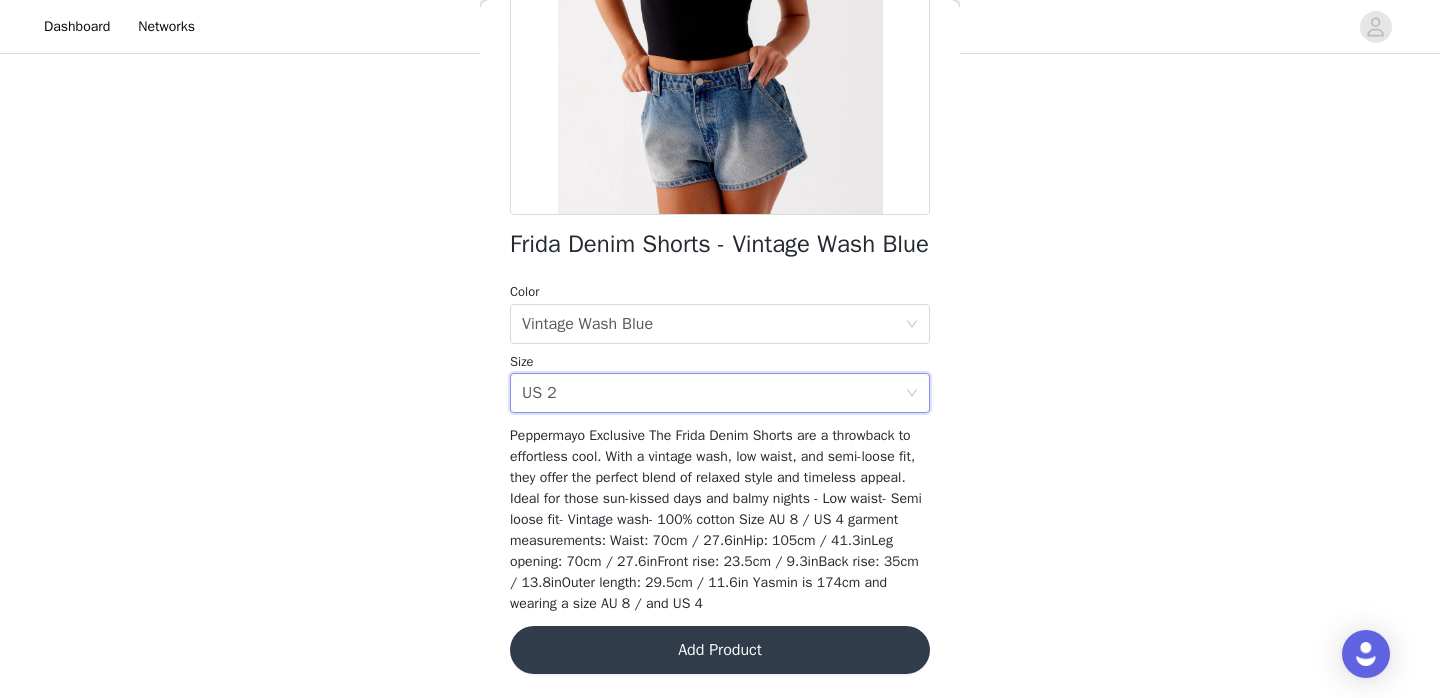 scroll, scrollTop: 362, scrollLeft: 0, axis: vertical 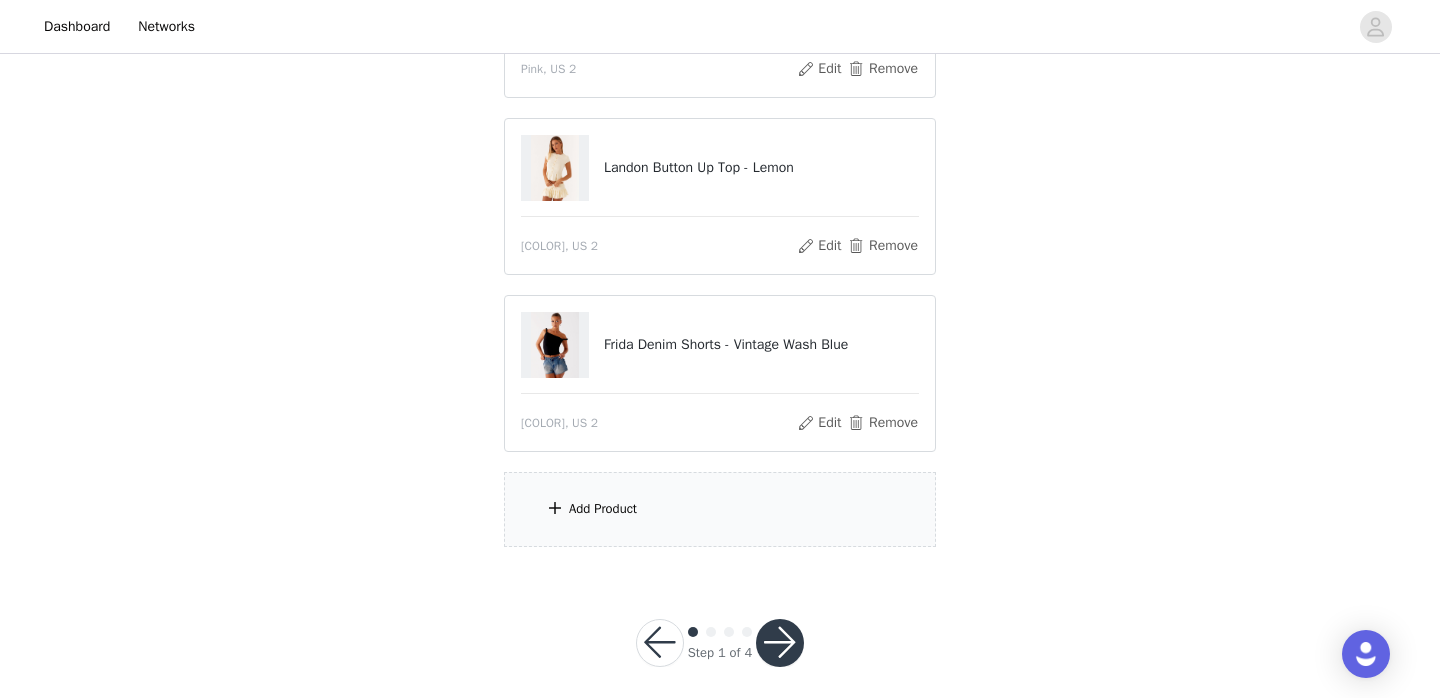 click on "Add Product" at bounding box center [720, 509] 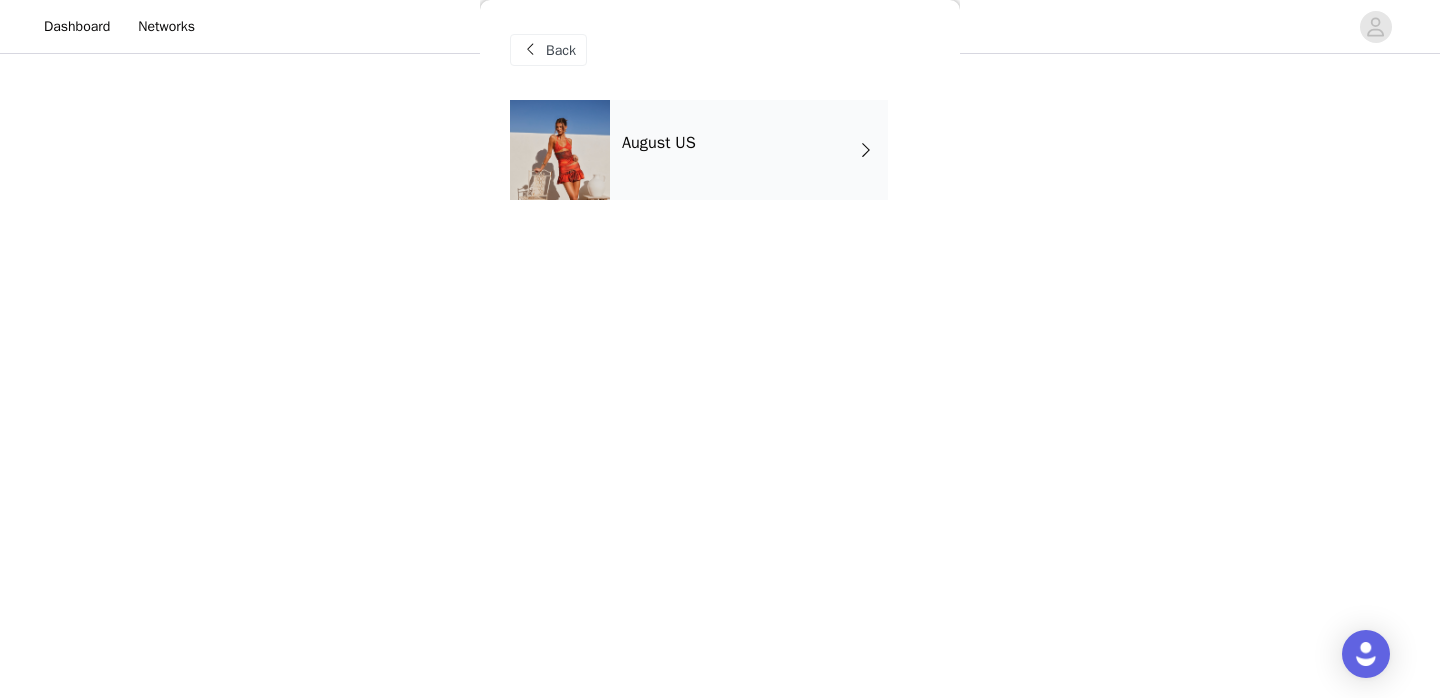 click on "August US" at bounding box center (749, 150) 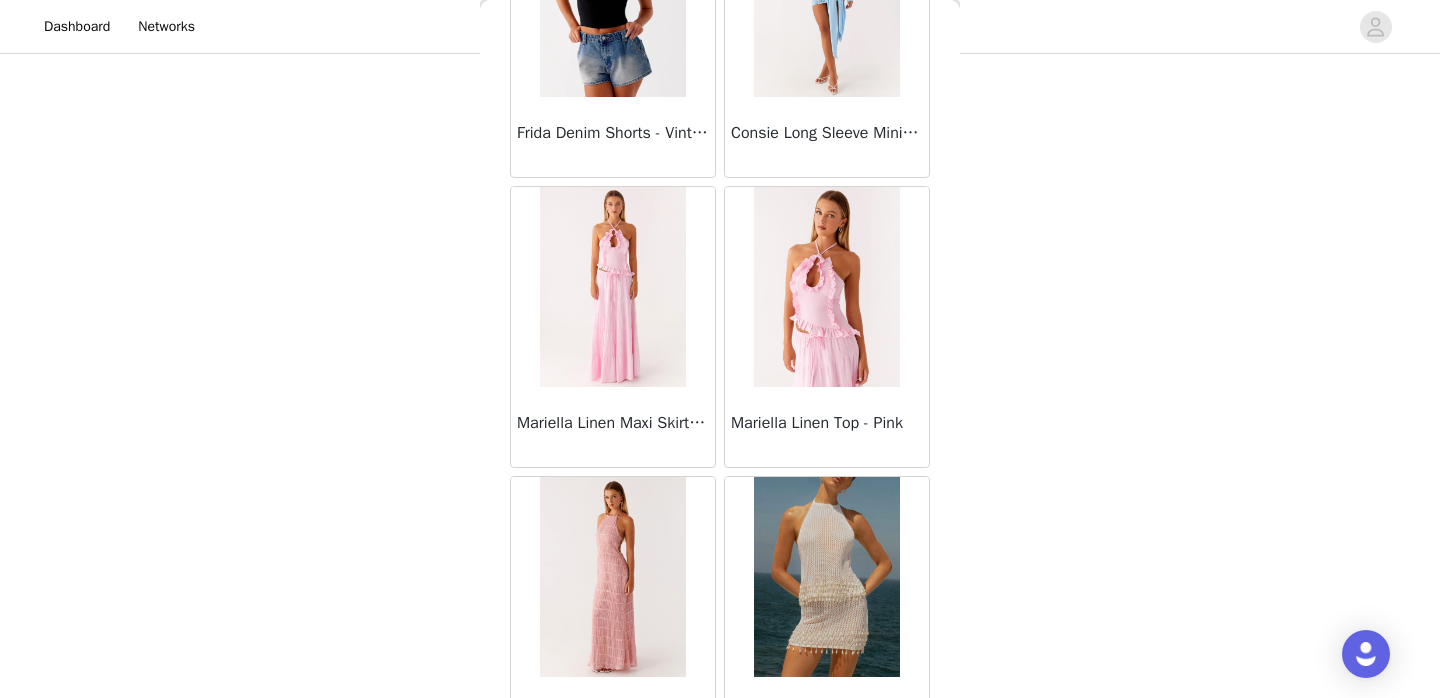 scroll, scrollTop: 2362, scrollLeft: 0, axis: vertical 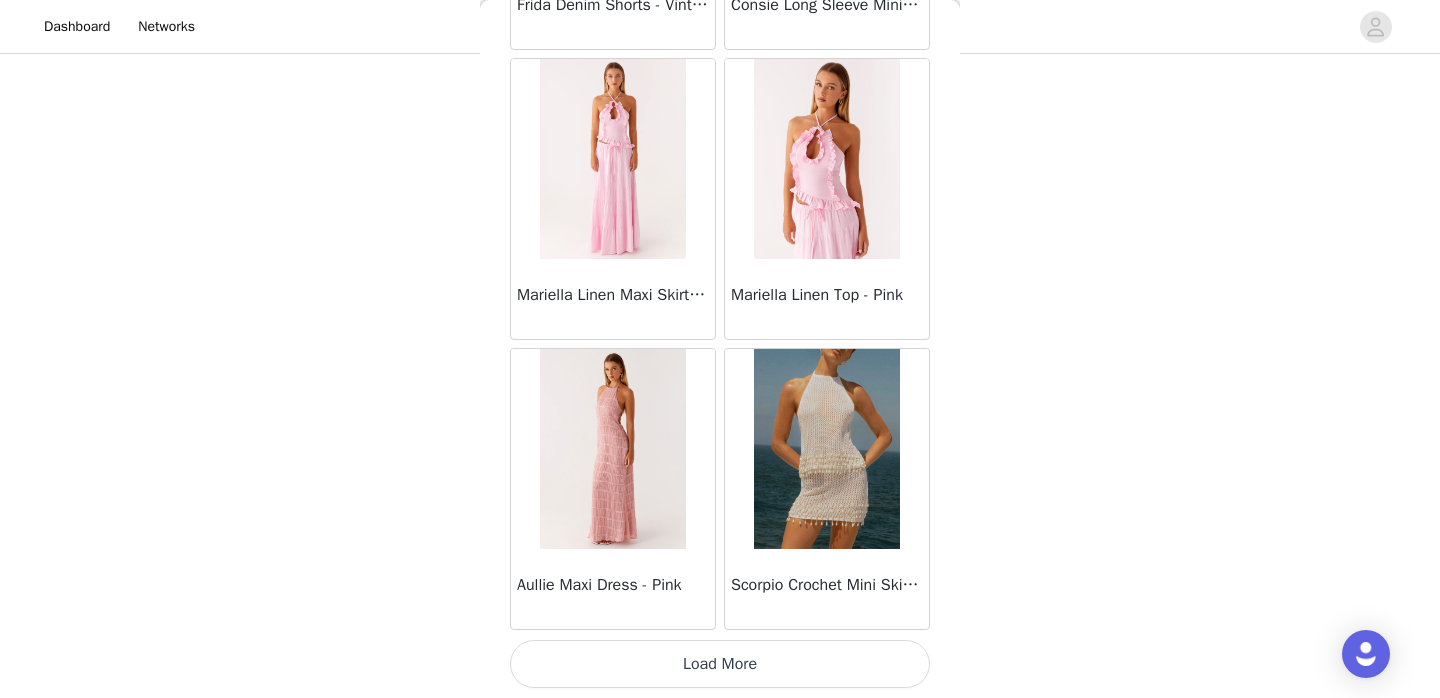 click on "Load More" at bounding box center [720, 664] 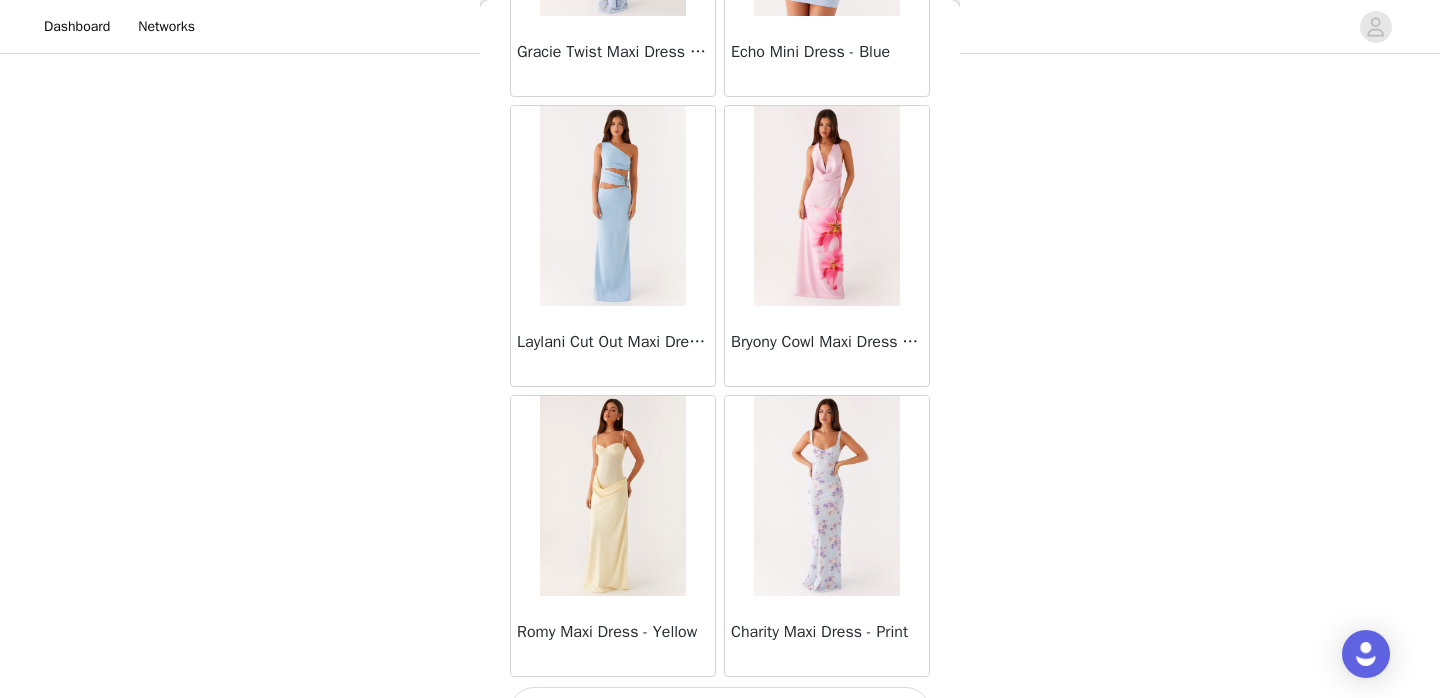 scroll, scrollTop: 5262, scrollLeft: 0, axis: vertical 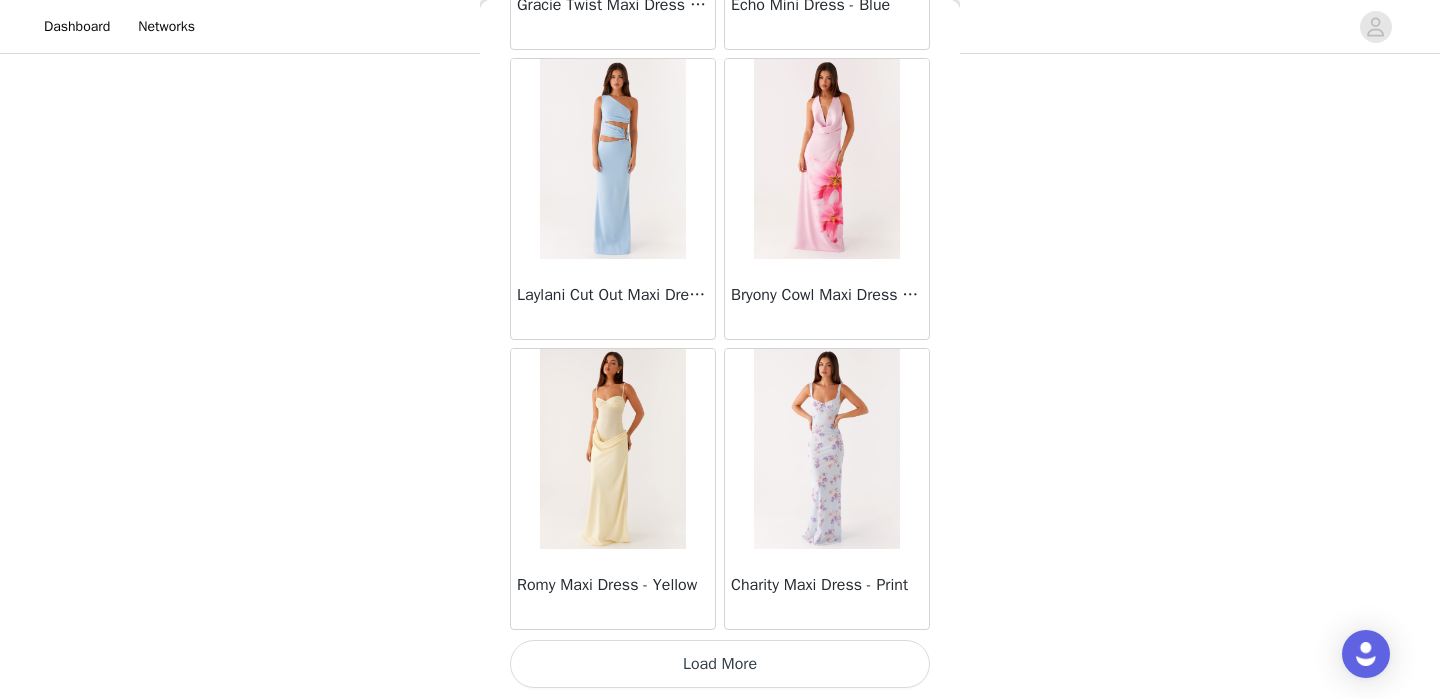 click on "Load More" at bounding box center (720, 664) 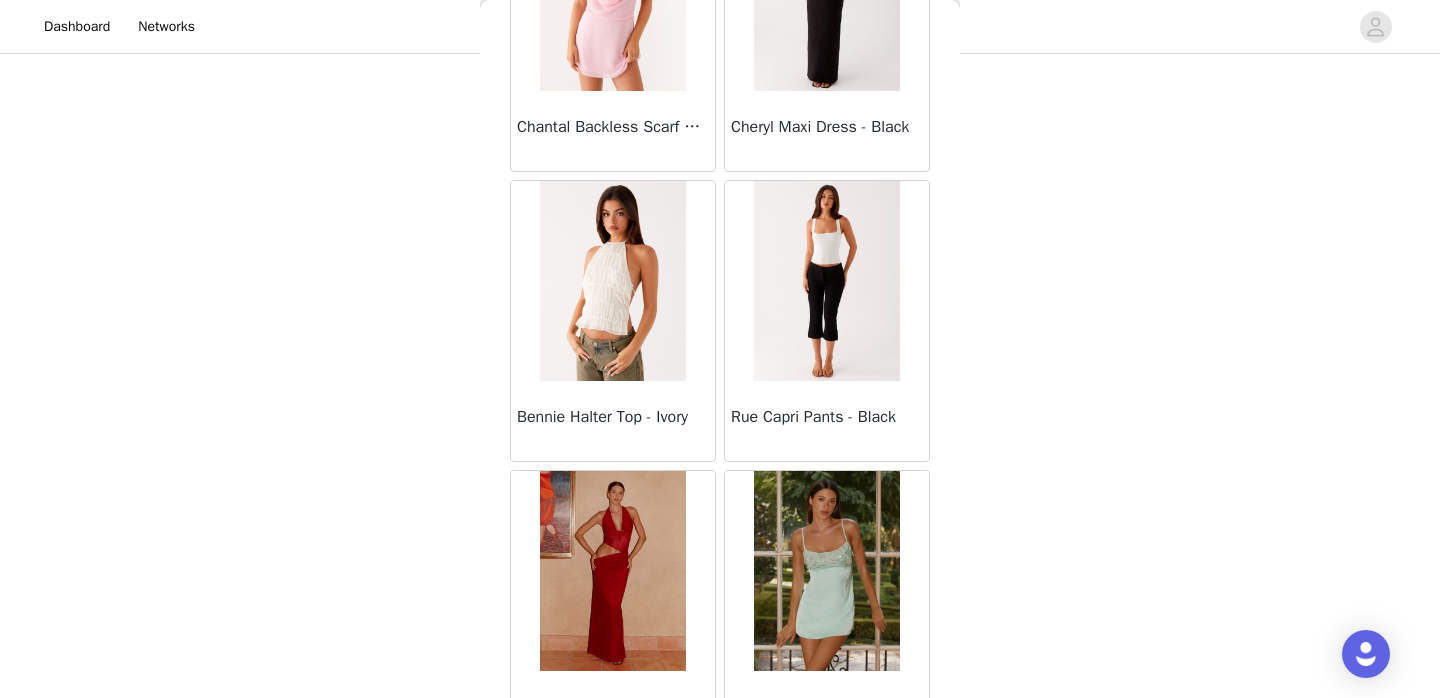 scroll, scrollTop: 8162, scrollLeft: 0, axis: vertical 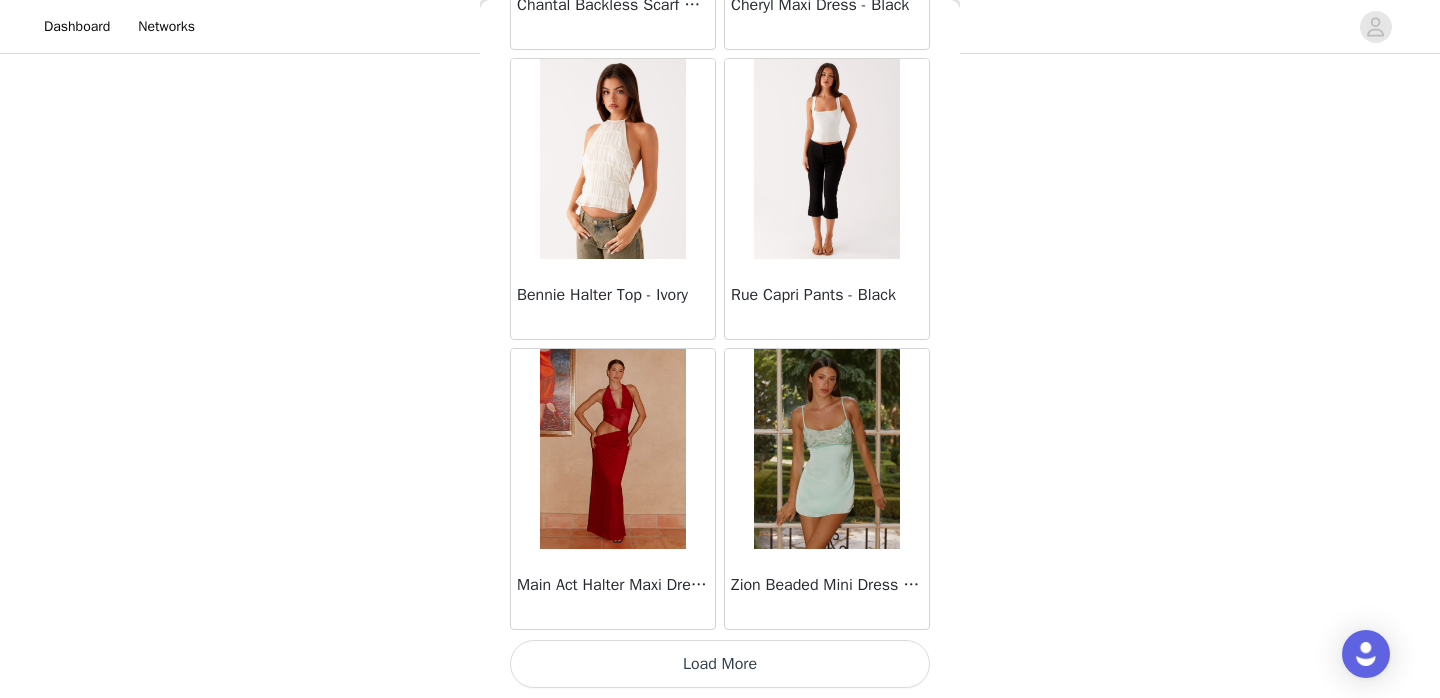 click on "Load More" at bounding box center [720, 664] 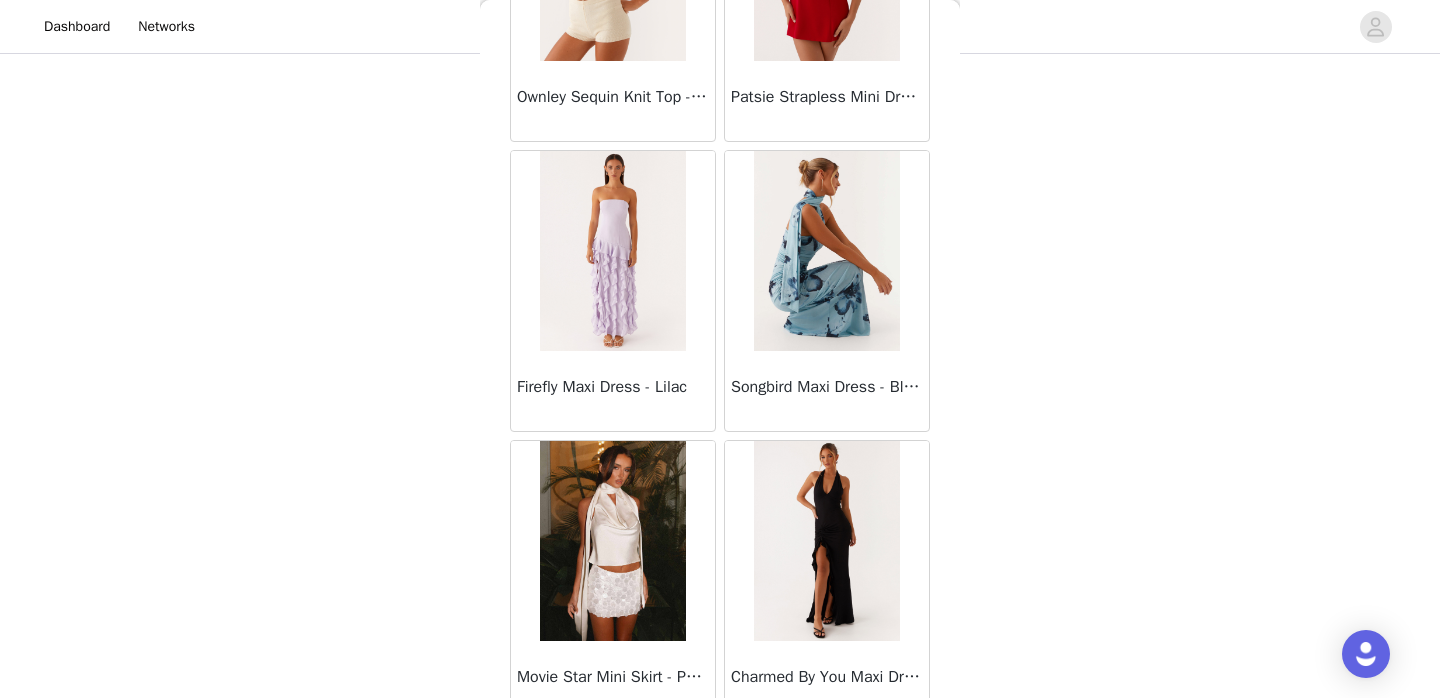 scroll, scrollTop: 11062, scrollLeft: 0, axis: vertical 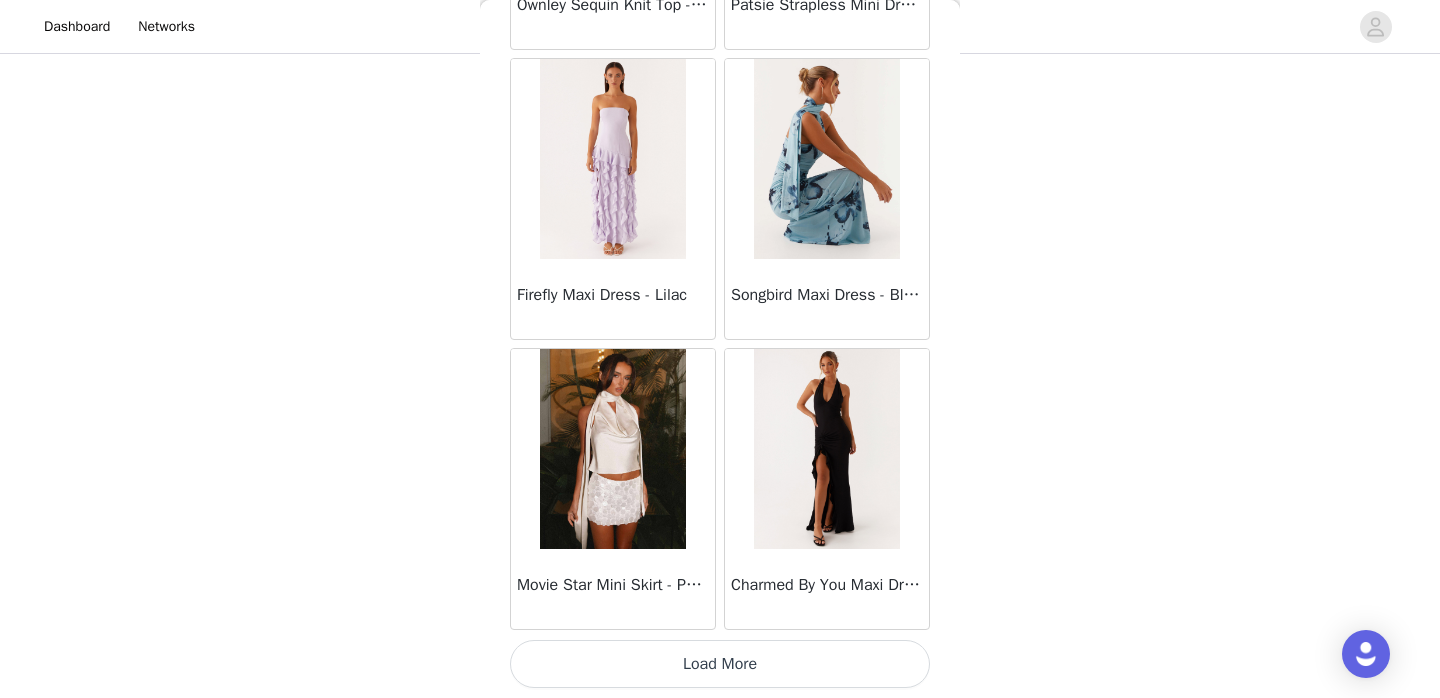 click on "Load More" at bounding box center (720, 664) 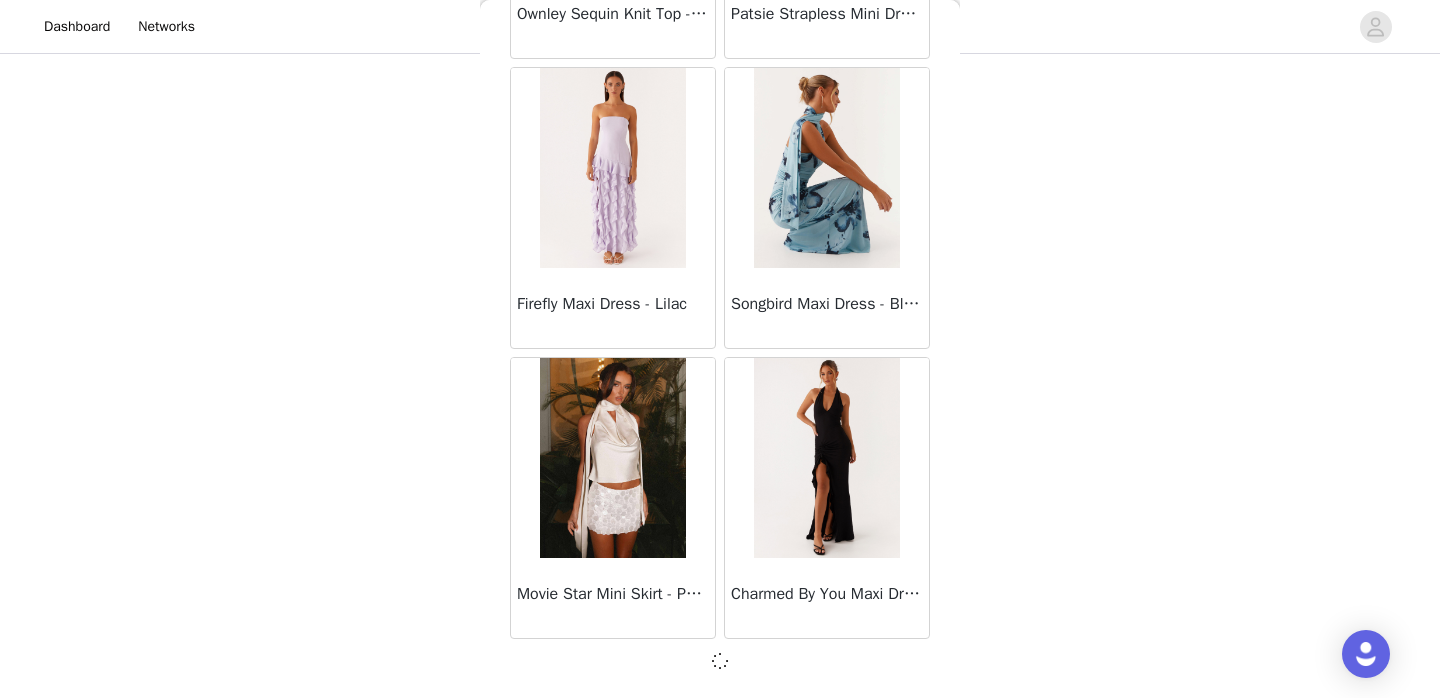 click on "STEP 1 OF 4
Select your styles!
You will receive 6 products.       3/6 Selected           Aullie Maxi Dress - Pink           Pink, US 2       Edit   Remove     Landon Button Up Top - Lemon           Lemon, US 2       Edit   Remove     Frida Denim Shorts - Vintage Wash Blue           Vintage Wash Blue, US 2       Edit   Remove     Add Product       Back       Manuka Ruffle Mini Dress - Yellow       Heart Of Glass Satin Maxi Dress - Blue       Ronnie Maxi Dress - Blue       Nicola Maxi Dress - Pink       Imani Maxi Dress - Pink       Liana Cowl Maxi Dress - Print       Cherry Skies Midi Dress - White       Crystal Clear Lace Midi Skirt - Ivory       Crystal Clear Lace Top - Ivory       Clayton Top - Black Gingham       Wish You Luck Denim Top - Dark Blue       Raphaela Mini Dress - Navy       Maloney Maxi Dress - White       Franco Tie Back Top - Blue       Frida Denim Shorts - Vintage Wash Blue" at bounding box center (720, 131) 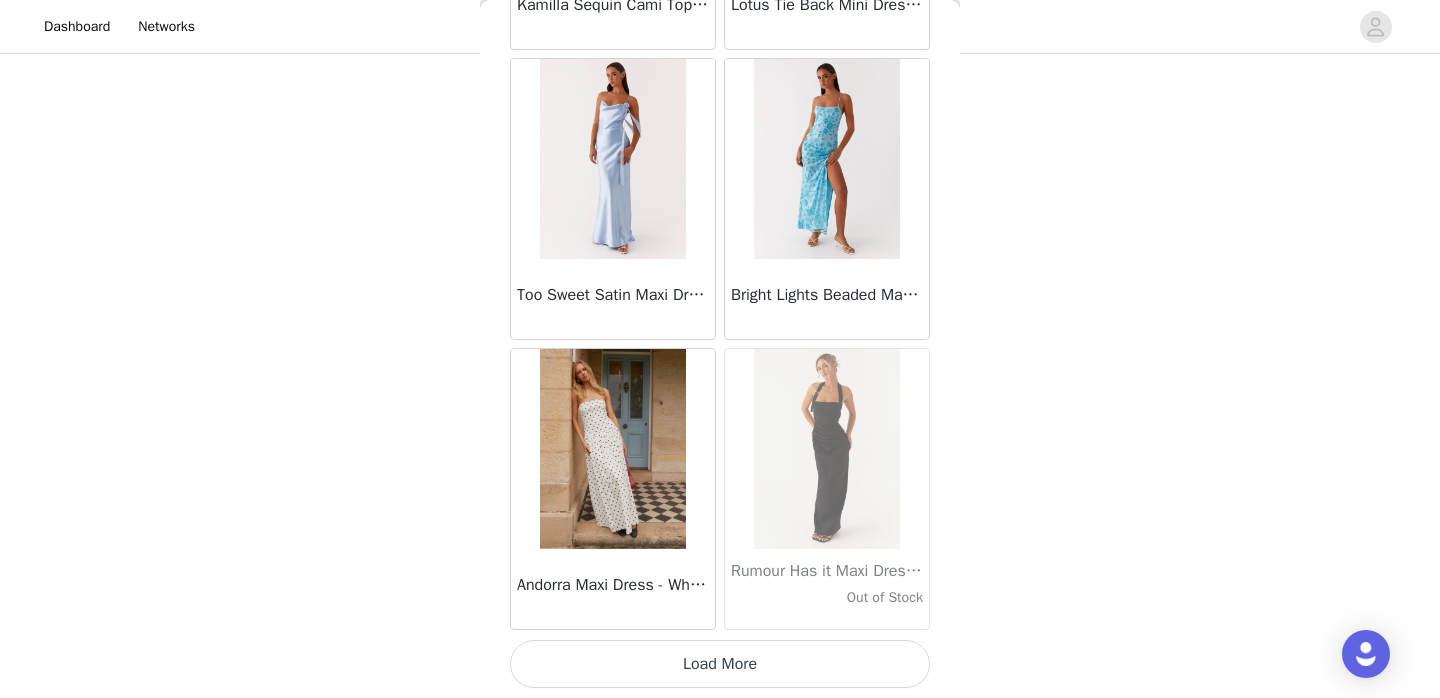 scroll, scrollTop: 13947, scrollLeft: 0, axis: vertical 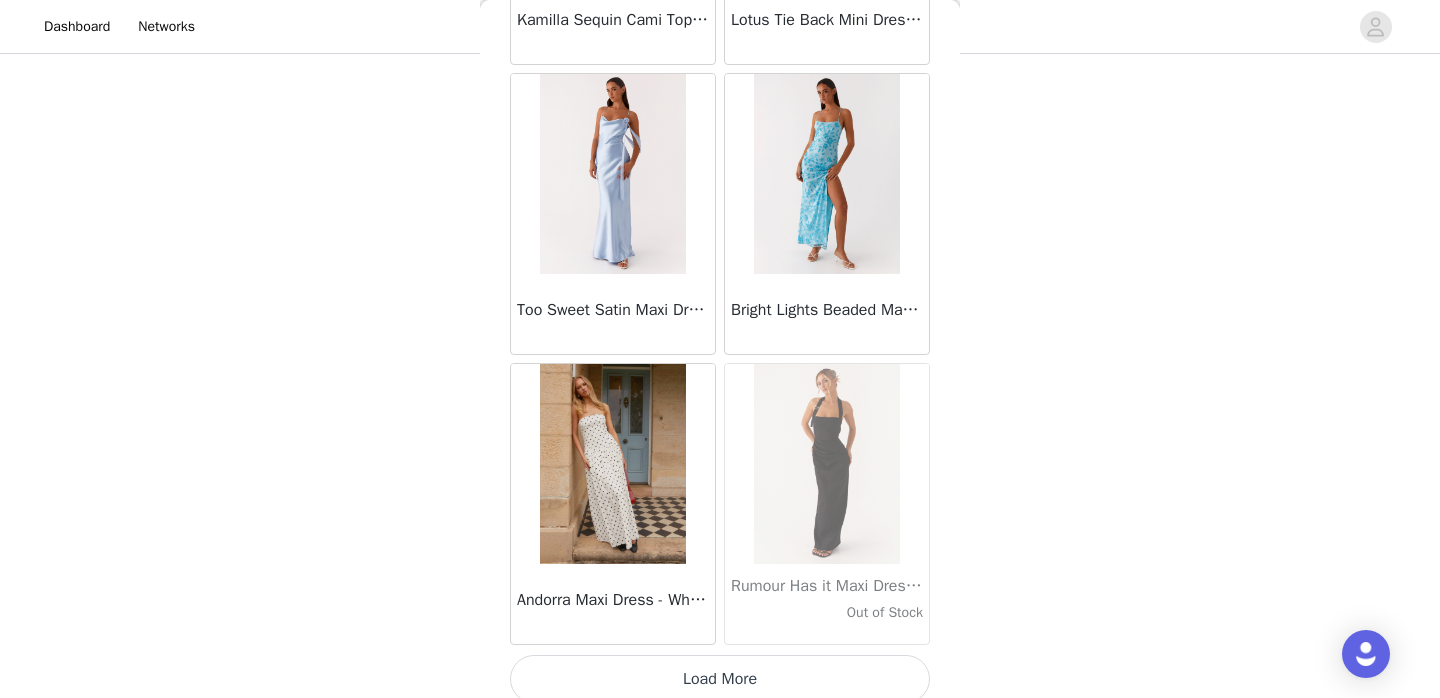 click at bounding box center (612, 464) 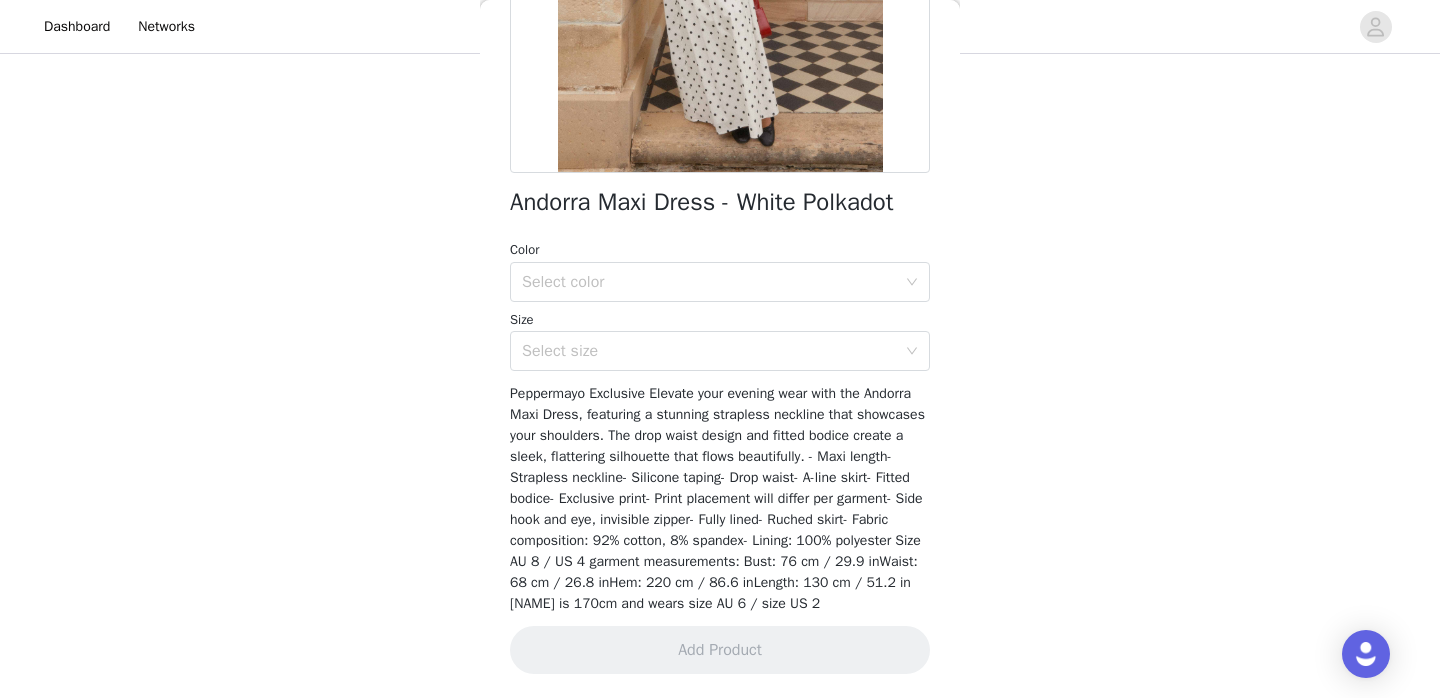 scroll, scrollTop: 398, scrollLeft: 0, axis: vertical 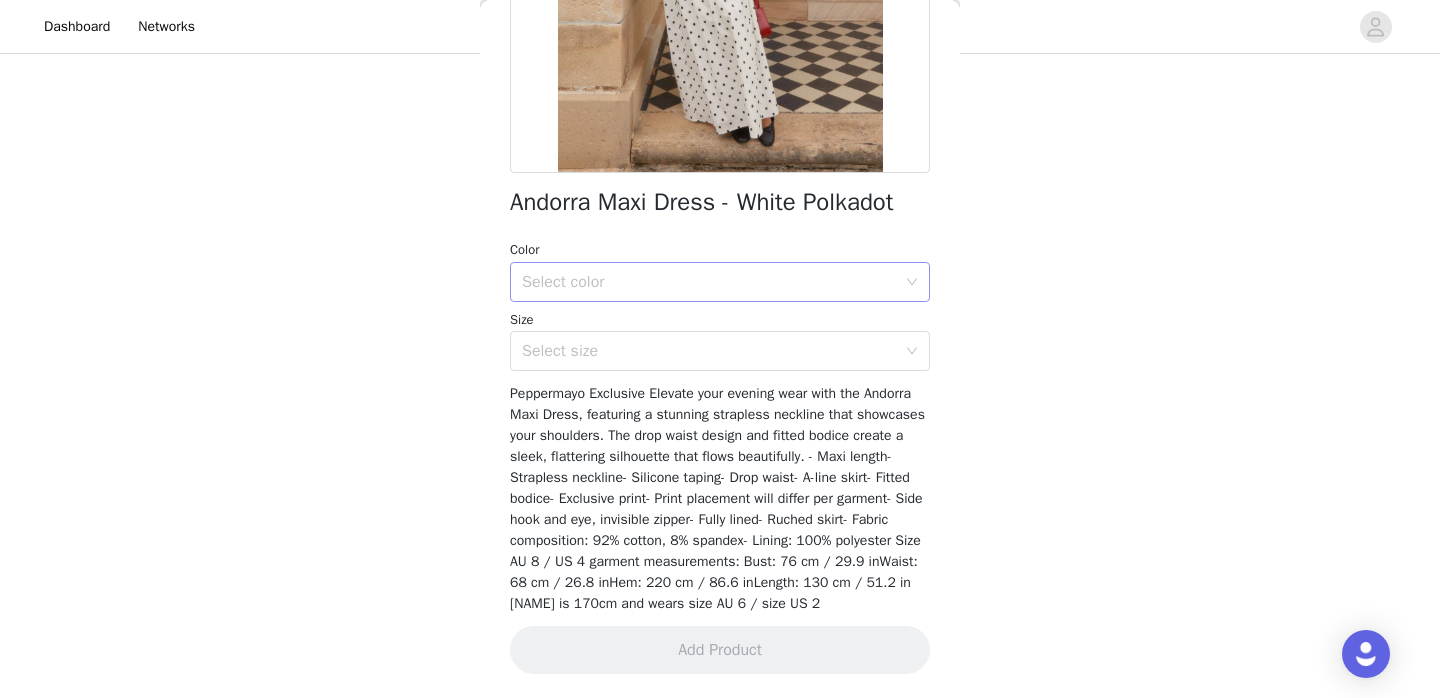 click on "Select color" at bounding box center [713, 282] 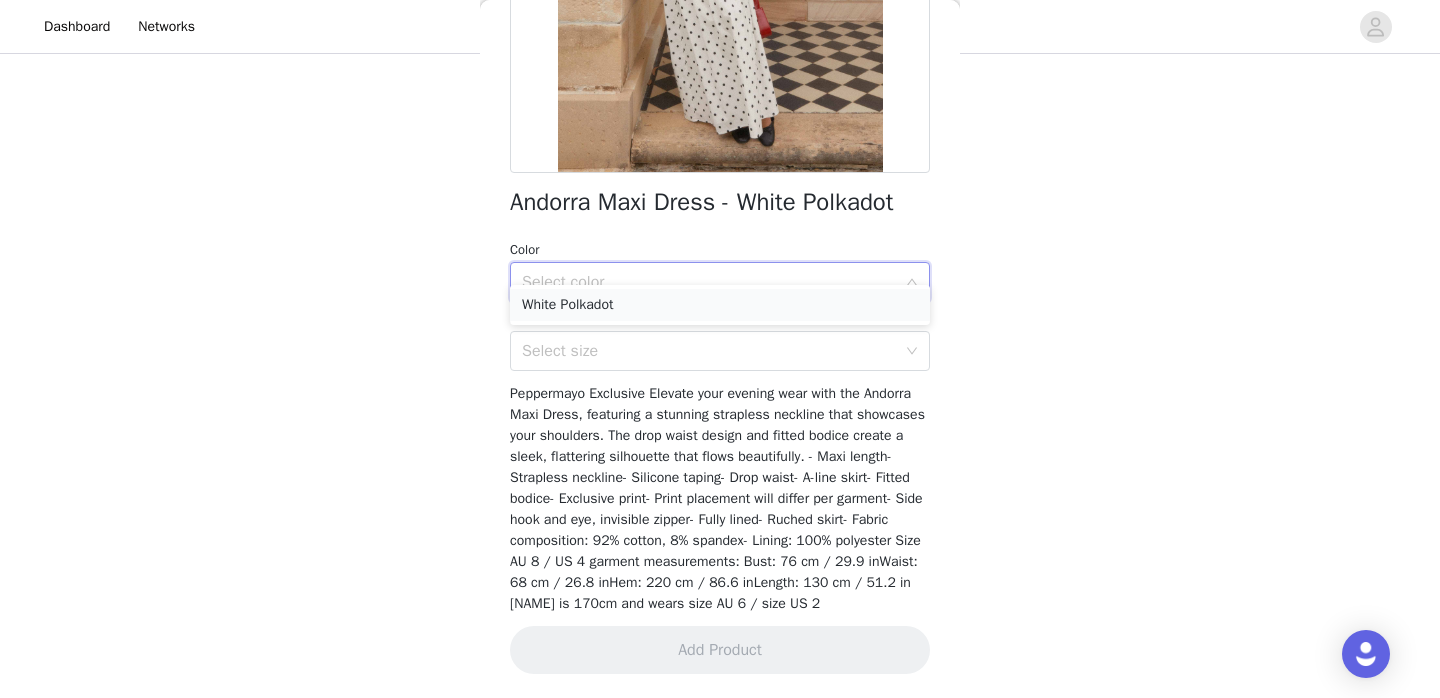 click on "White Polkadot" at bounding box center [720, 305] 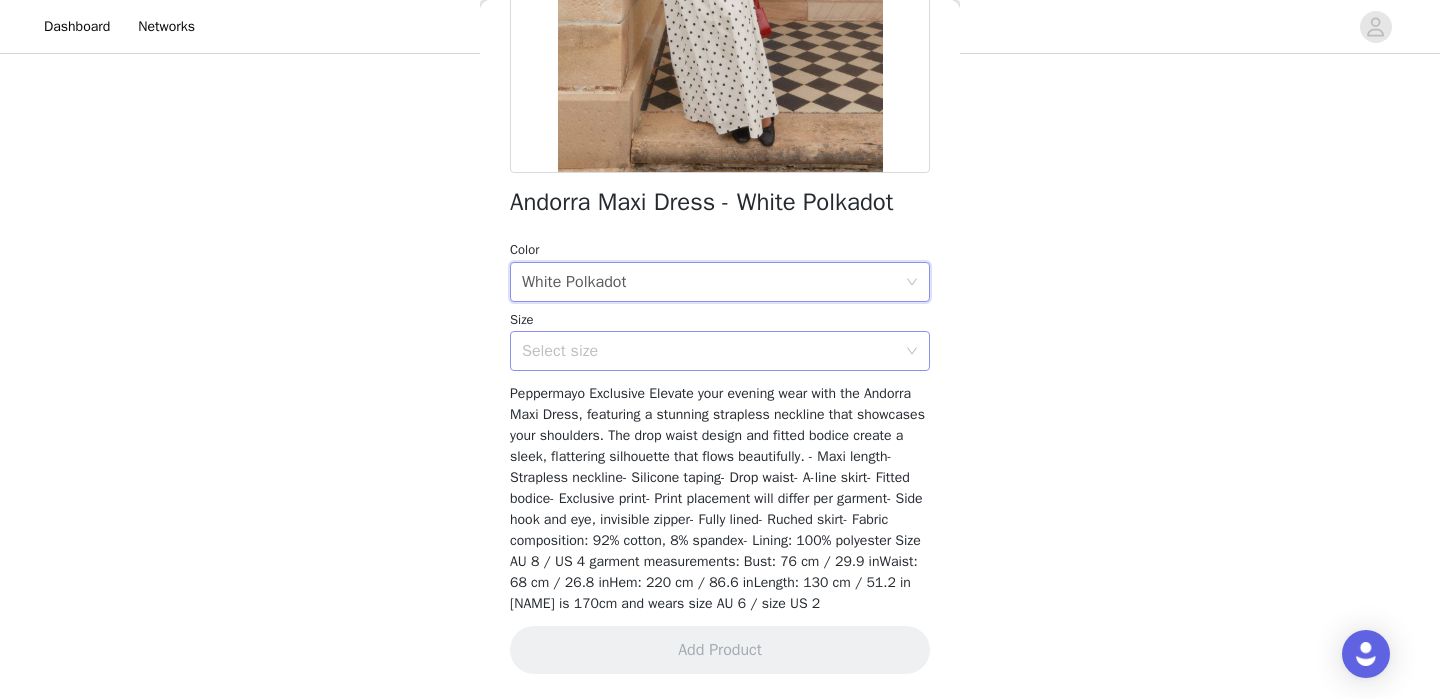 click on "Select size" at bounding box center [709, 351] 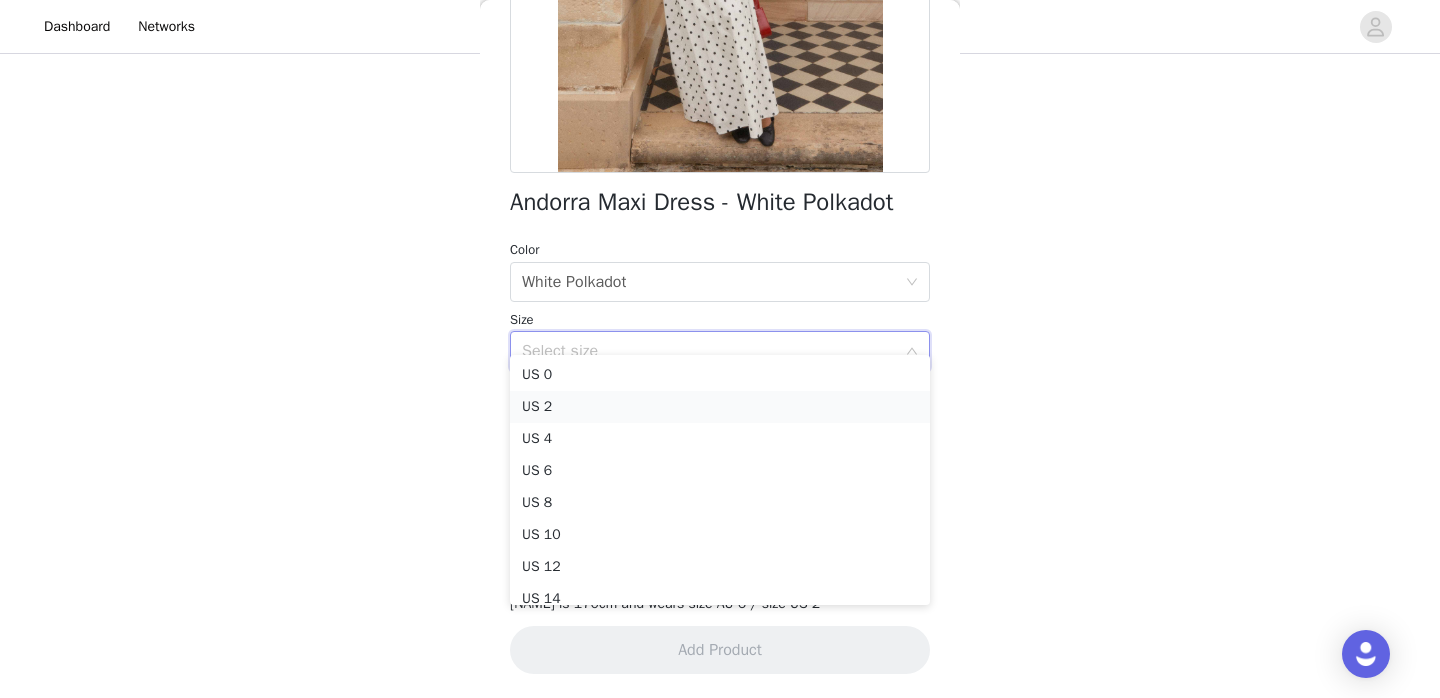 click on "US 2" at bounding box center (720, 407) 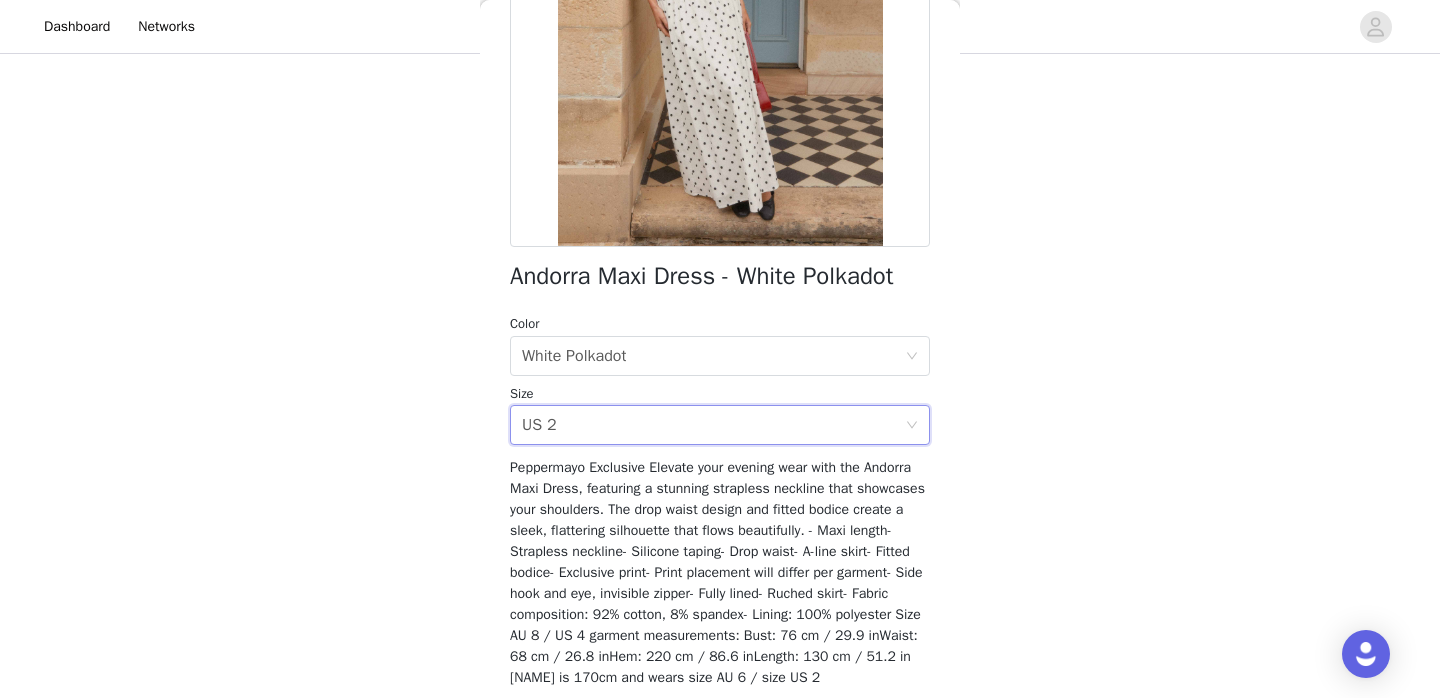 scroll, scrollTop: 398, scrollLeft: 0, axis: vertical 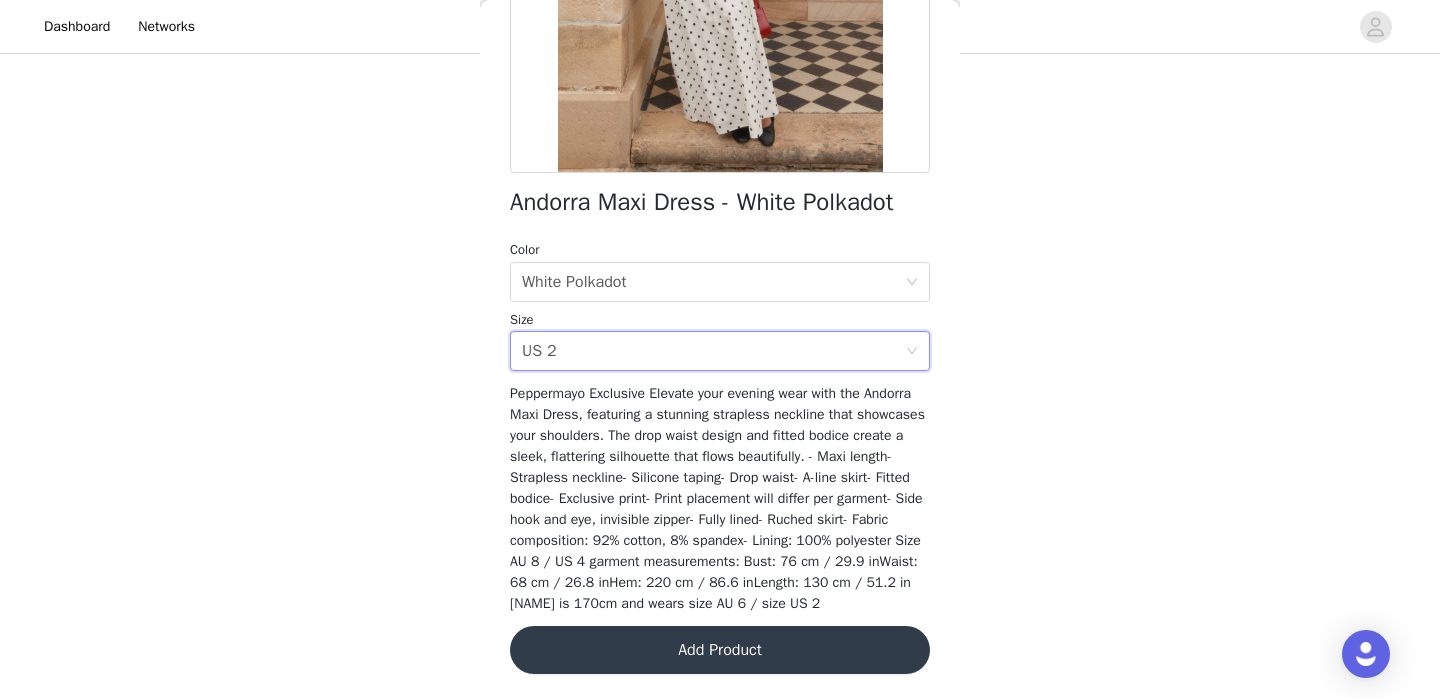 click on "Add Product" at bounding box center [720, 650] 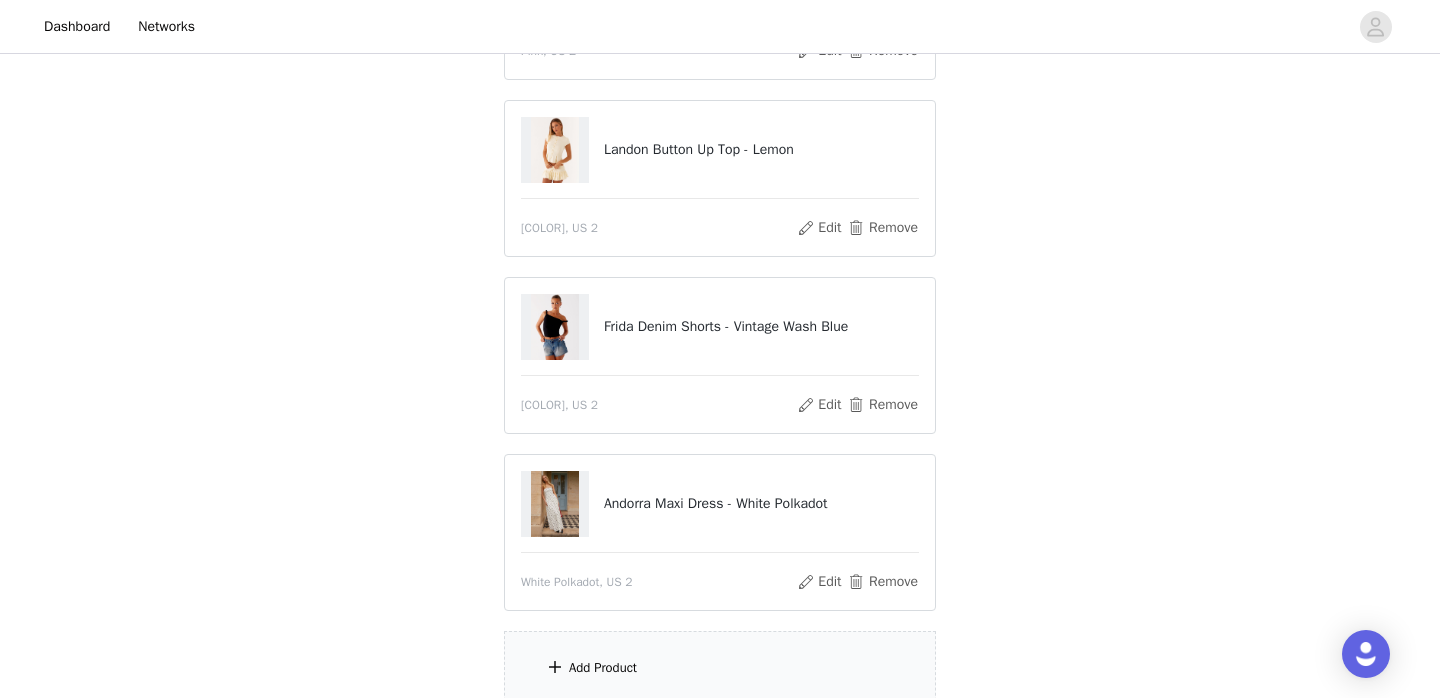 scroll, scrollTop: 461, scrollLeft: 0, axis: vertical 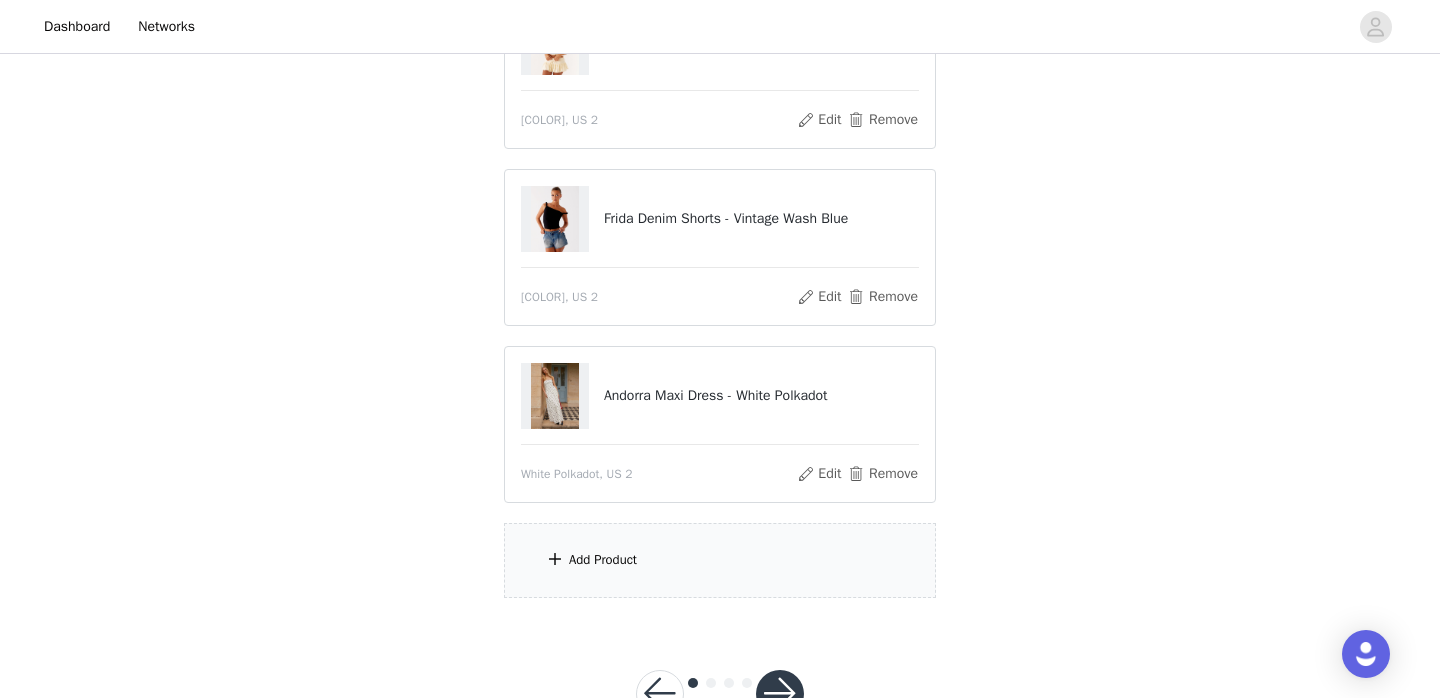 click on "Add Product" at bounding box center (720, 560) 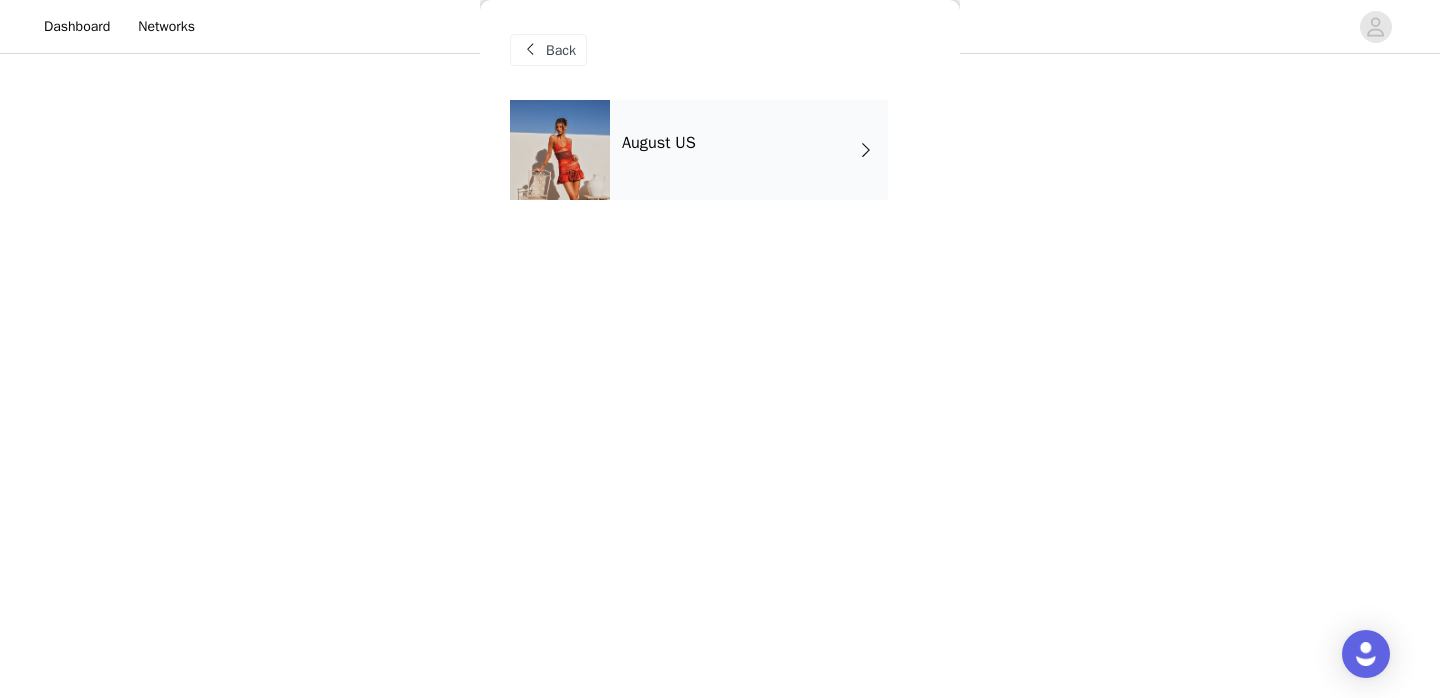 click on "August US" at bounding box center [749, 150] 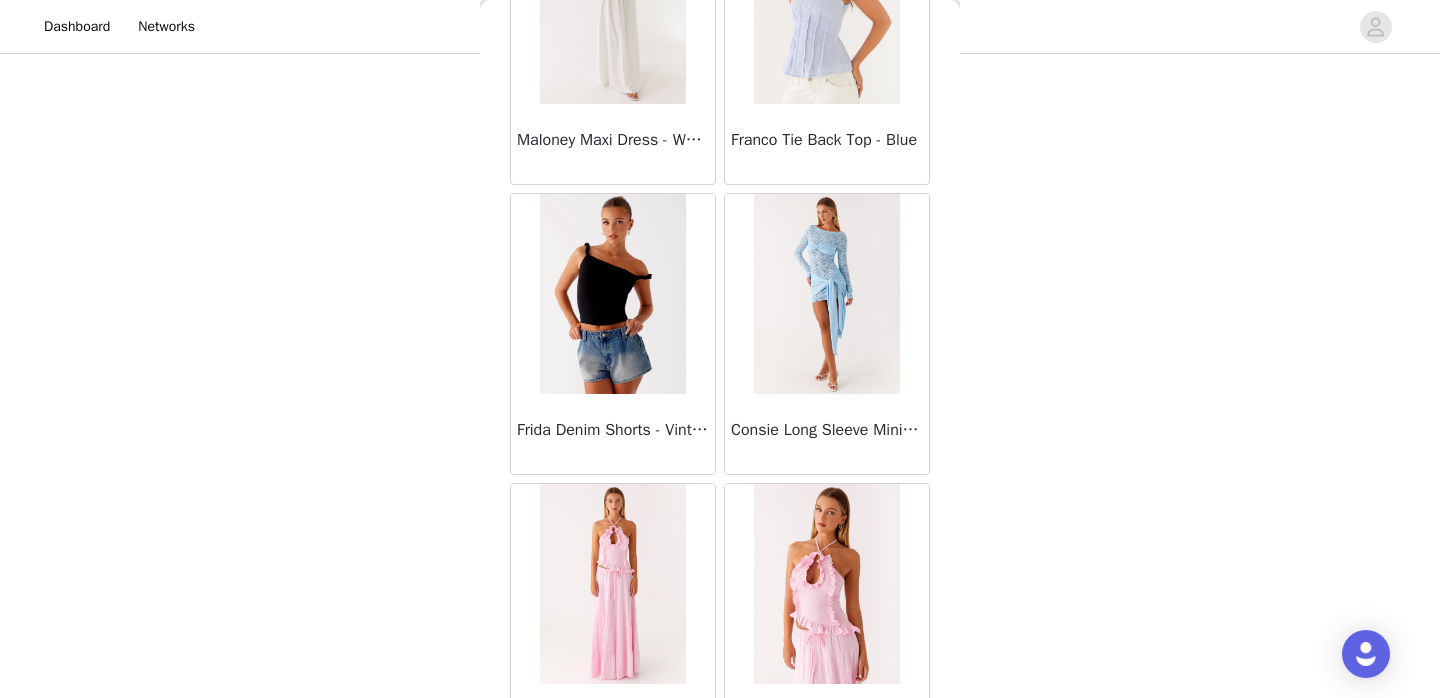 scroll, scrollTop: 2362, scrollLeft: 0, axis: vertical 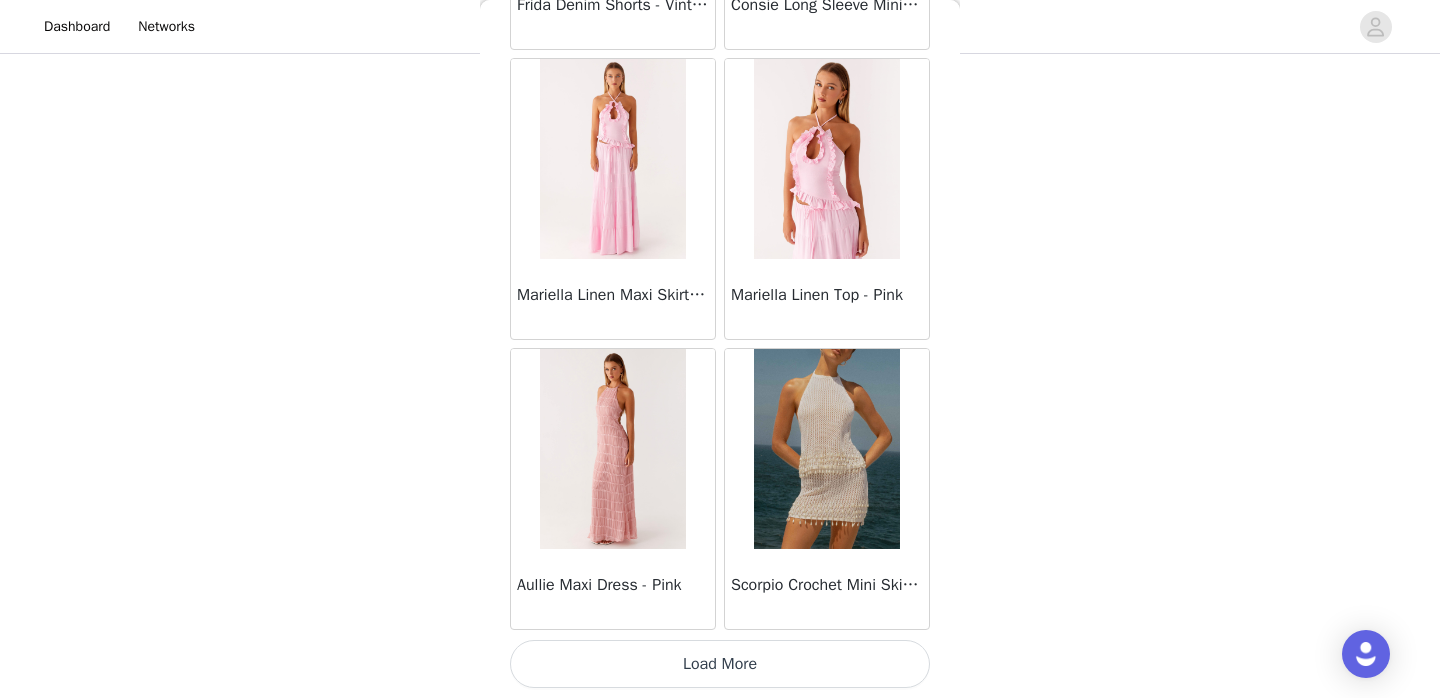 click on "Load More" at bounding box center [720, 664] 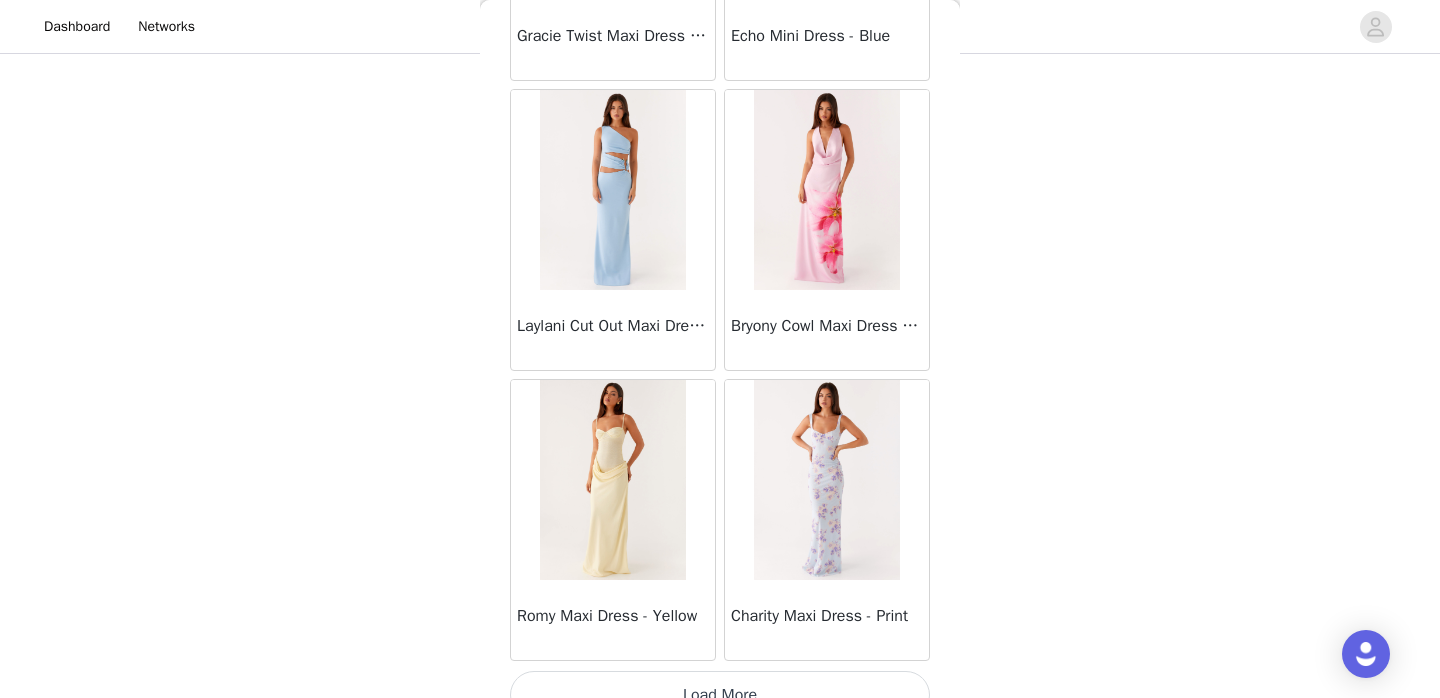 scroll, scrollTop: 5262, scrollLeft: 0, axis: vertical 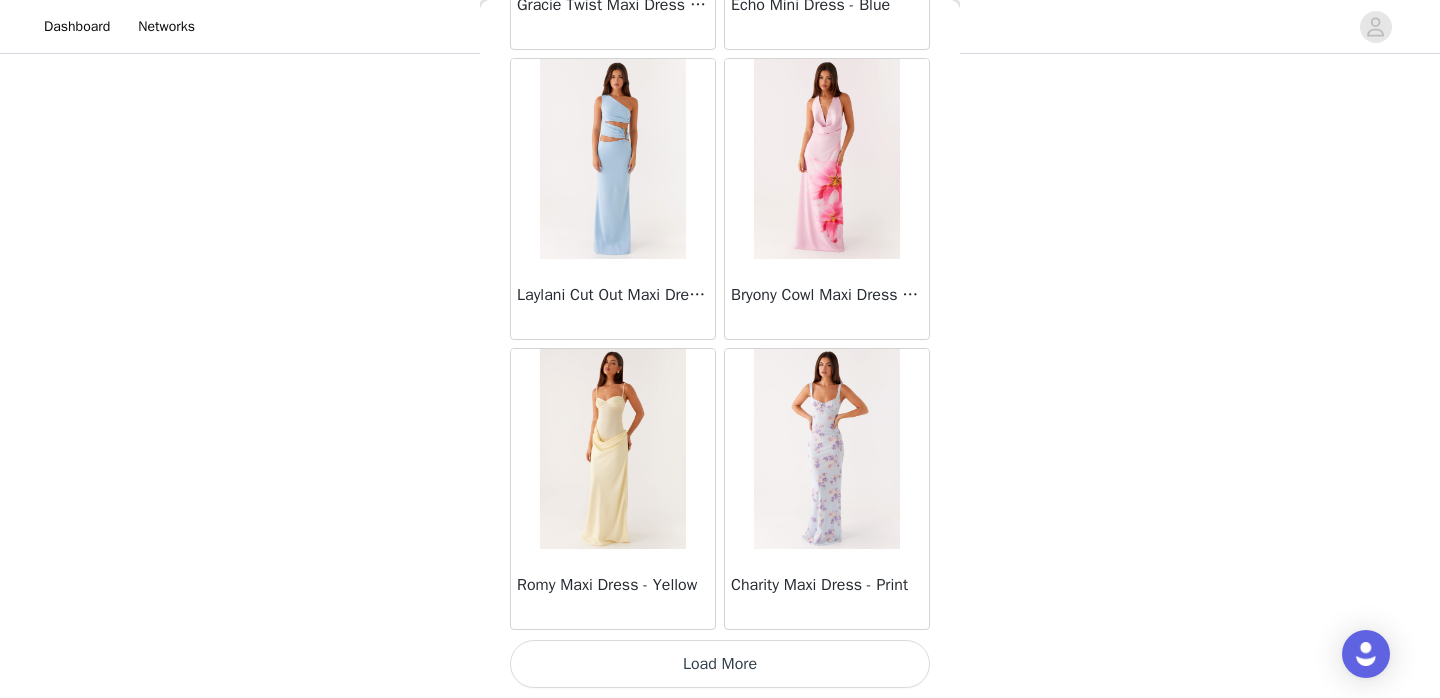 click on "Load More" at bounding box center [720, 664] 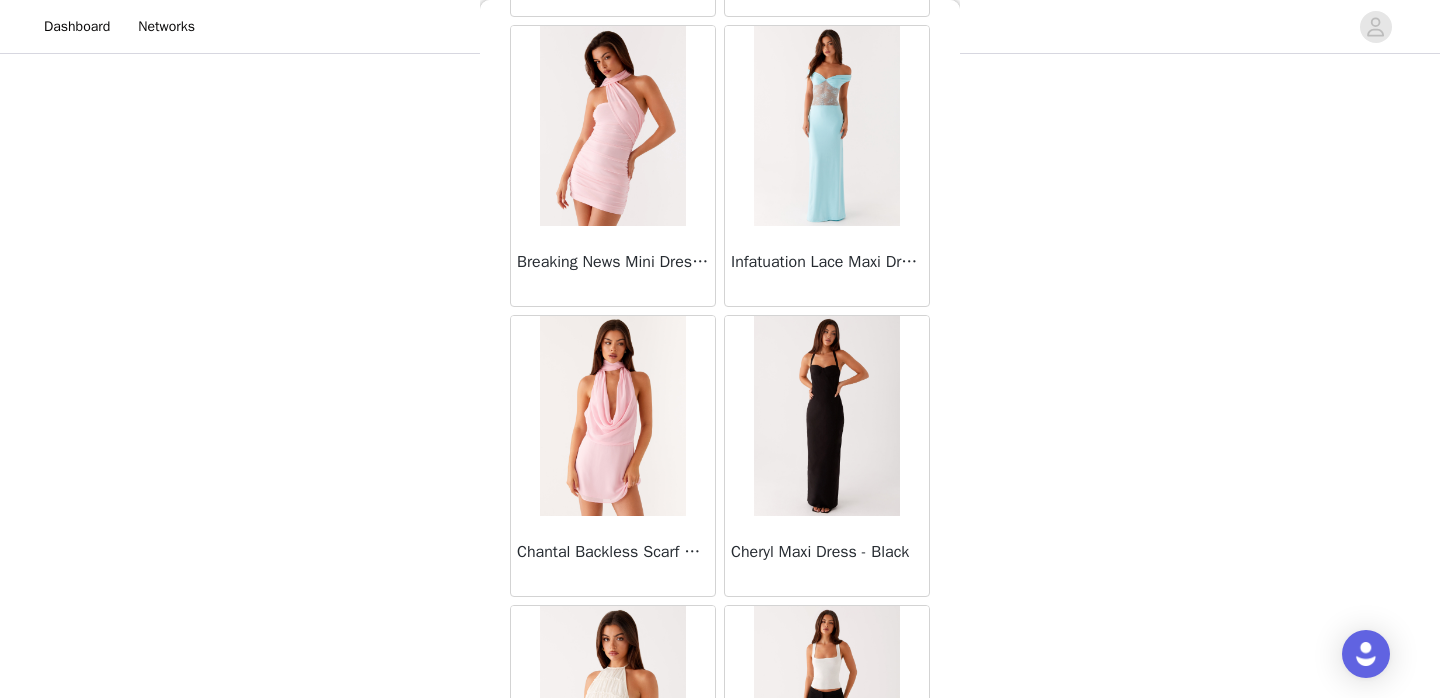 scroll, scrollTop: 8162, scrollLeft: 0, axis: vertical 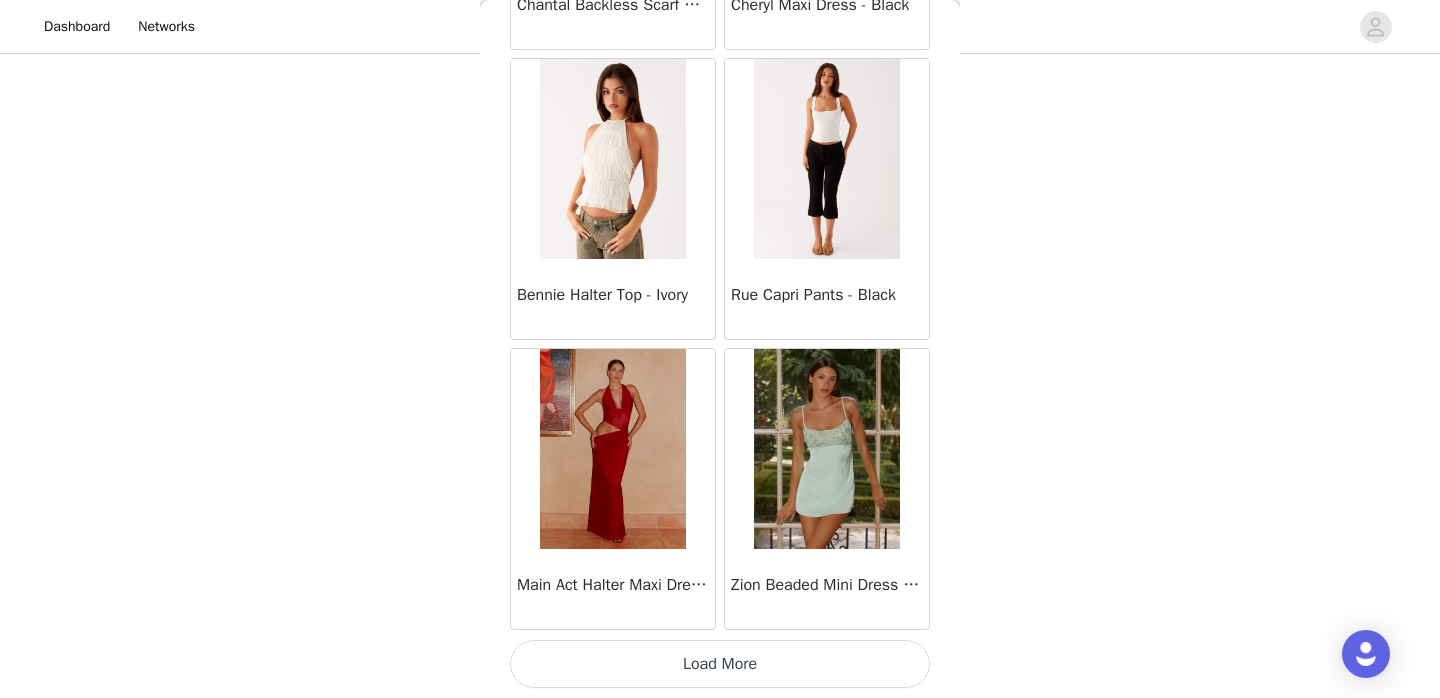 click on "Load More" at bounding box center (720, 664) 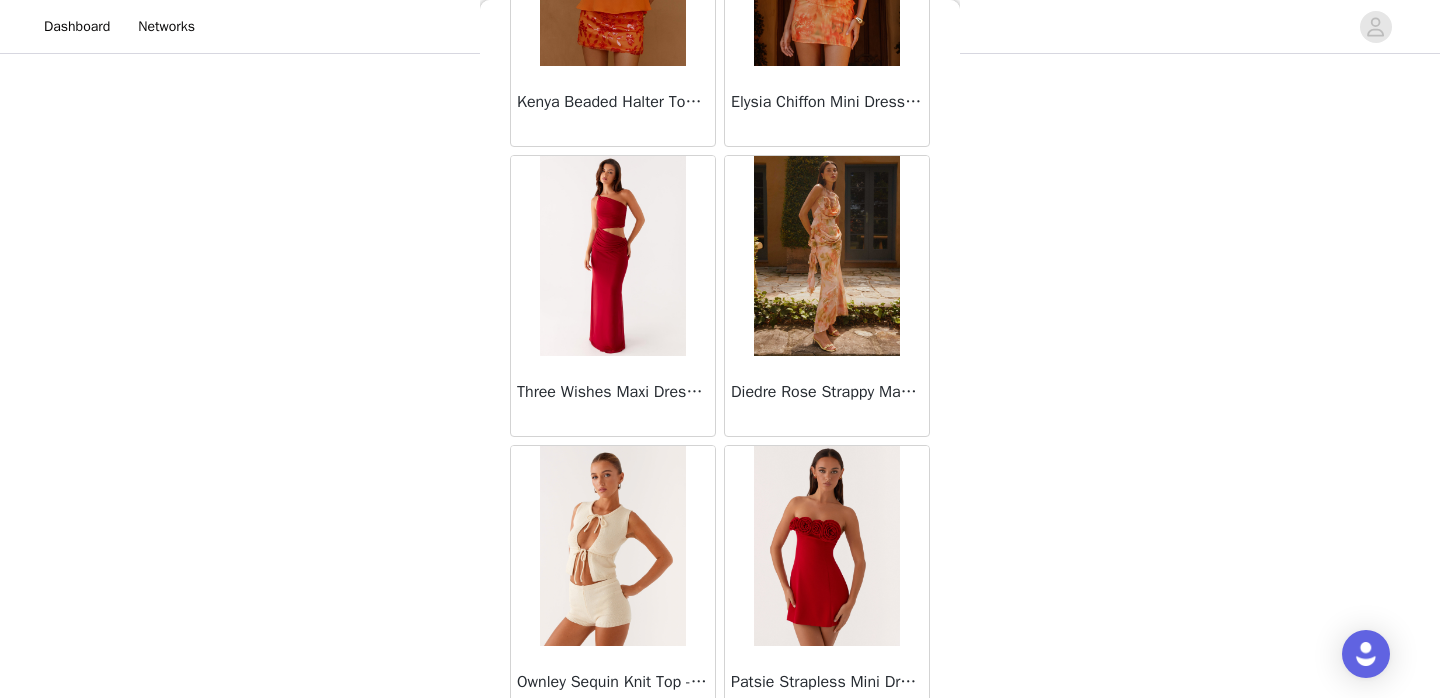 scroll, scrollTop: 11062, scrollLeft: 0, axis: vertical 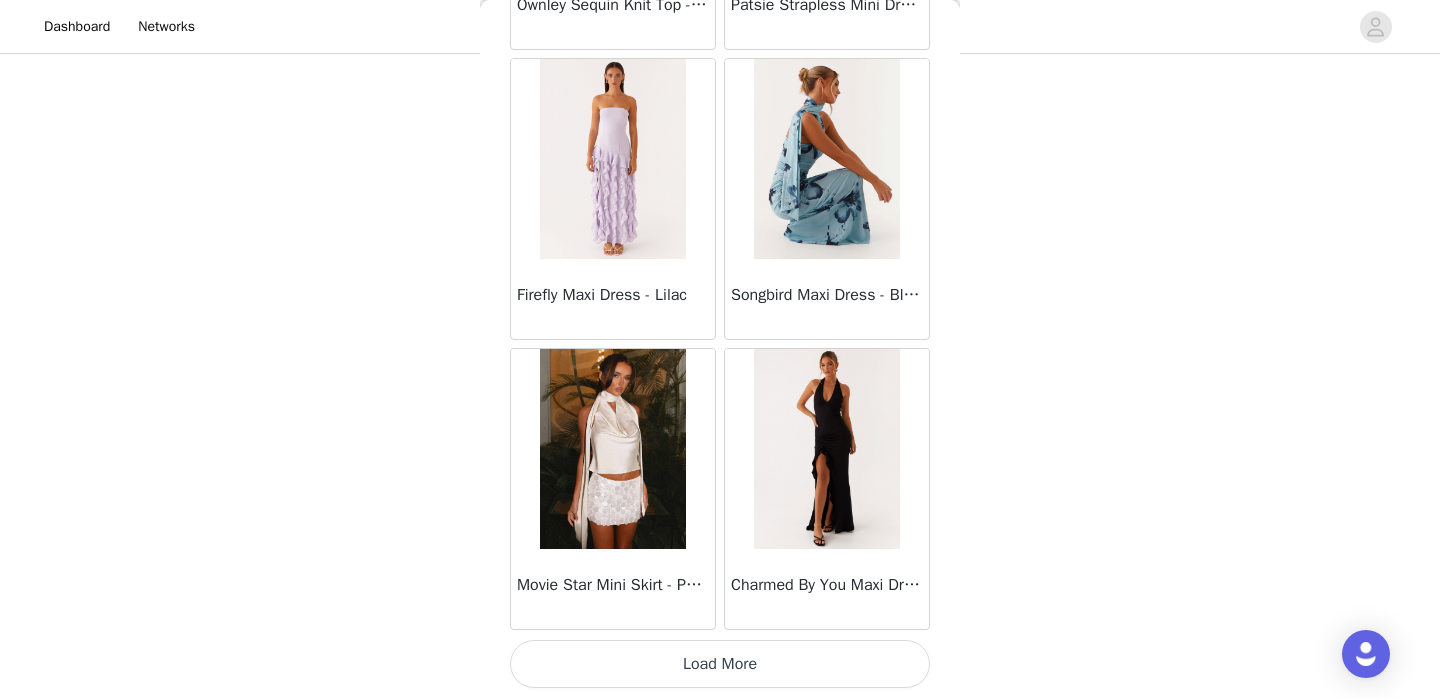 click on "Load More" at bounding box center (720, 664) 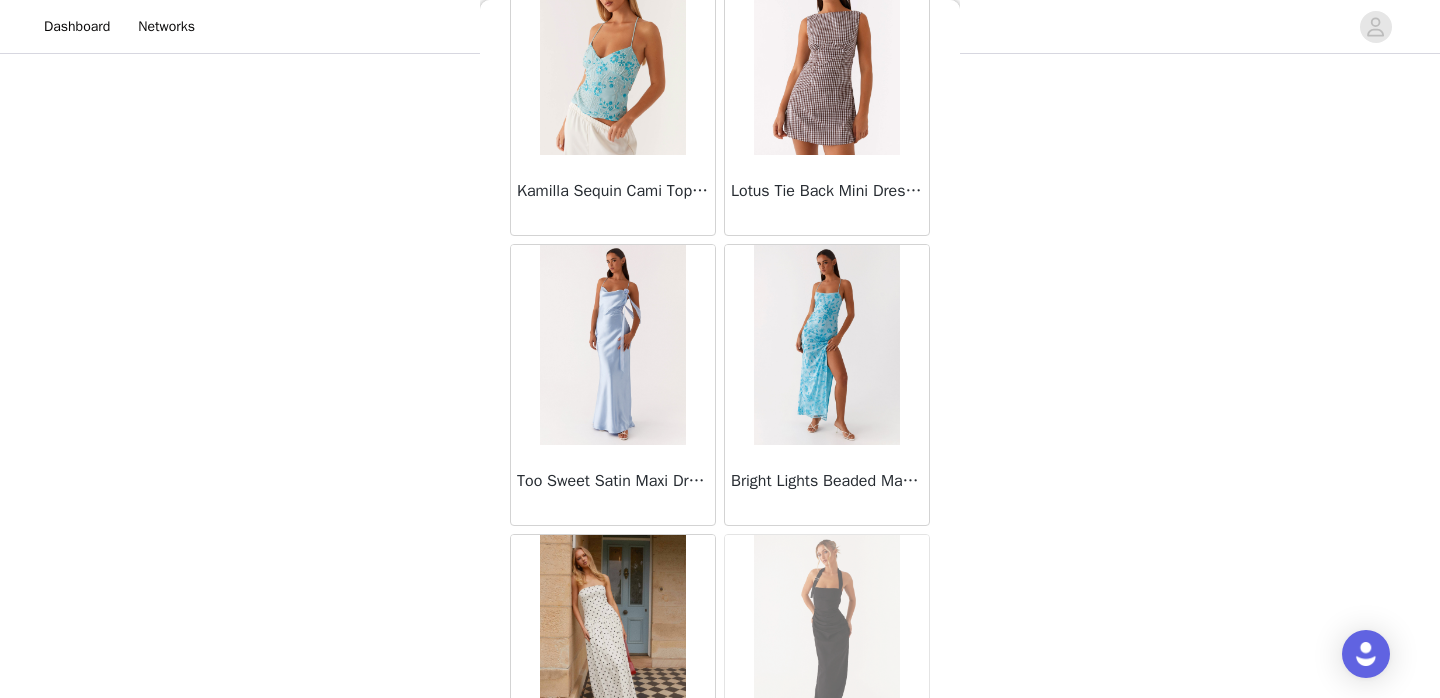 scroll, scrollTop: 13962, scrollLeft: 0, axis: vertical 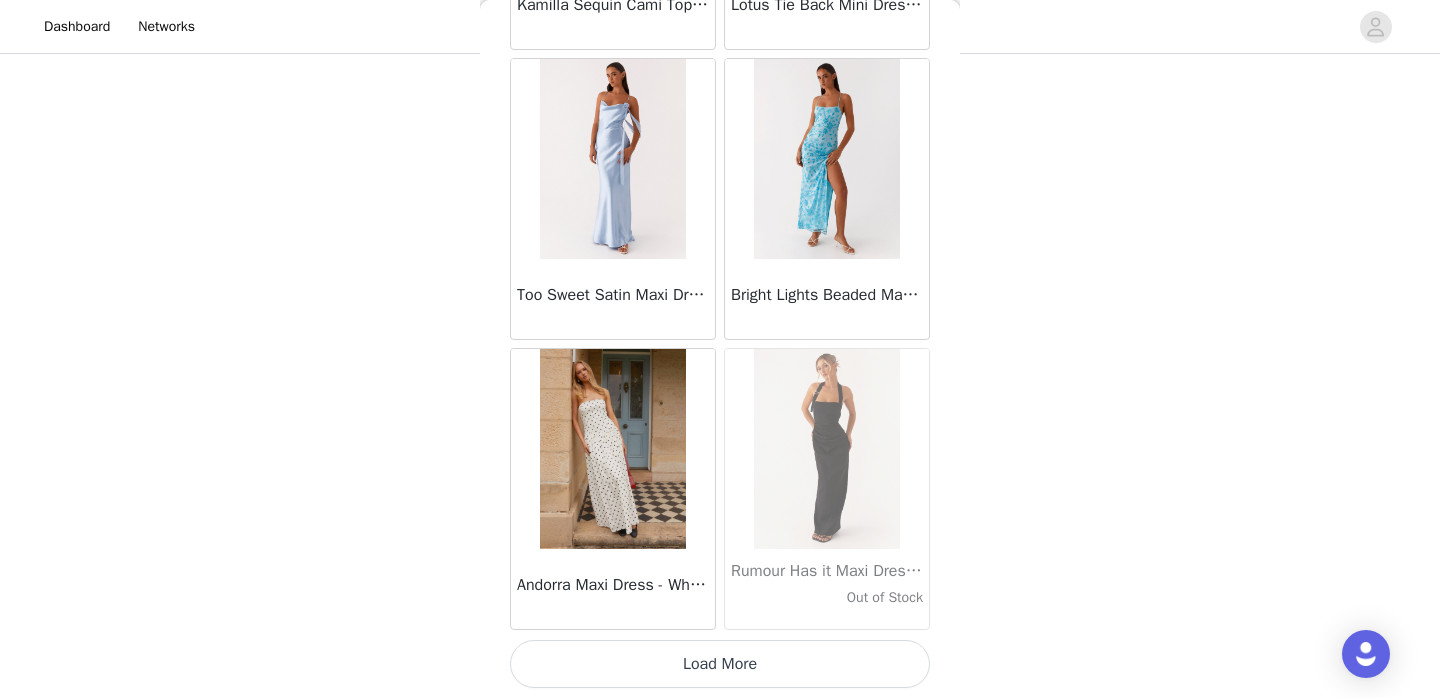 click on "Load More" at bounding box center (720, 664) 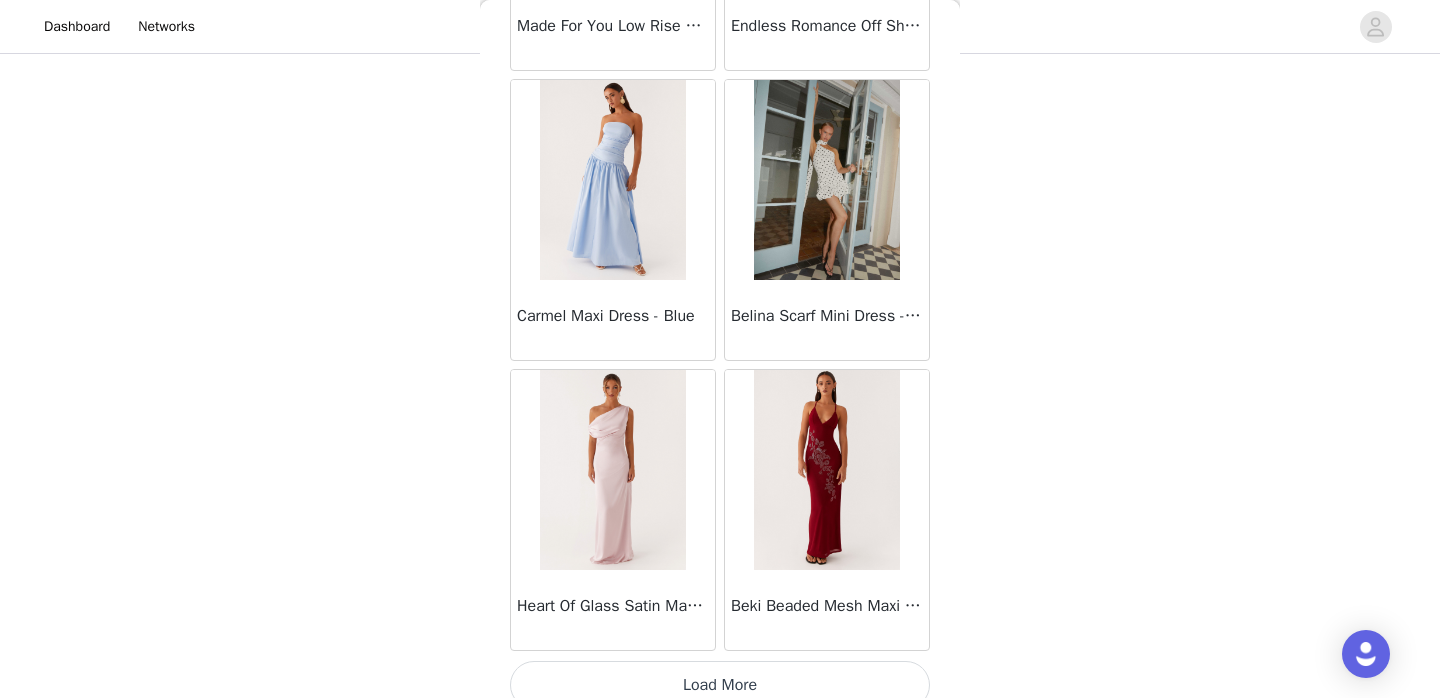 scroll, scrollTop: 16862, scrollLeft: 0, axis: vertical 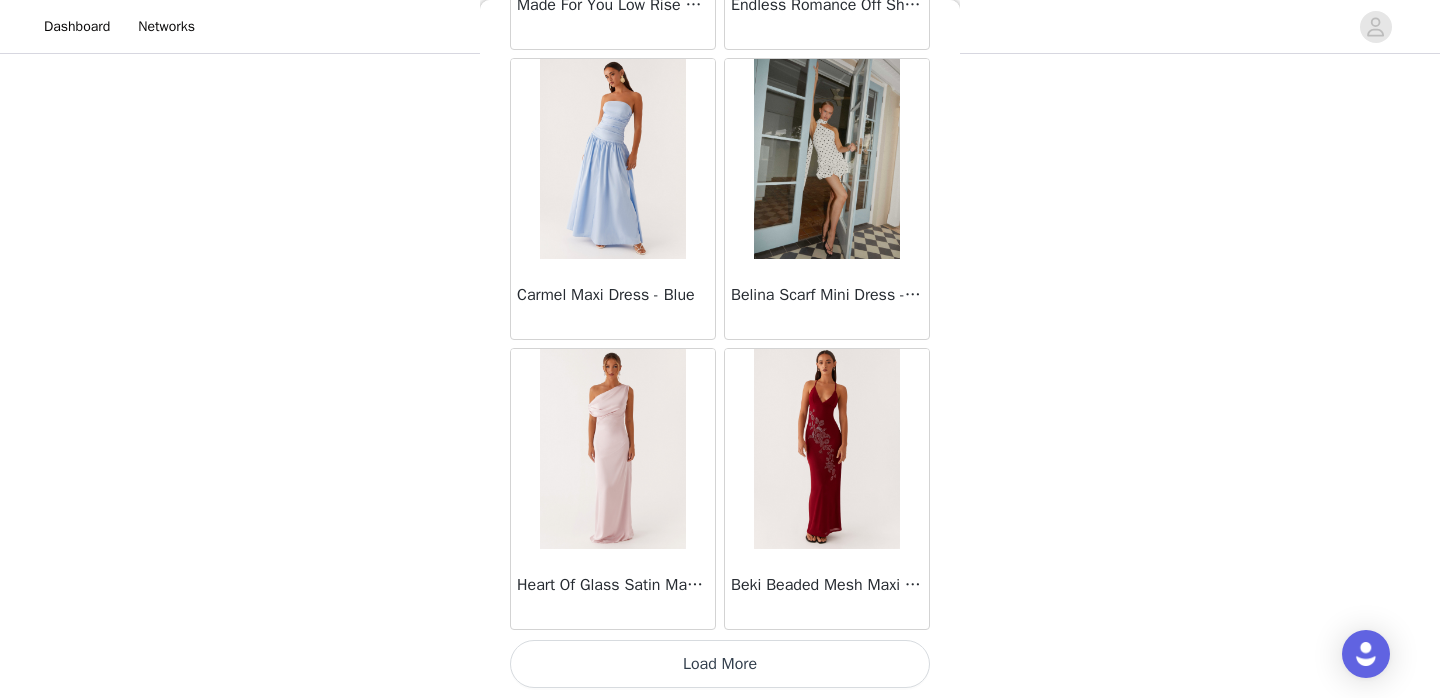 click on "Load More" at bounding box center (720, 664) 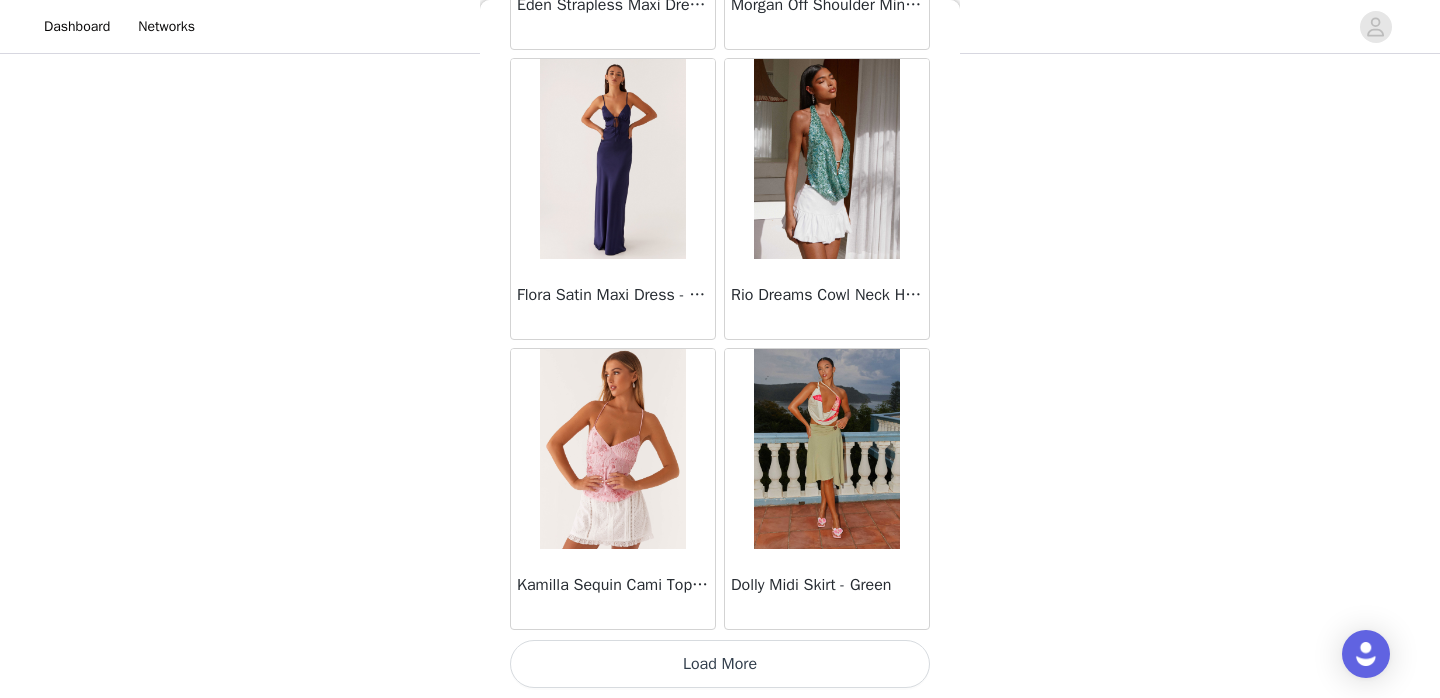 scroll, scrollTop: 19761, scrollLeft: 0, axis: vertical 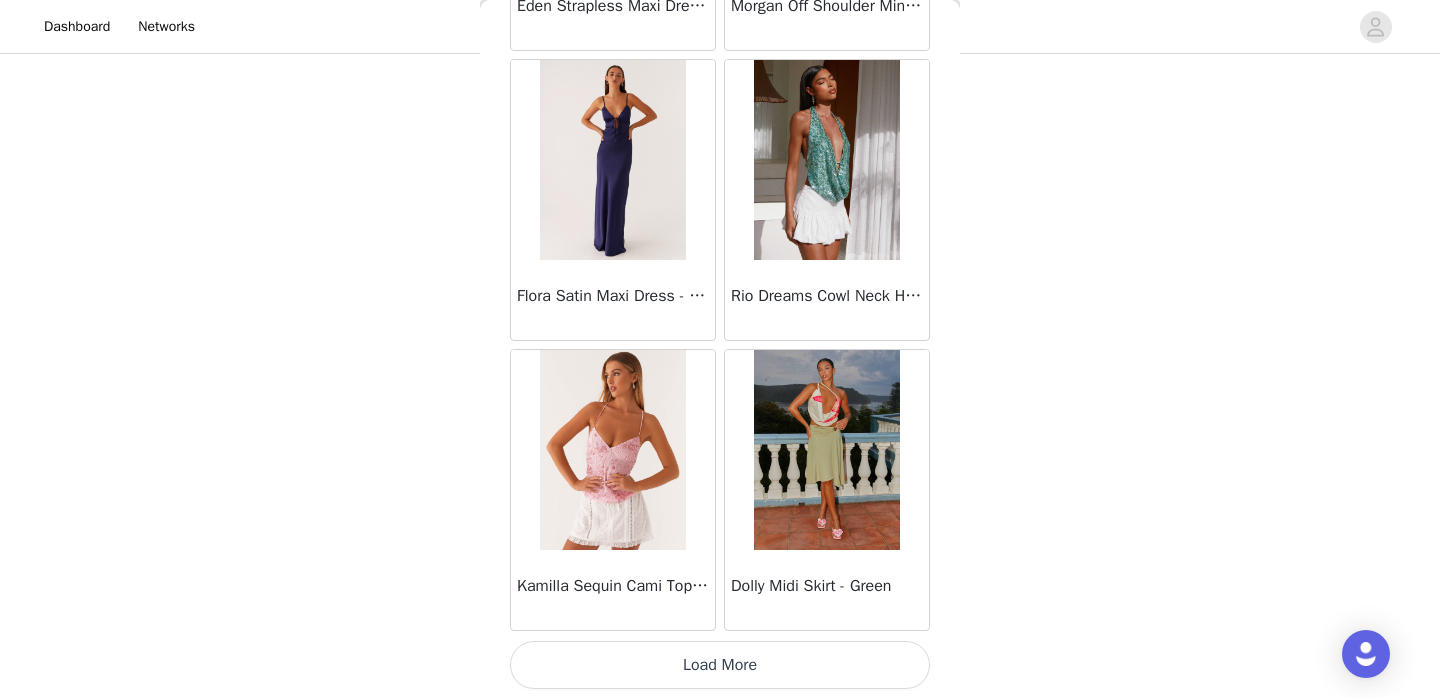 click on "Load More" at bounding box center (720, 665) 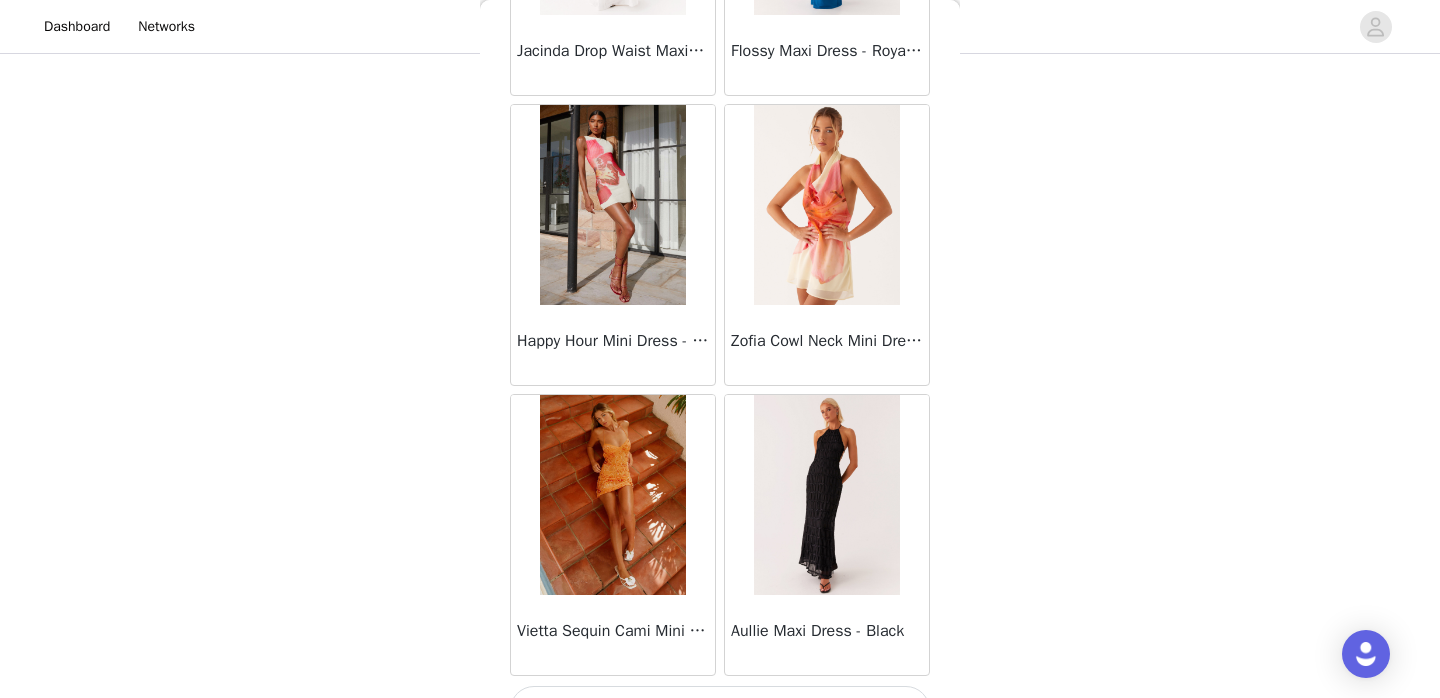 scroll, scrollTop: 22662, scrollLeft: 0, axis: vertical 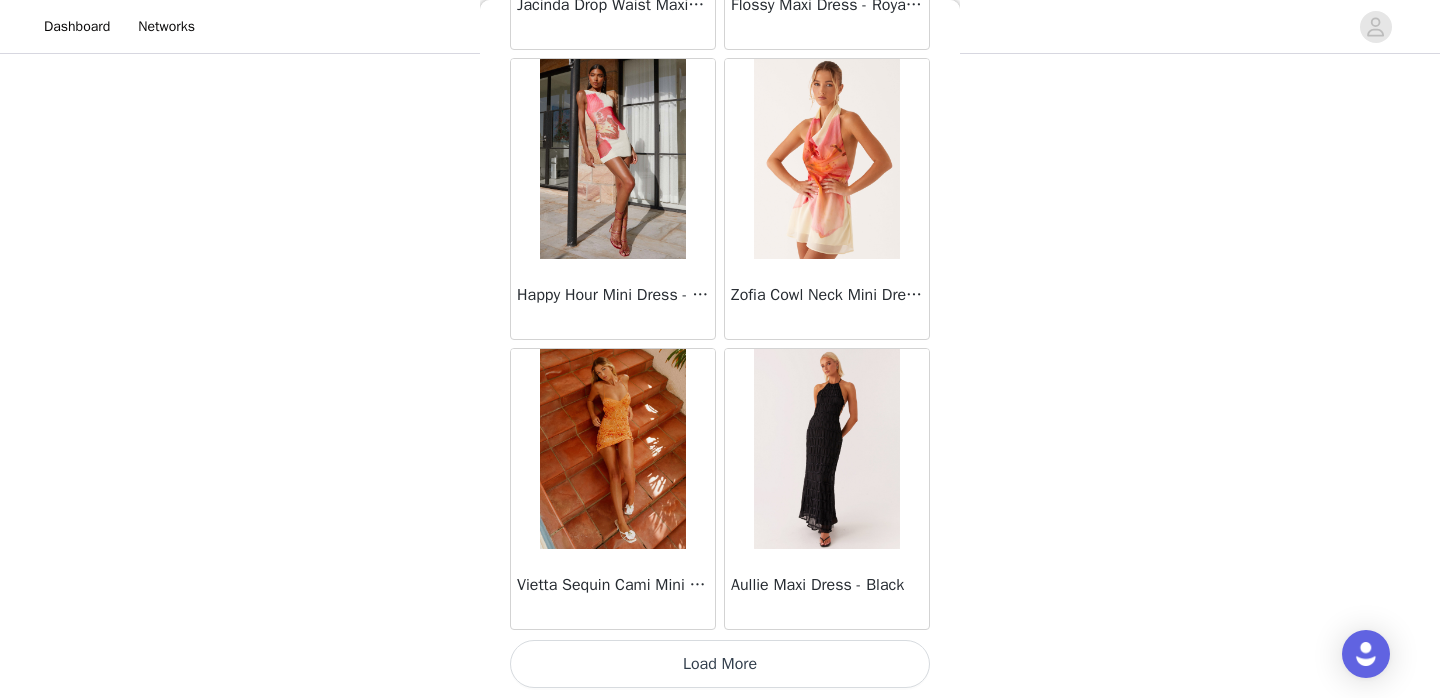 click on "Load More" at bounding box center (720, 664) 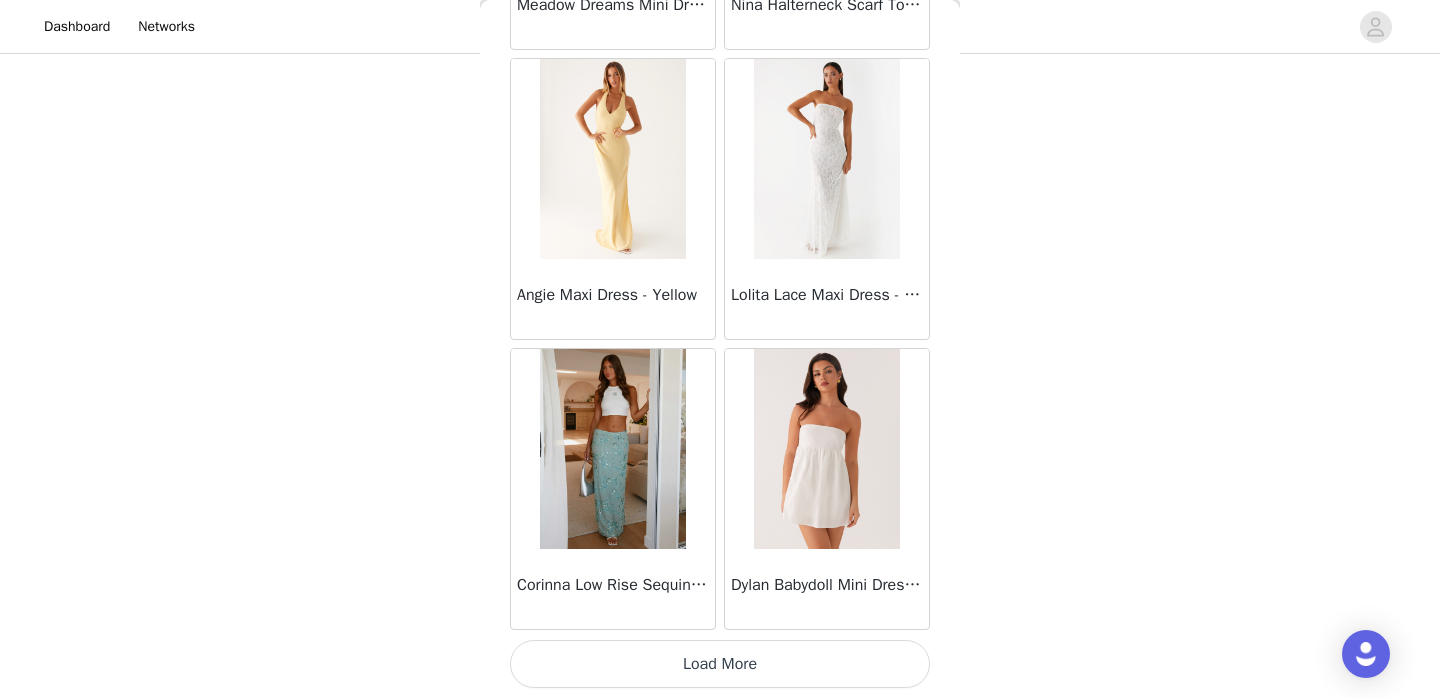 scroll, scrollTop: 25560, scrollLeft: 0, axis: vertical 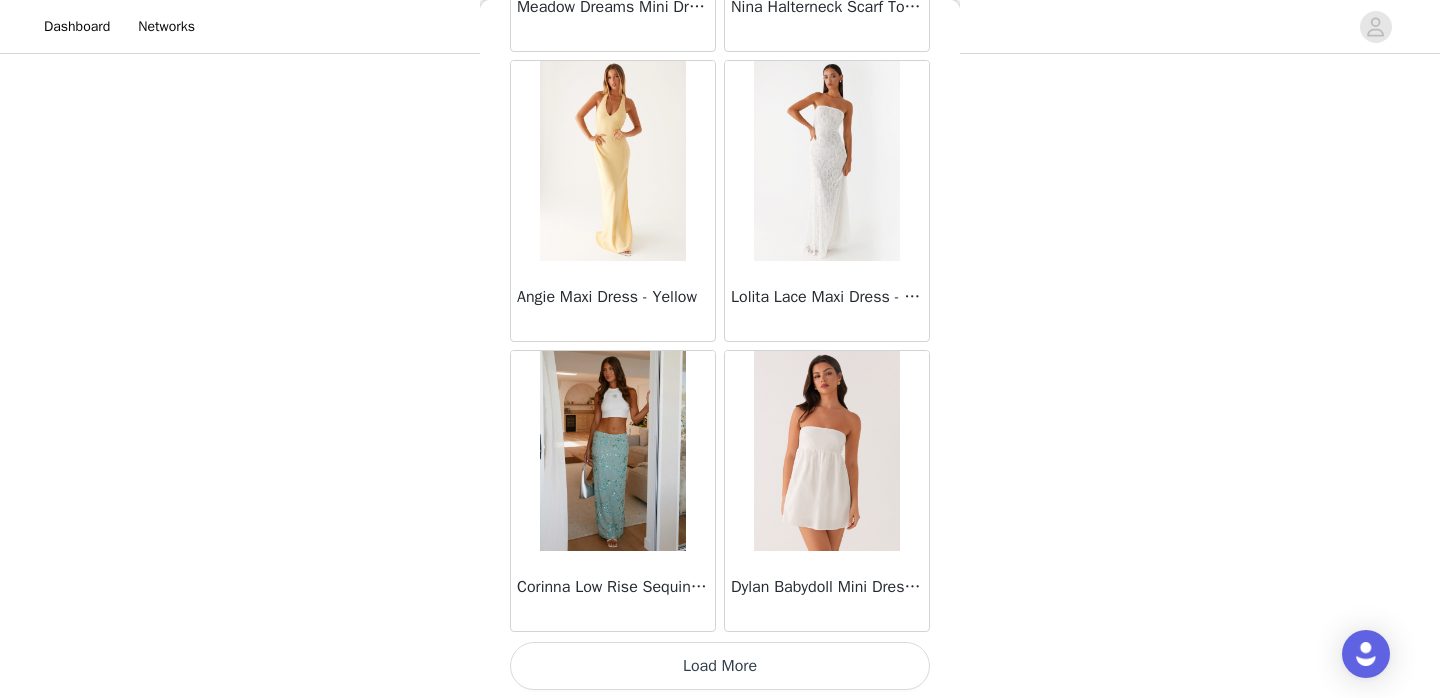 click on "Load More" at bounding box center [720, 666] 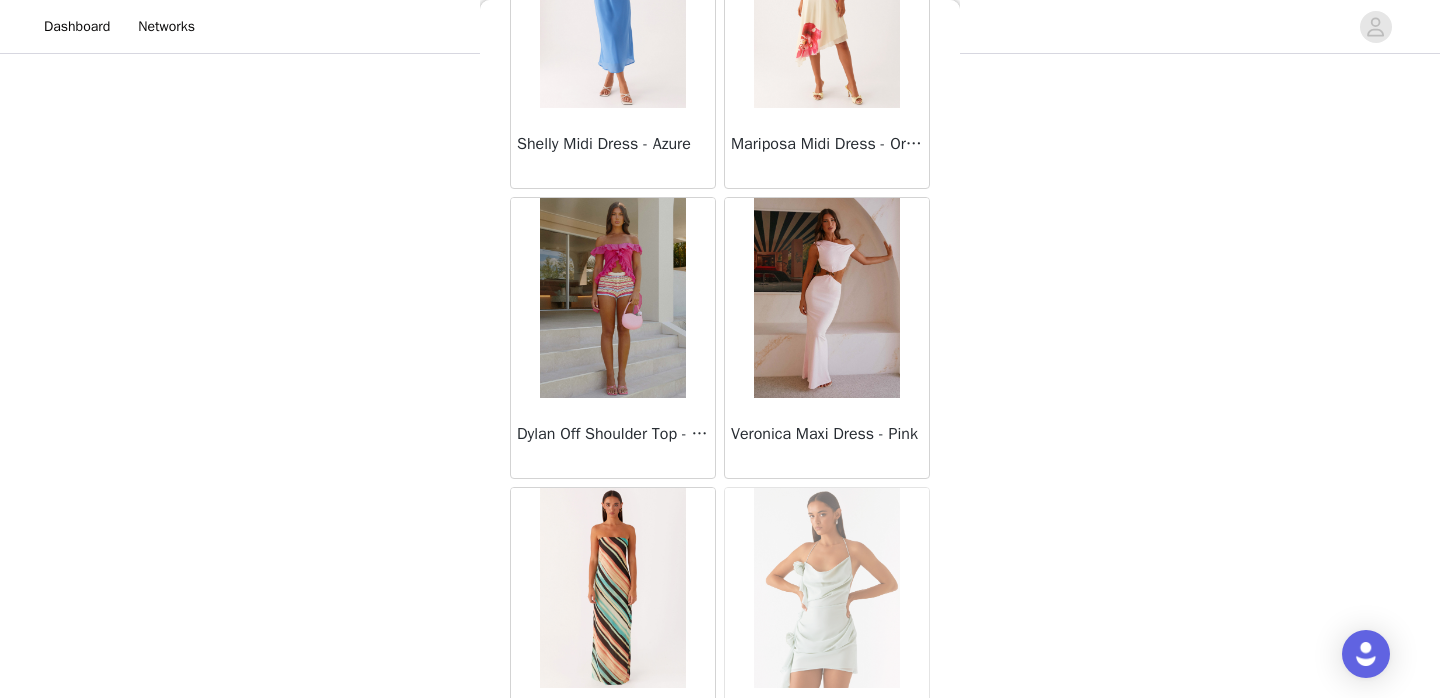 scroll, scrollTop: 28462, scrollLeft: 0, axis: vertical 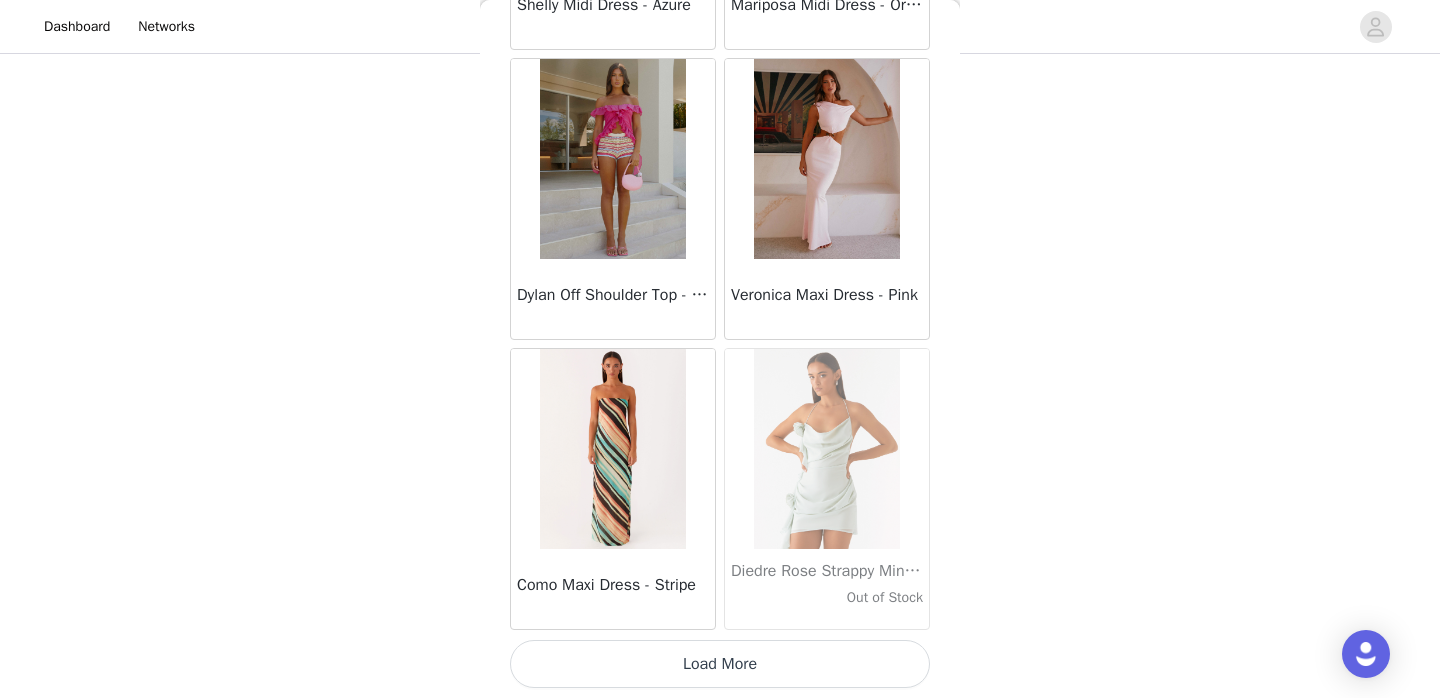 click on "Load More" at bounding box center [720, 664] 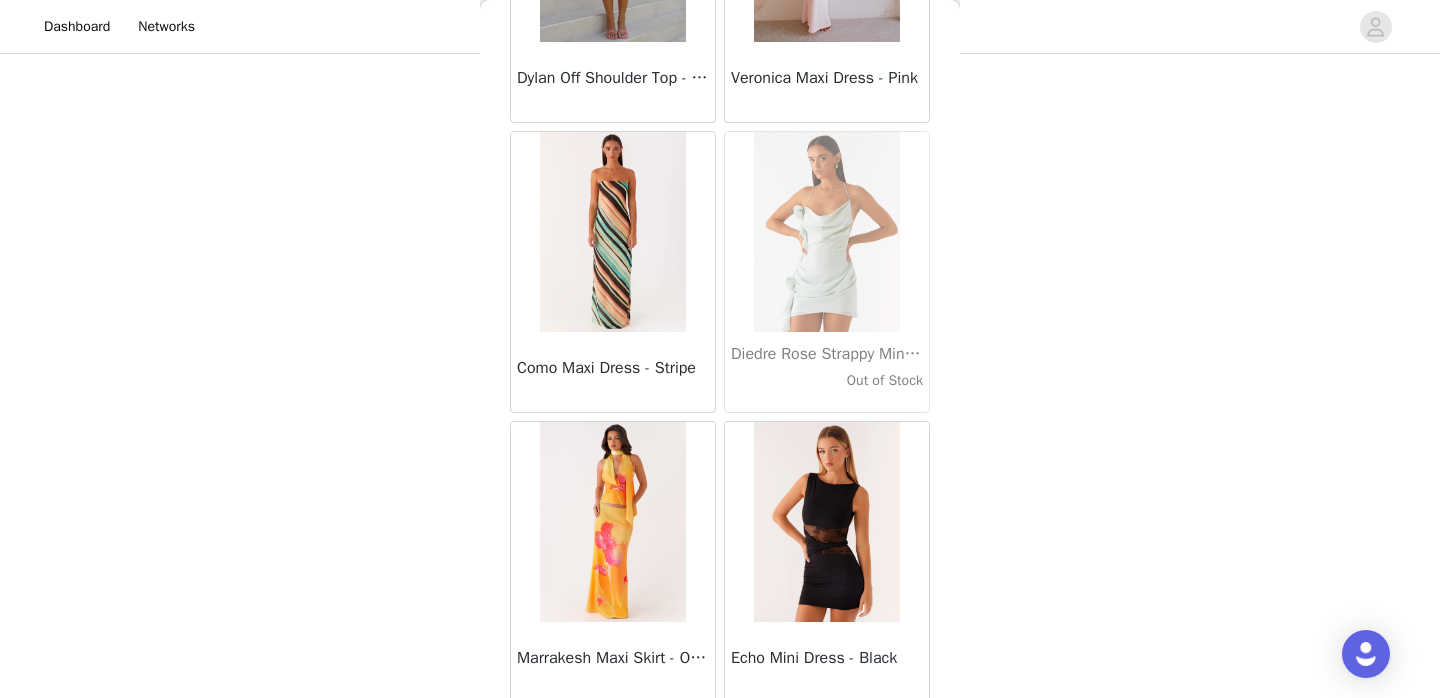 scroll, scrollTop: 28681, scrollLeft: 0, axis: vertical 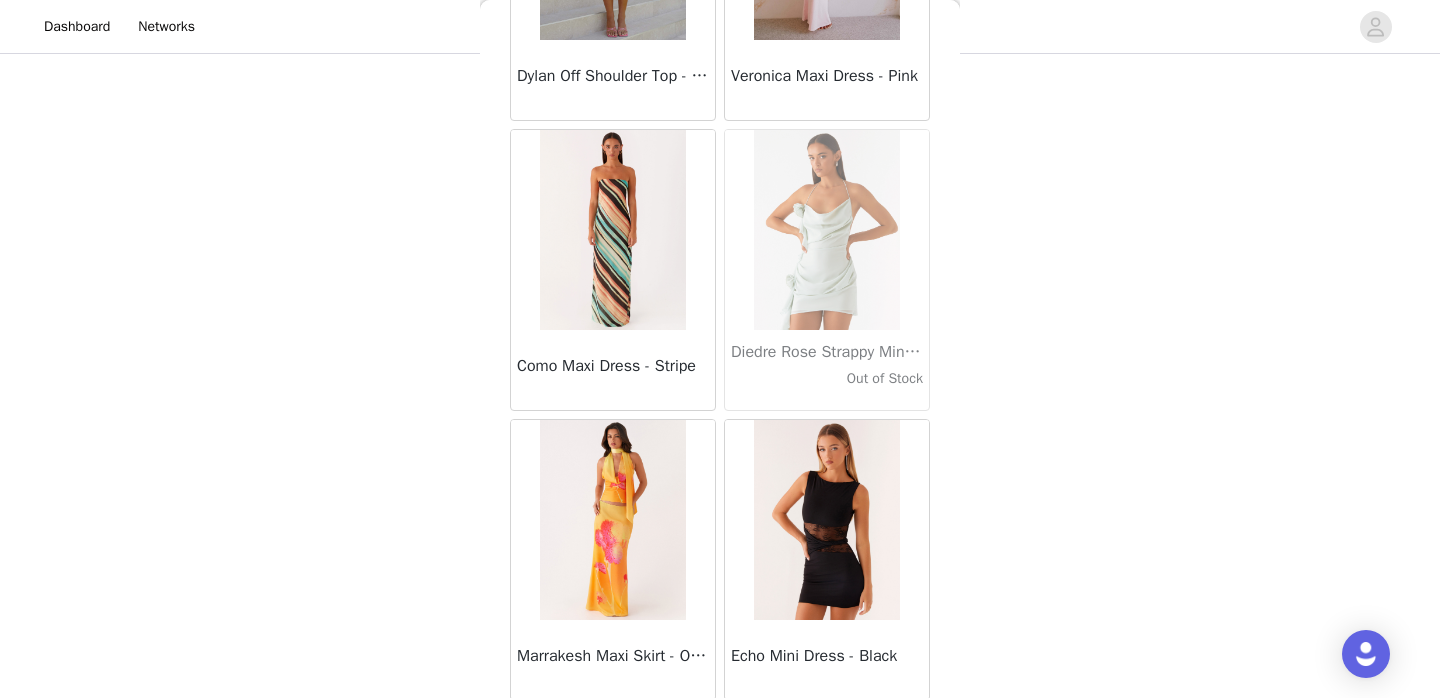 click at bounding box center [612, 230] 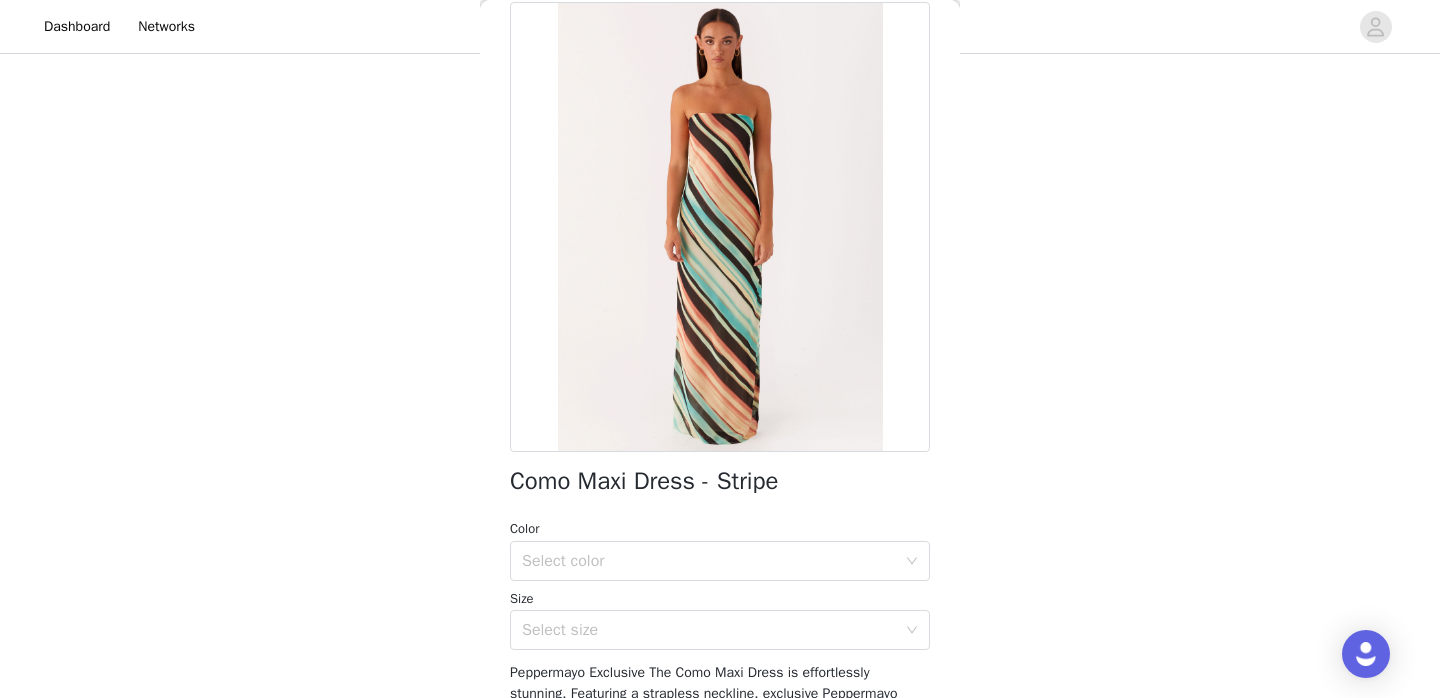 scroll, scrollTop: 99, scrollLeft: 0, axis: vertical 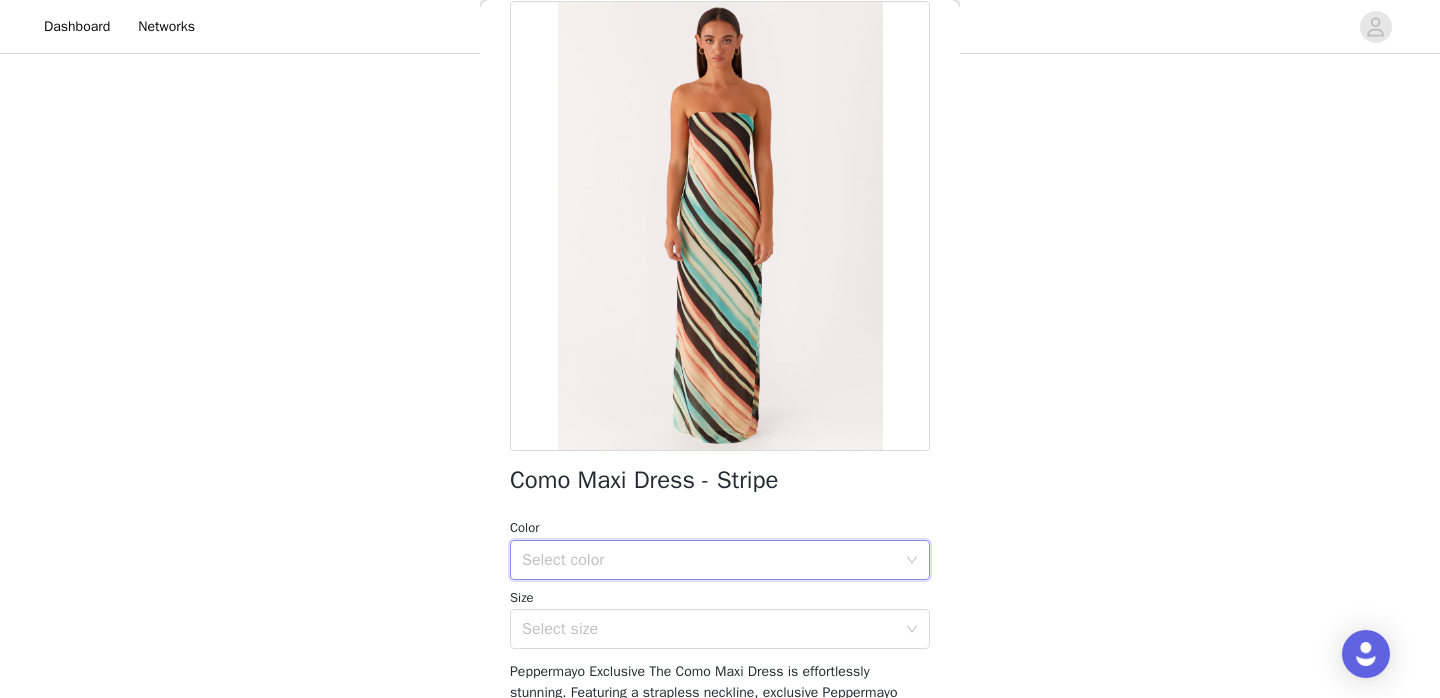 click on "Select color" at bounding box center [713, 560] 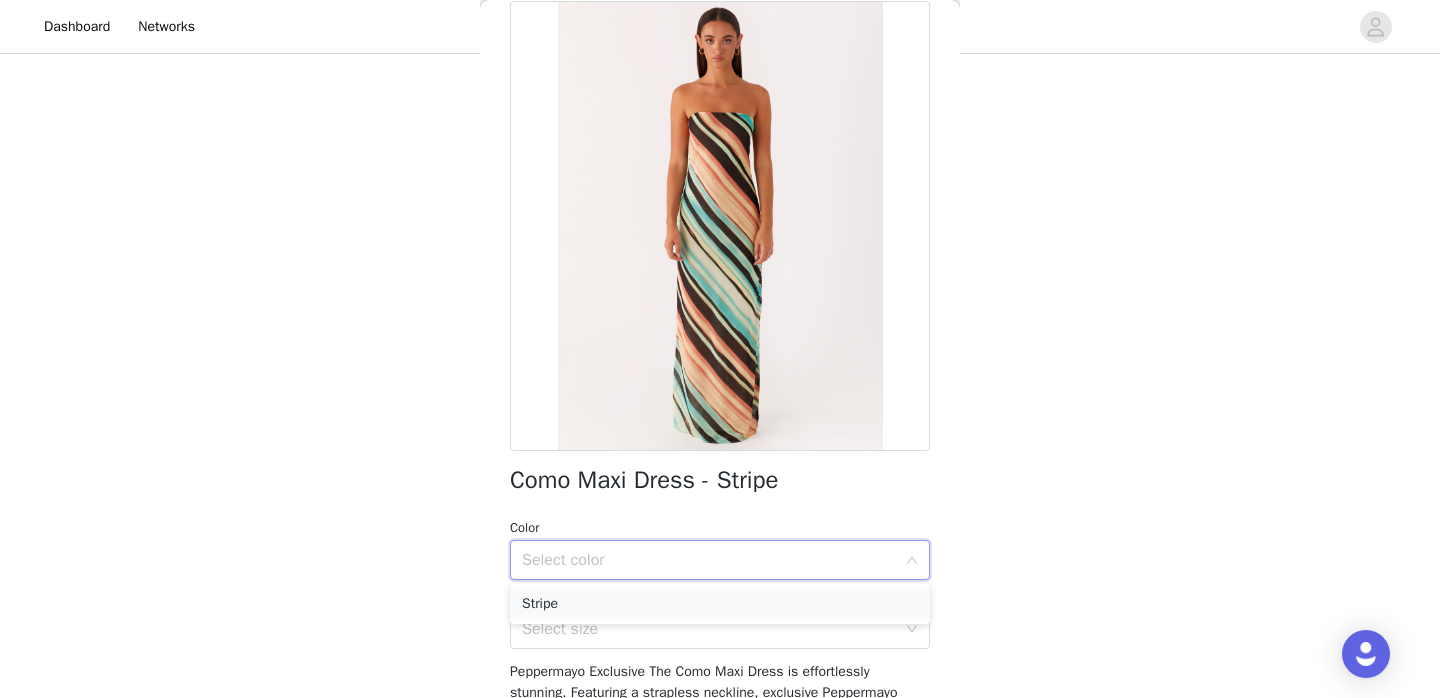 click on "Stripe" at bounding box center (720, 604) 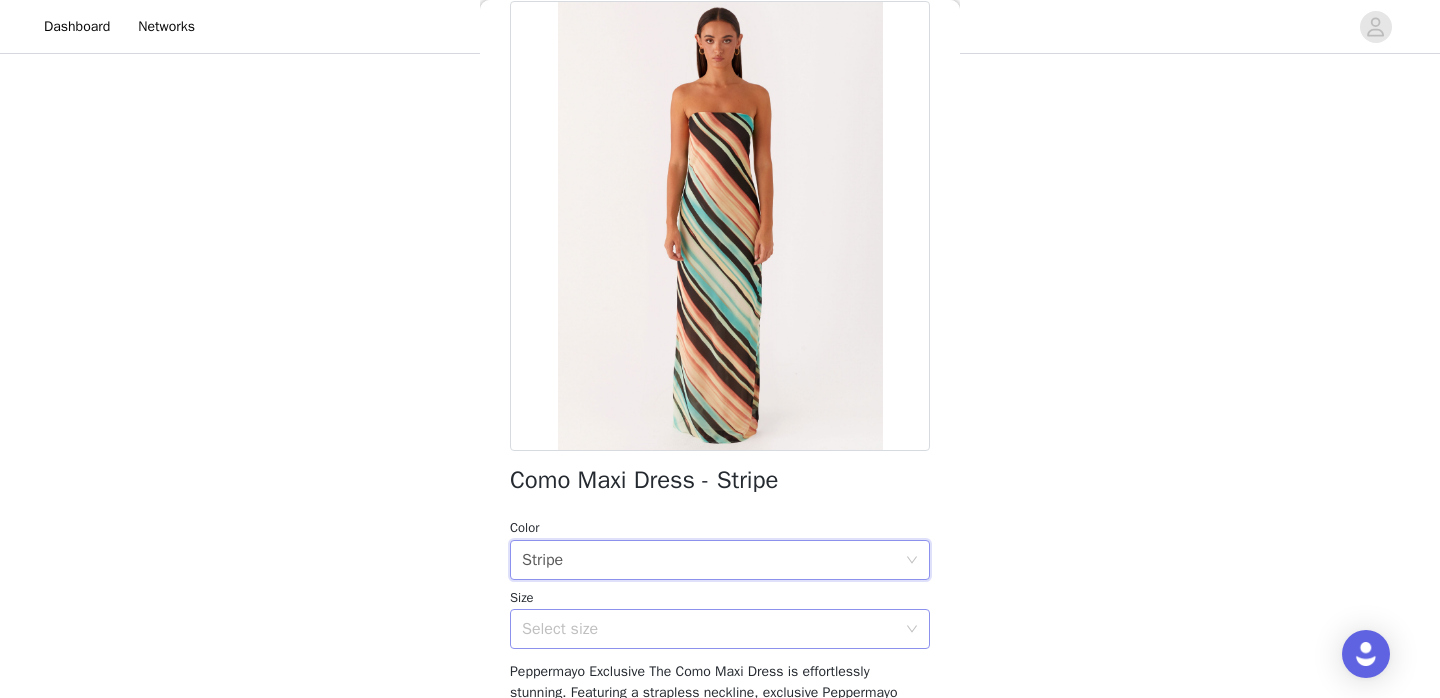 click on "Select size" at bounding box center (713, 629) 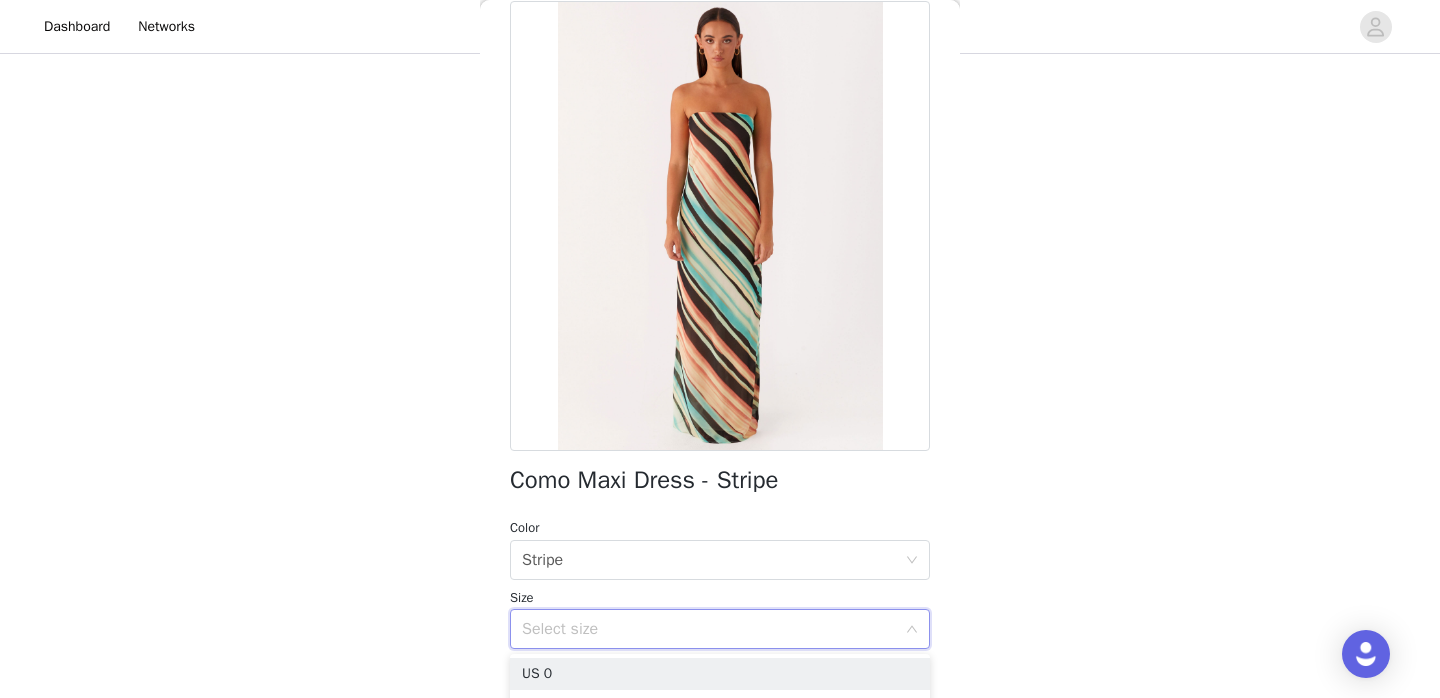 scroll, scrollTop: 275, scrollLeft: 0, axis: vertical 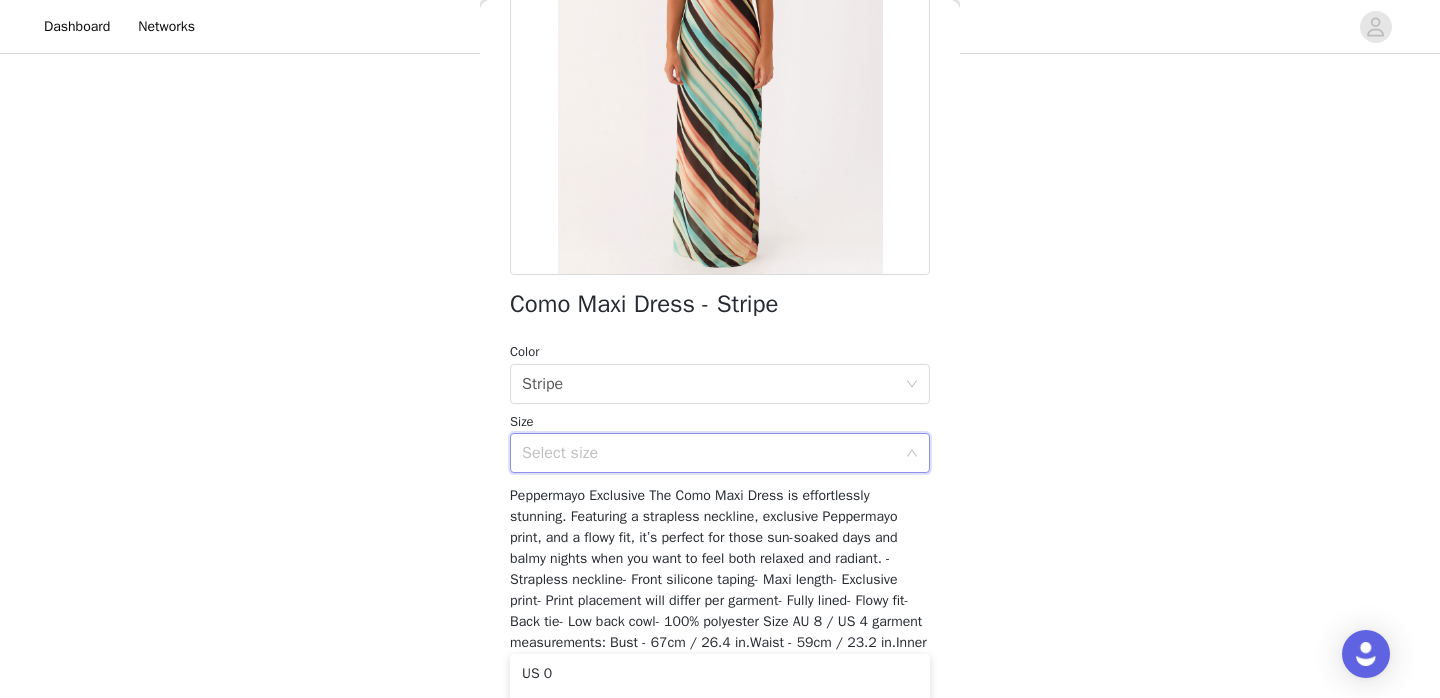 click on "Select size" at bounding box center (713, 453) 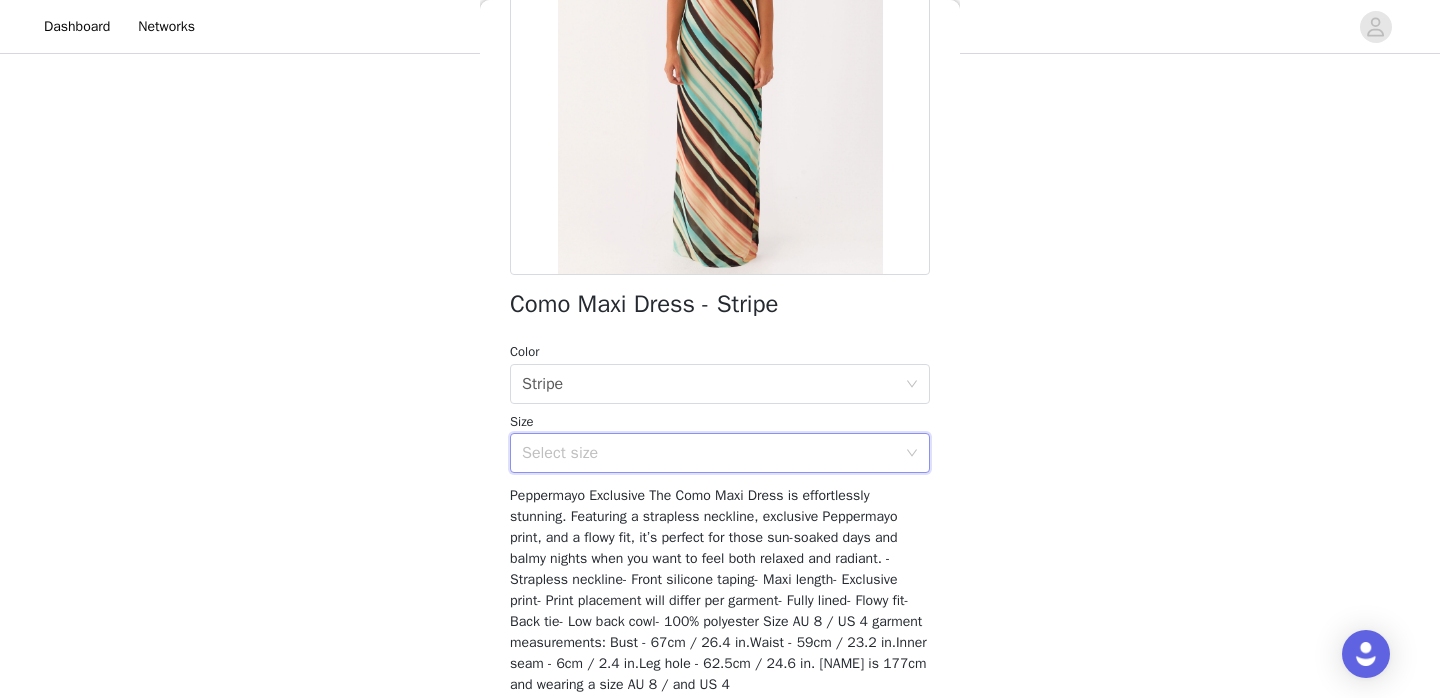 click on "Select size" at bounding box center (709, 453) 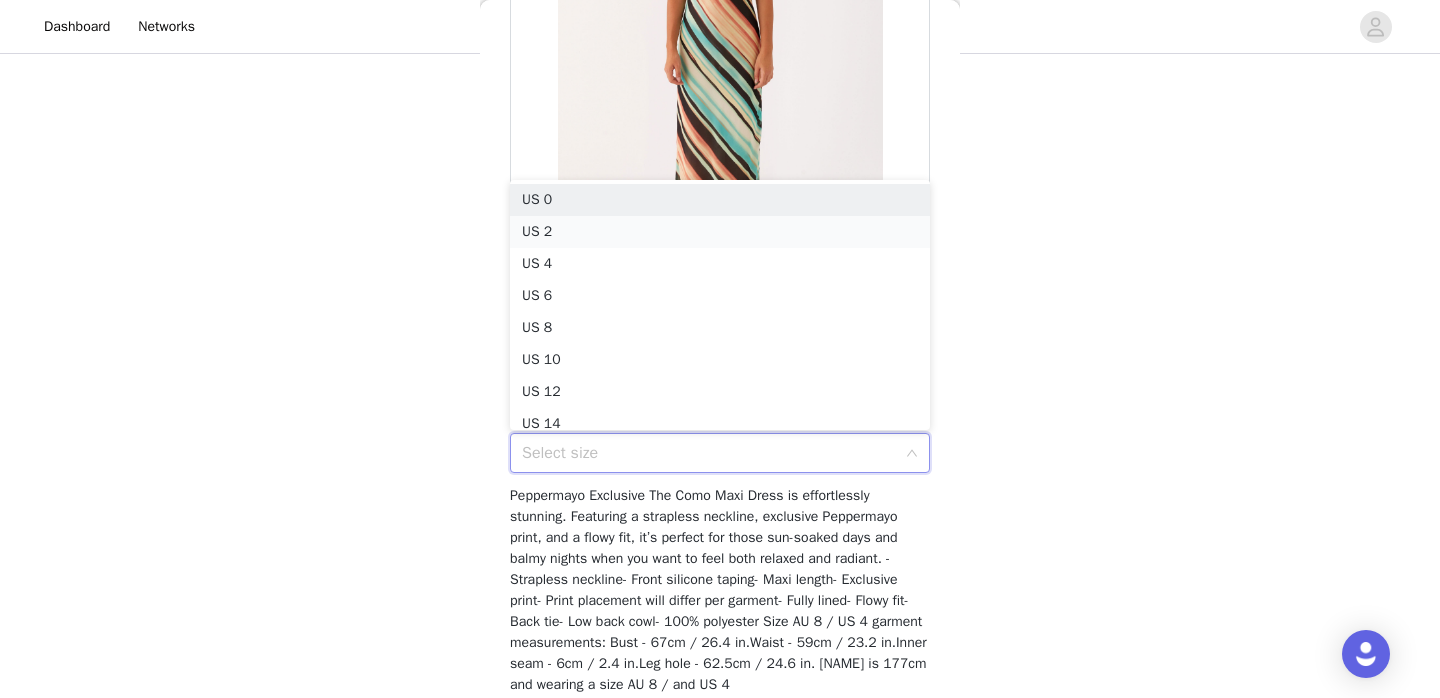 scroll, scrollTop: 10, scrollLeft: 0, axis: vertical 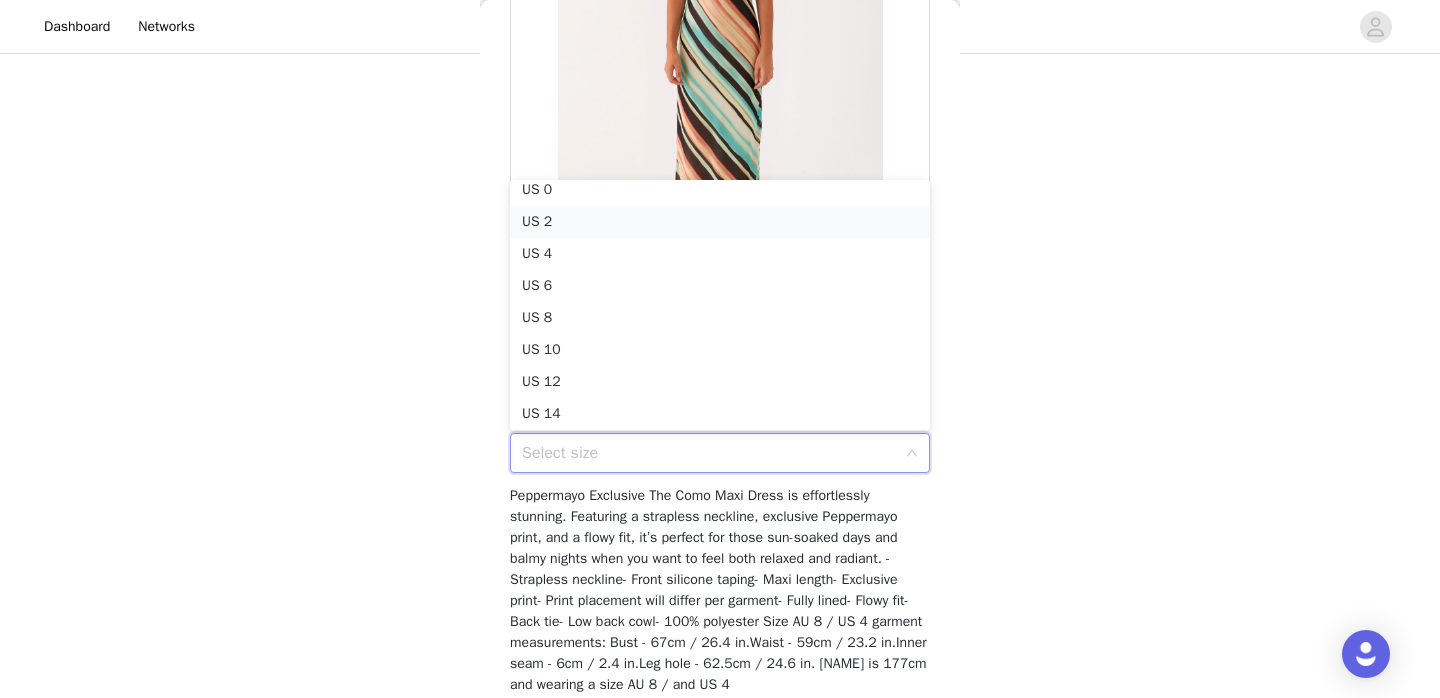 click on "US 2" at bounding box center (720, 222) 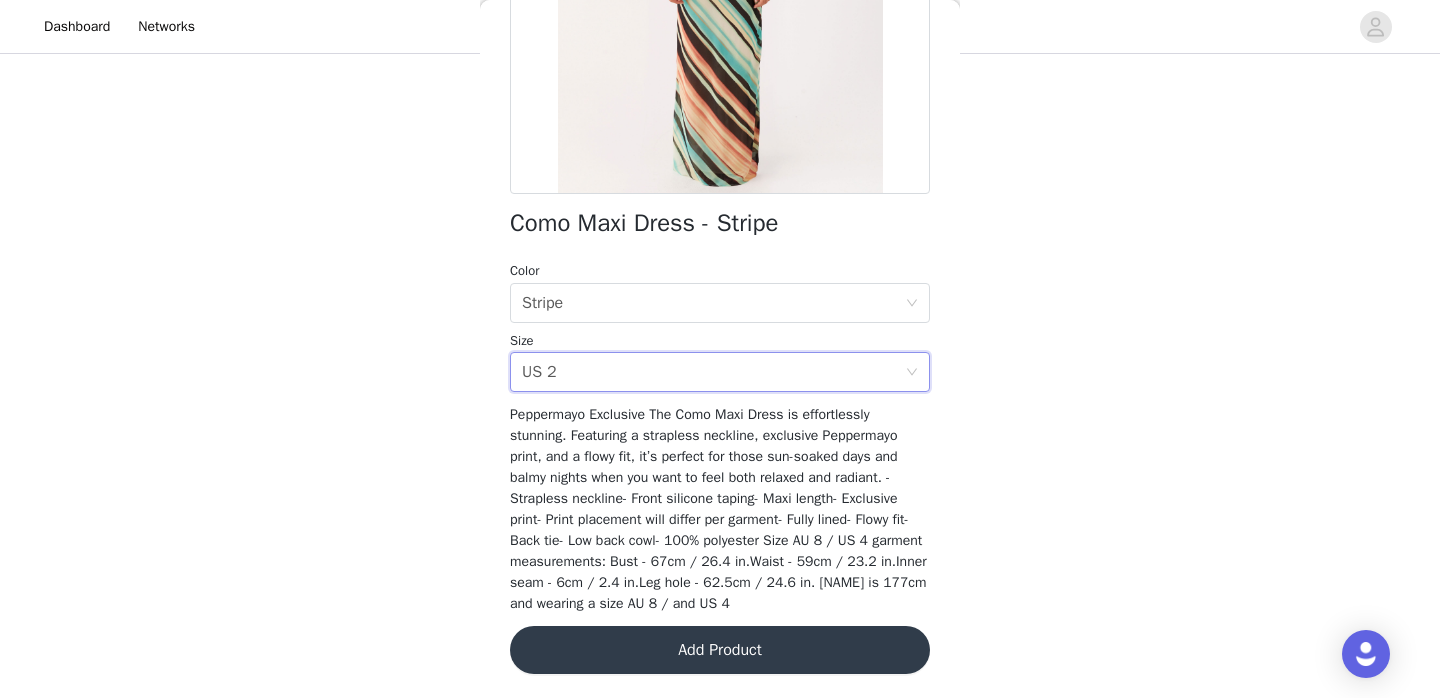 scroll, scrollTop: 352, scrollLeft: 0, axis: vertical 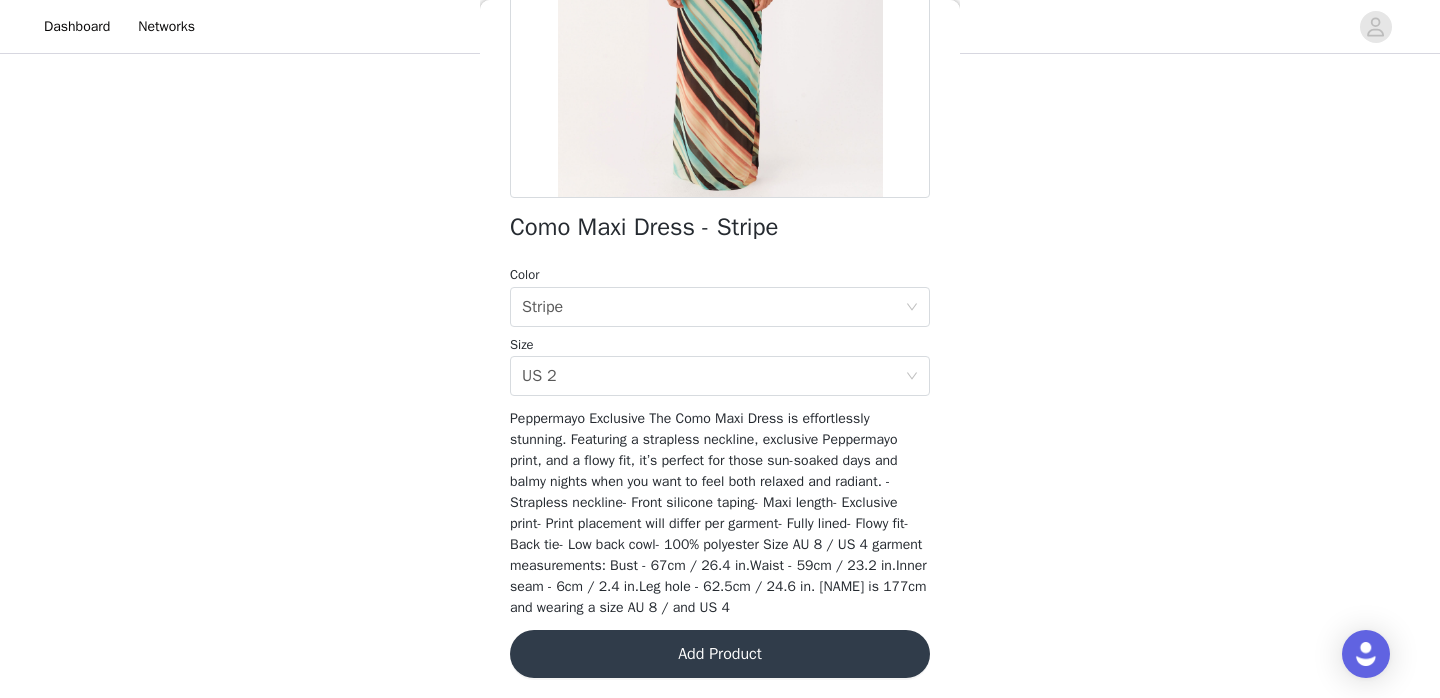 click on "Add Product" at bounding box center (720, 654) 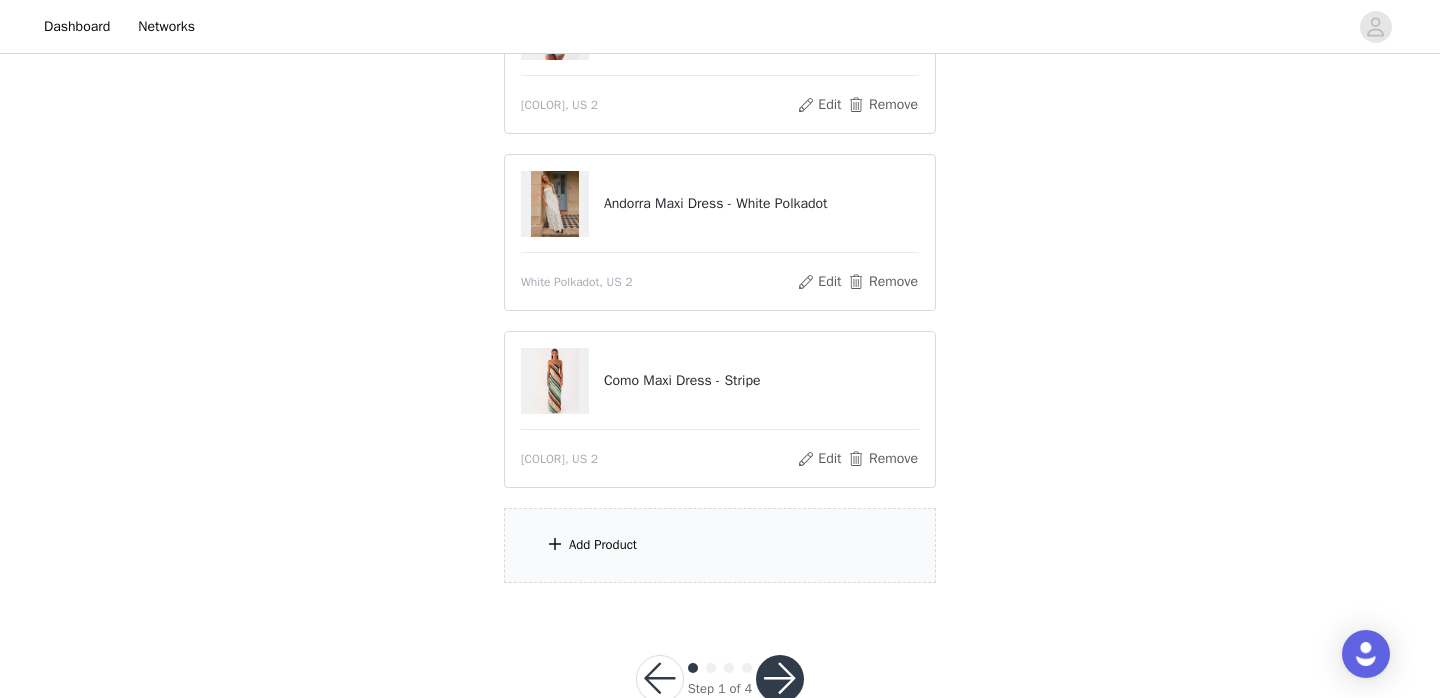 scroll, scrollTop: 655, scrollLeft: 0, axis: vertical 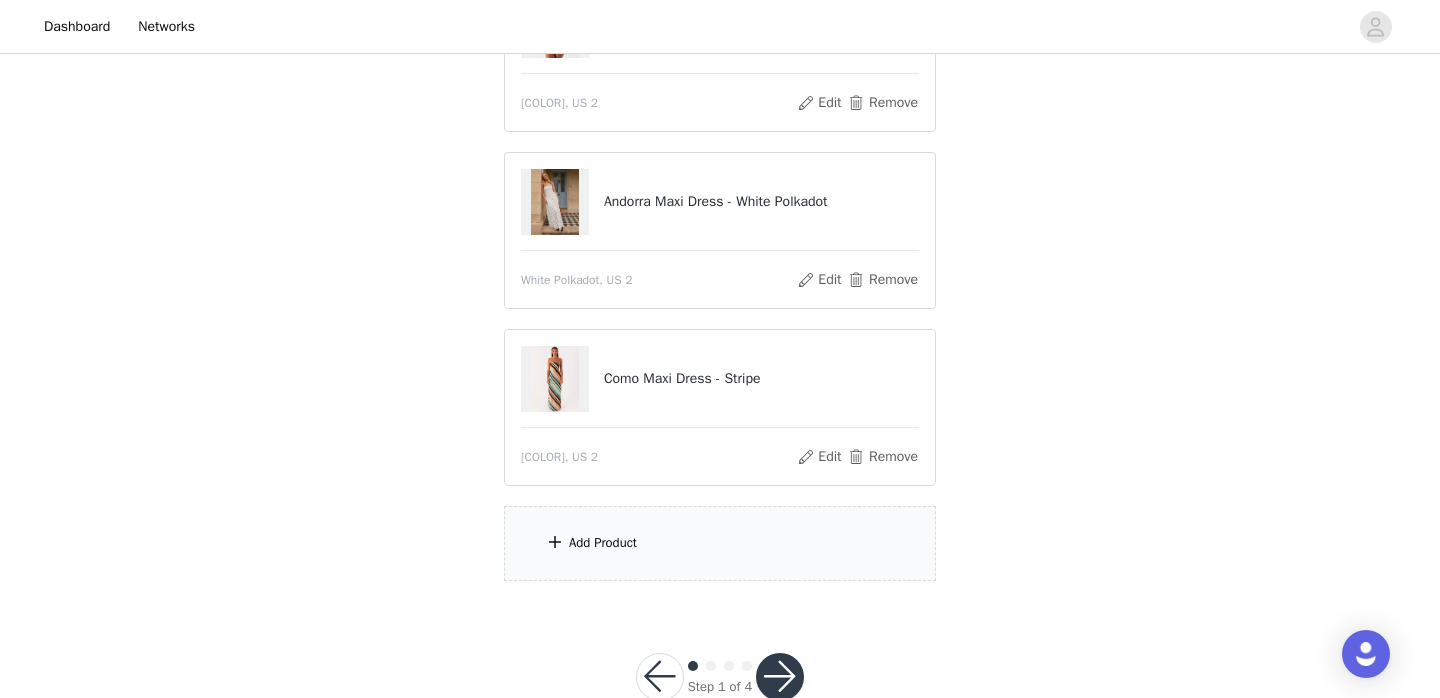 click on "Add Product" at bounding box center [720, 543] 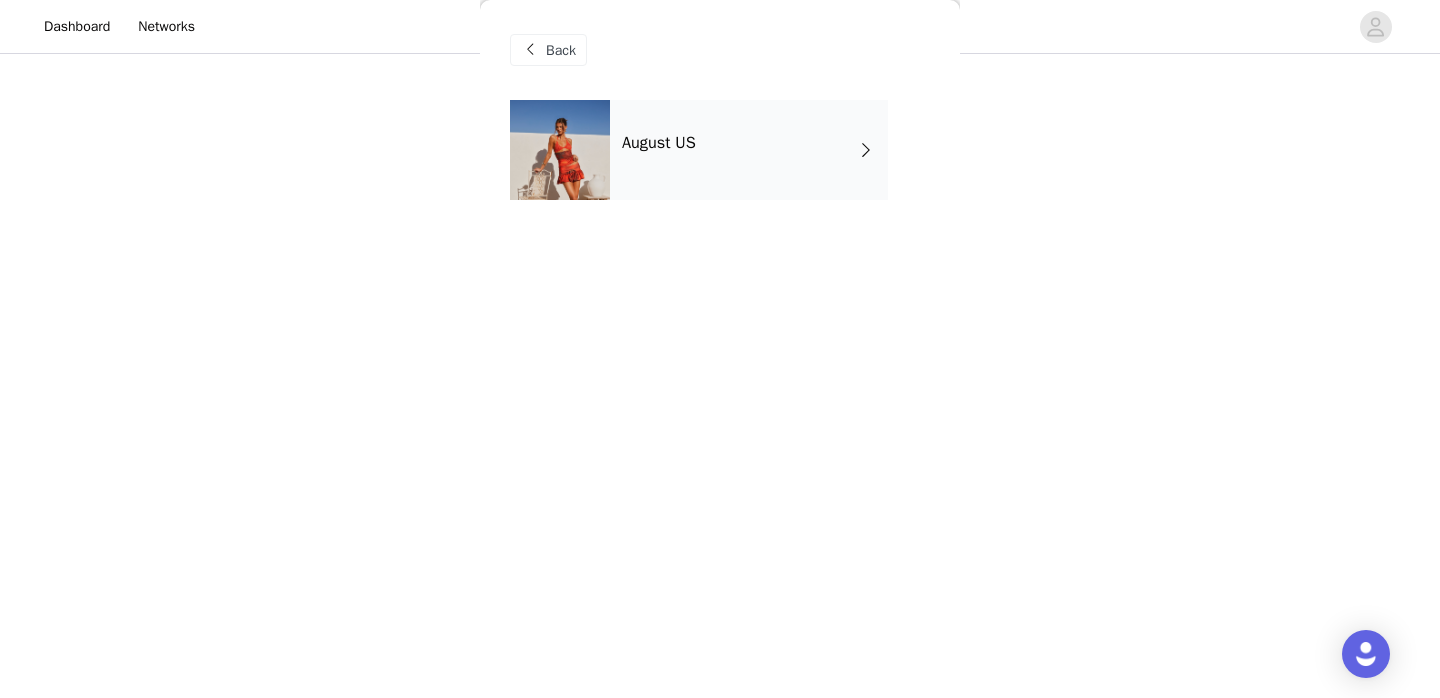click on "August US" at bounding box center (749, 150) 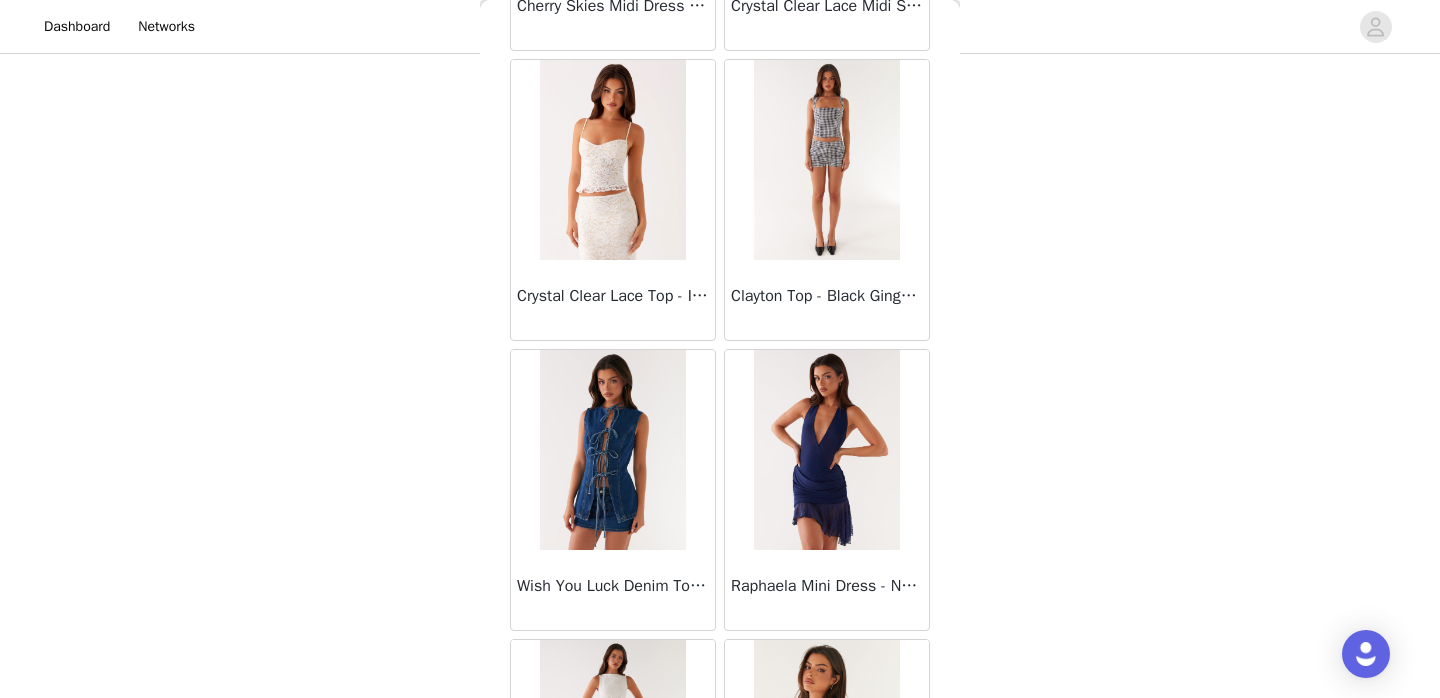 scroll, scrollTop: 1190, scrollLeft: 0, axis: vertical 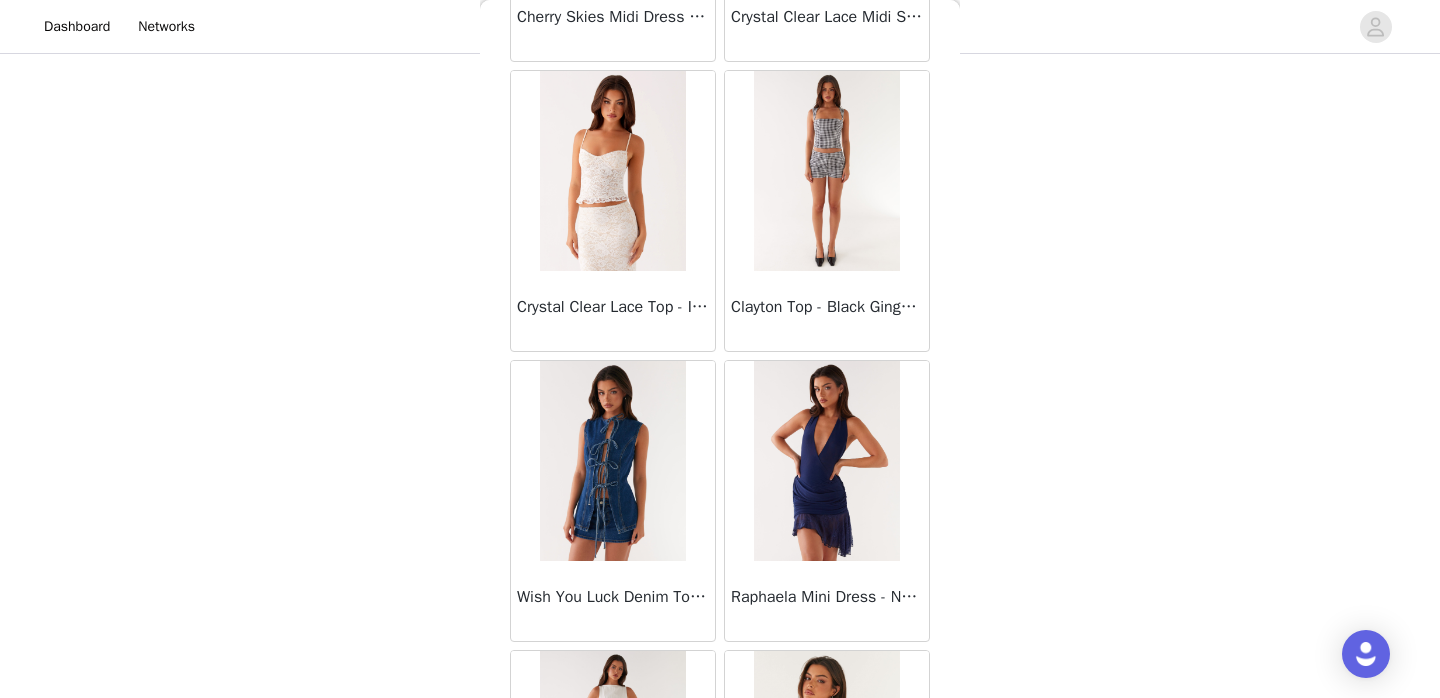 click at bounding box center [826, 461] 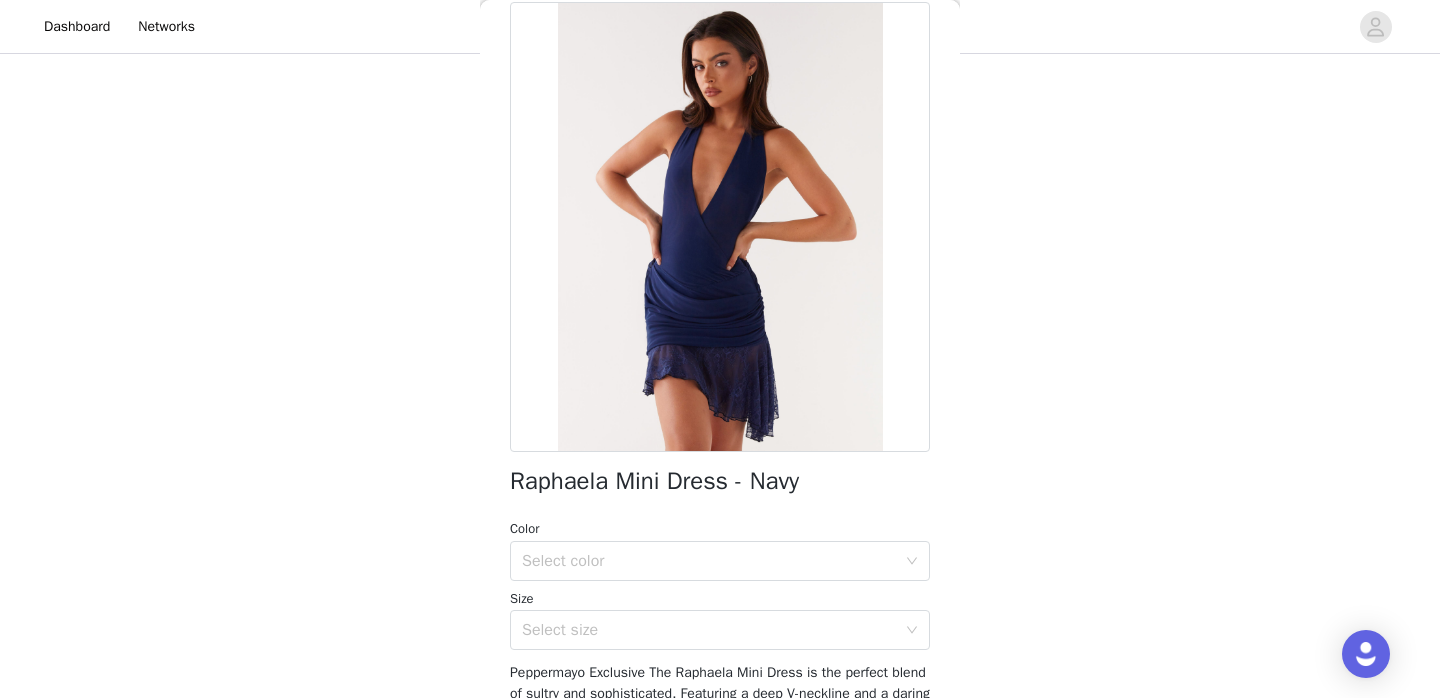 scroll, scrollTop: 99, scrollLeft: 0, axis: vertical 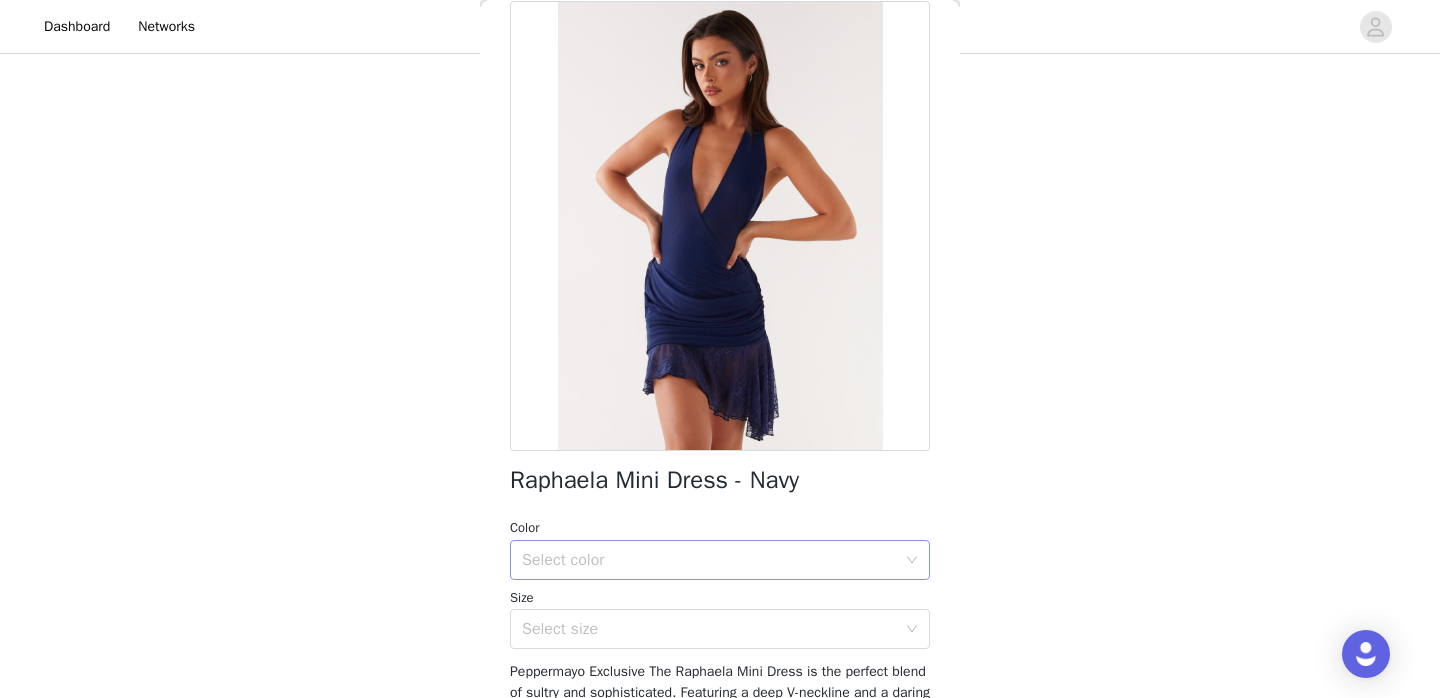 click on "Select color" at bounding box center (709, 560) 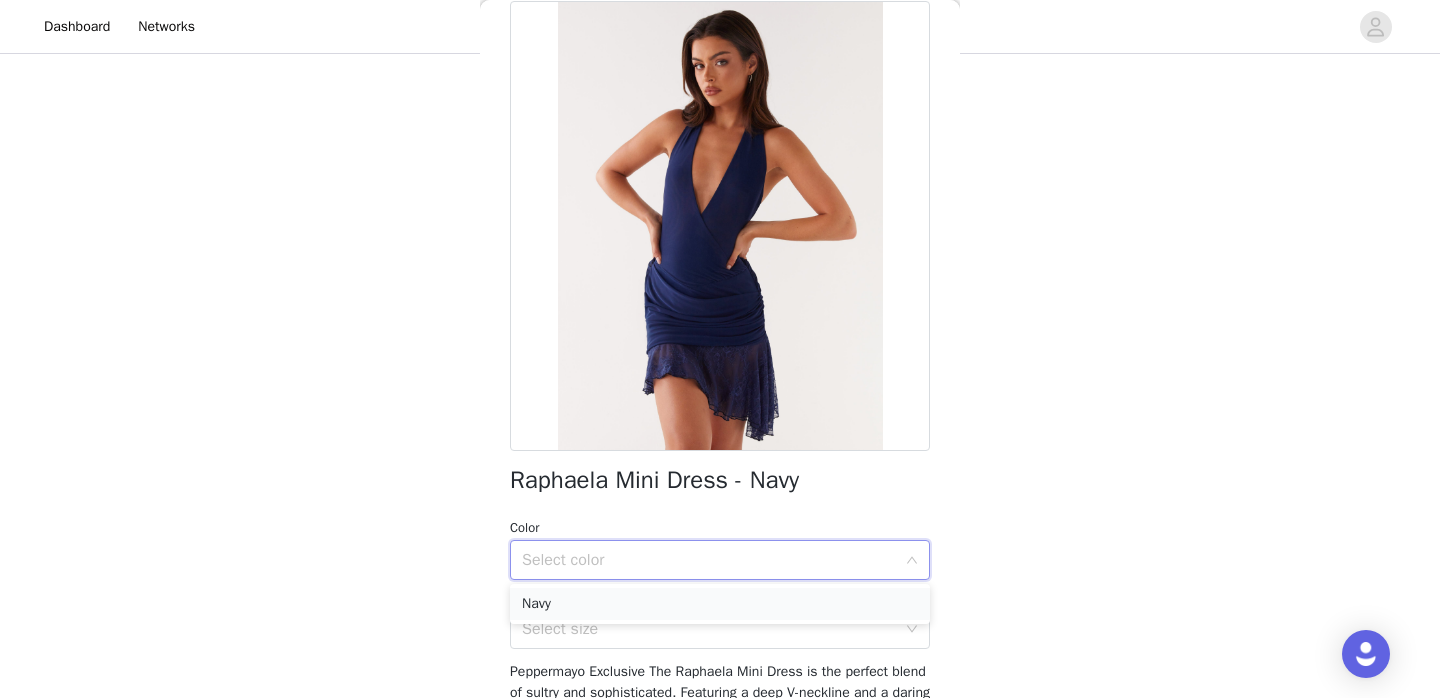 click on "Navy" at bounding box center (720, 604) 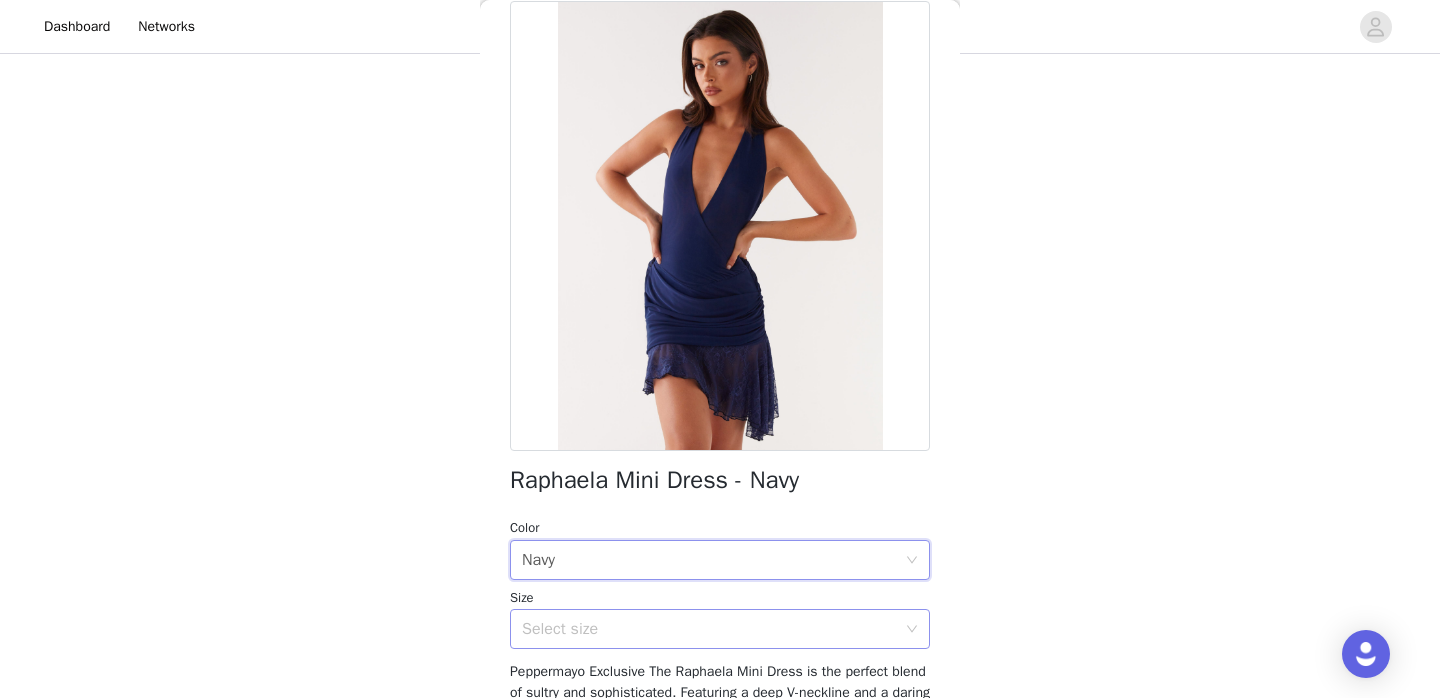 click on "Select size" at bounding box center [709, 629] 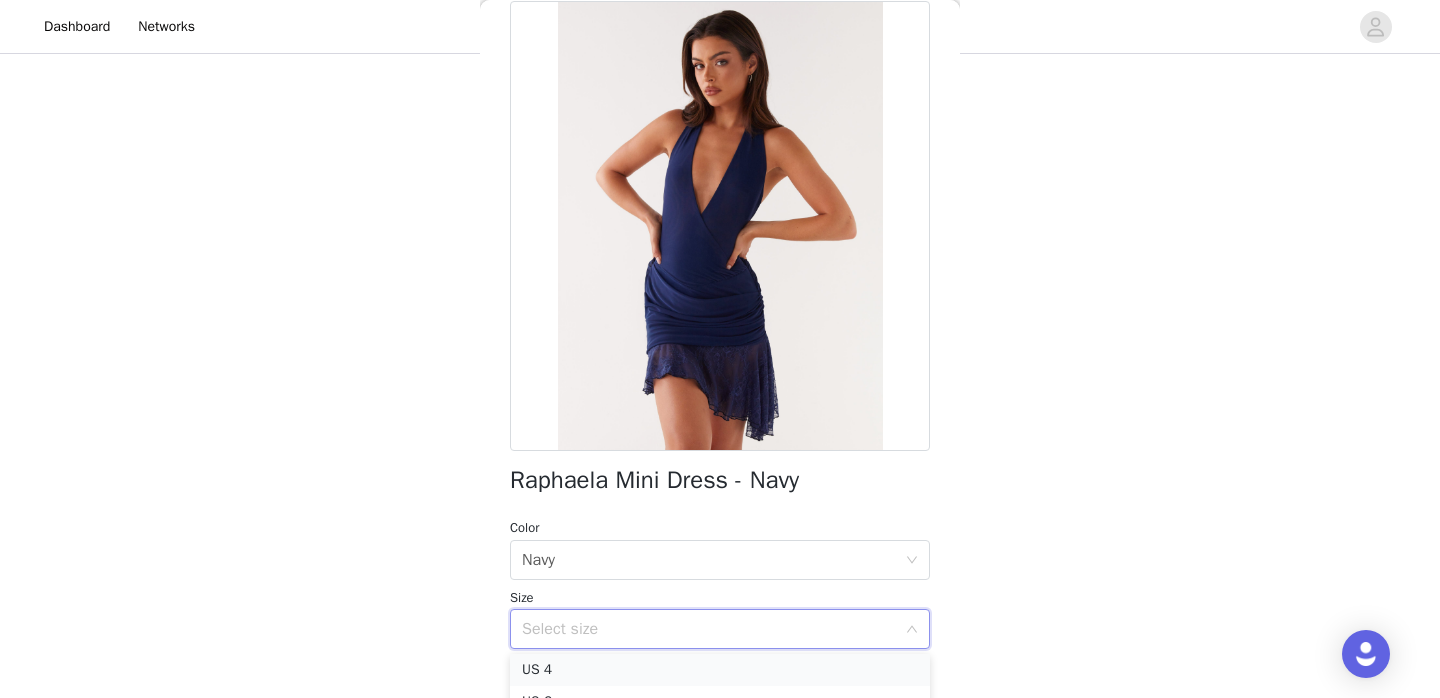 scroll, scrollTop: 34, scrollLeft: 0, axis: vertical 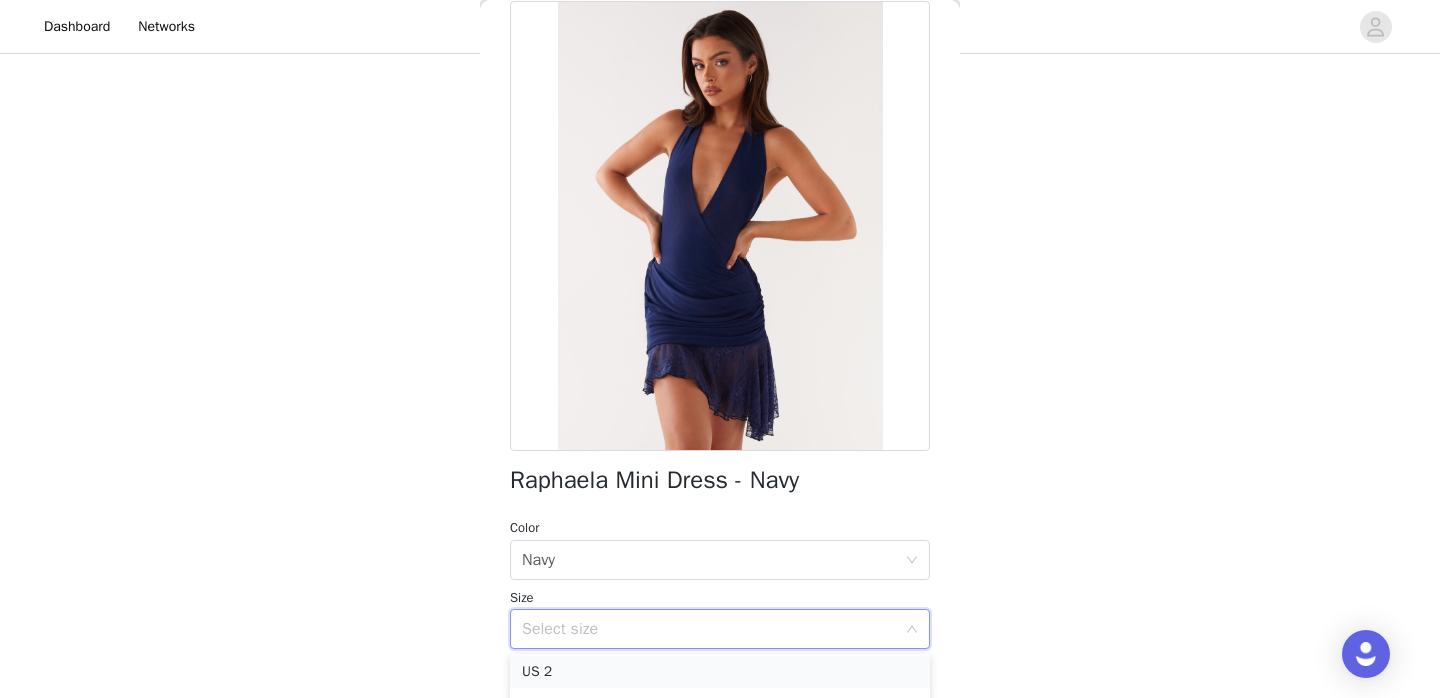 click on "US 2" at bounding box center (720, 672) 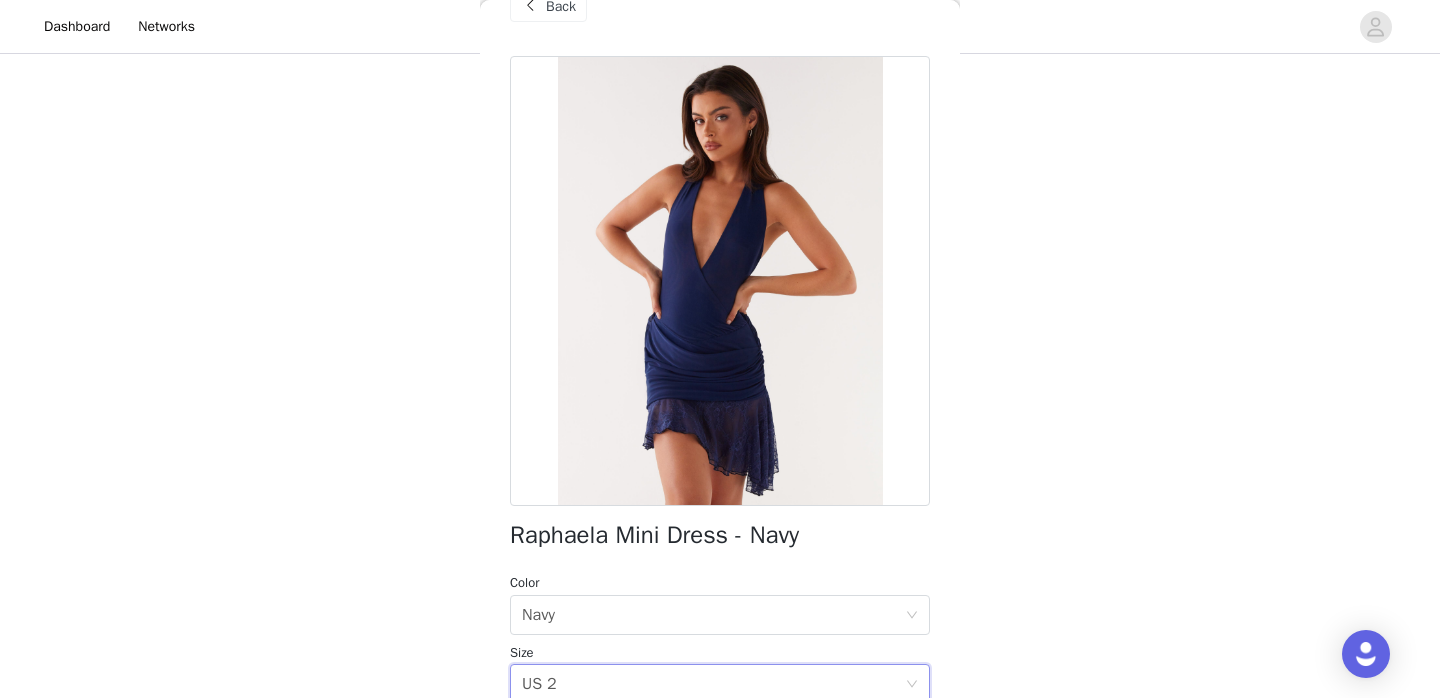 scroll, scrollTop: 0, scrollLeft: 0, axis: both 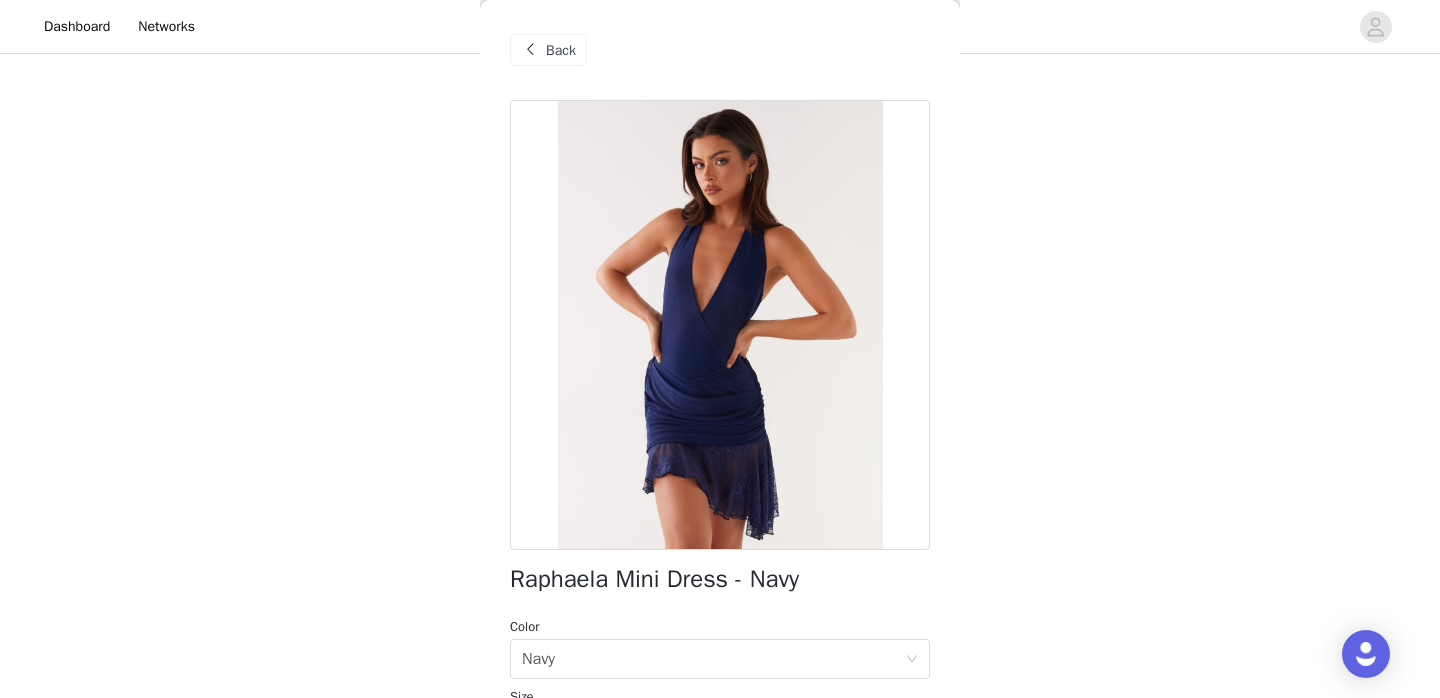 click on "Back" at bounding box center (561, 50) 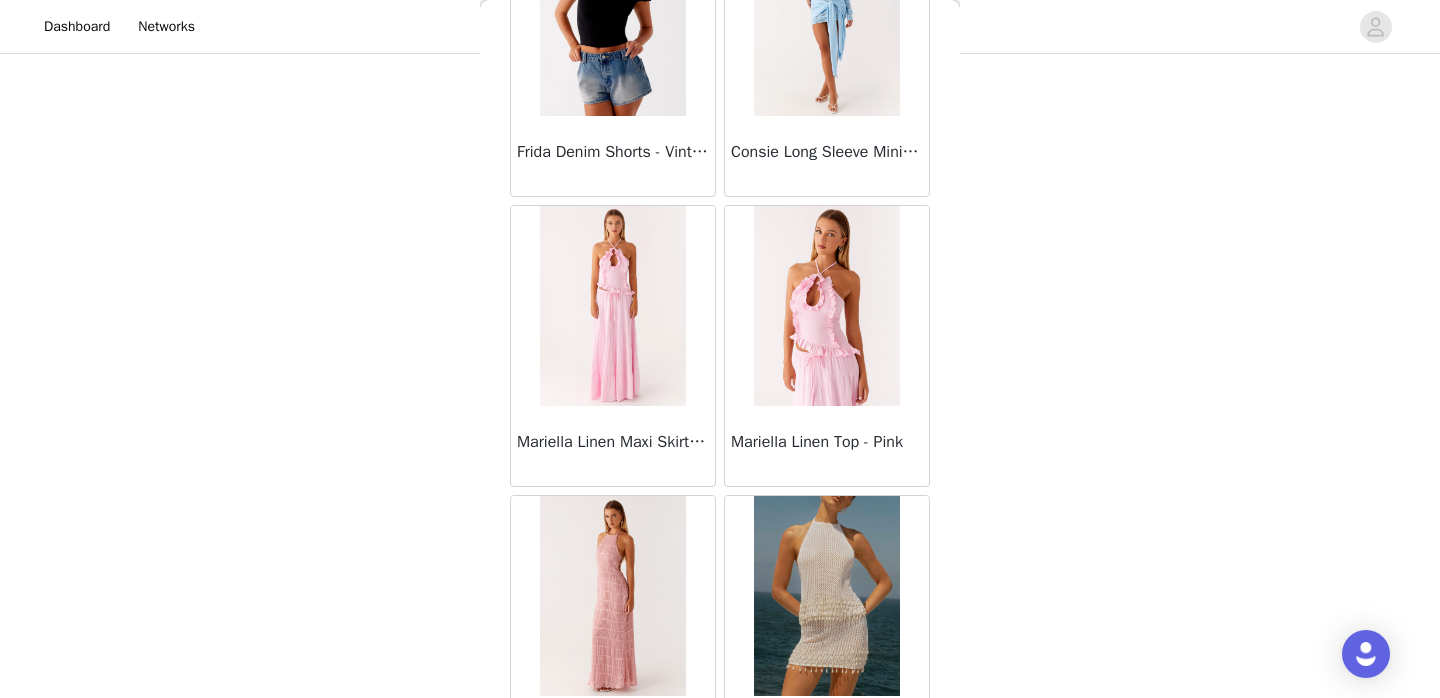 scroll, scrollTop: 2362, scrollLeft: 0, axis: vertical 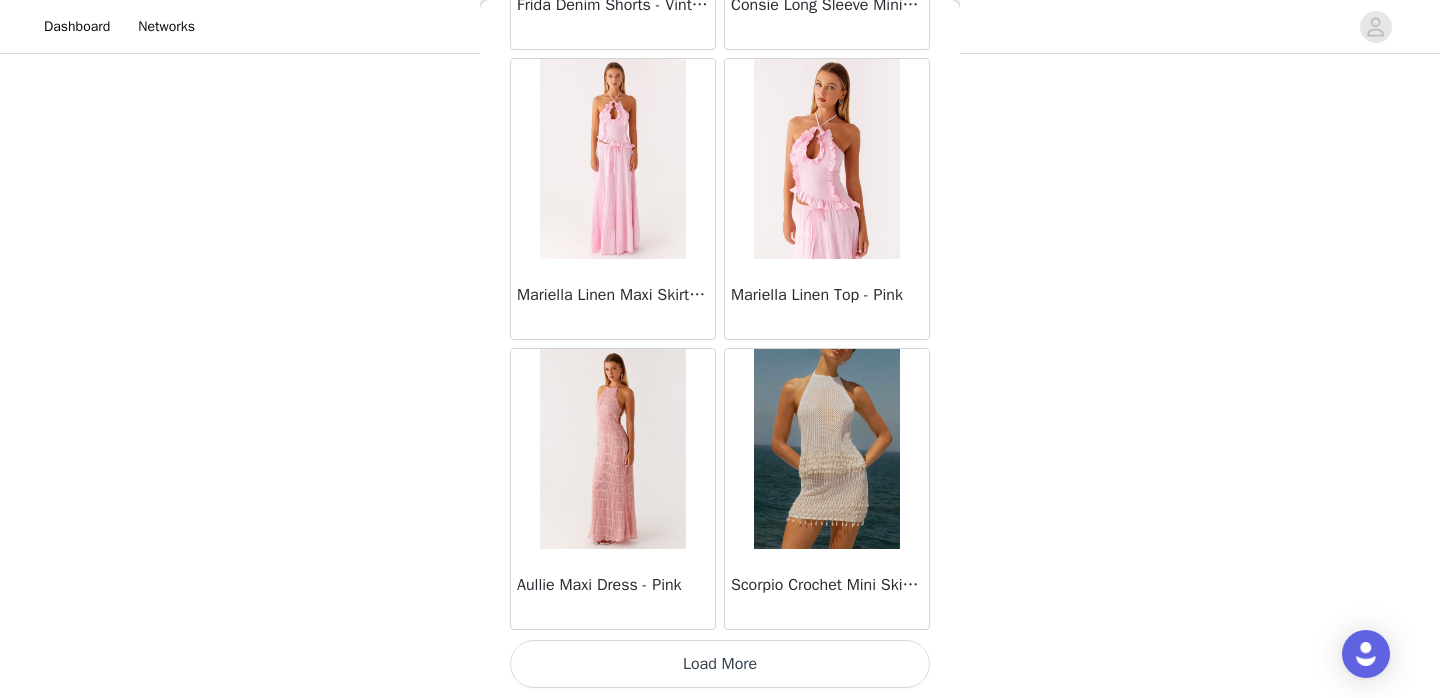 click on "Load More" at bounding box center [720, 664] 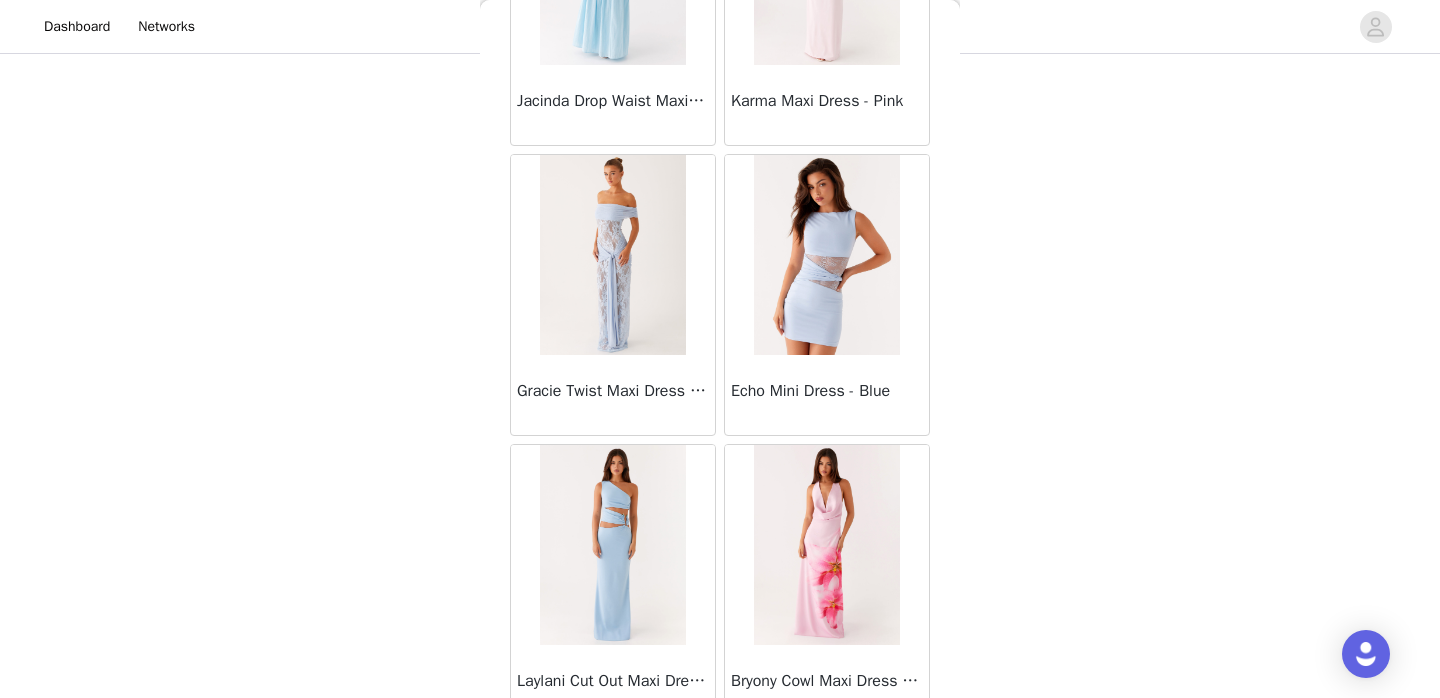 scroll, scrollTop: 5262, scrollLeft: 0, axis: vertical 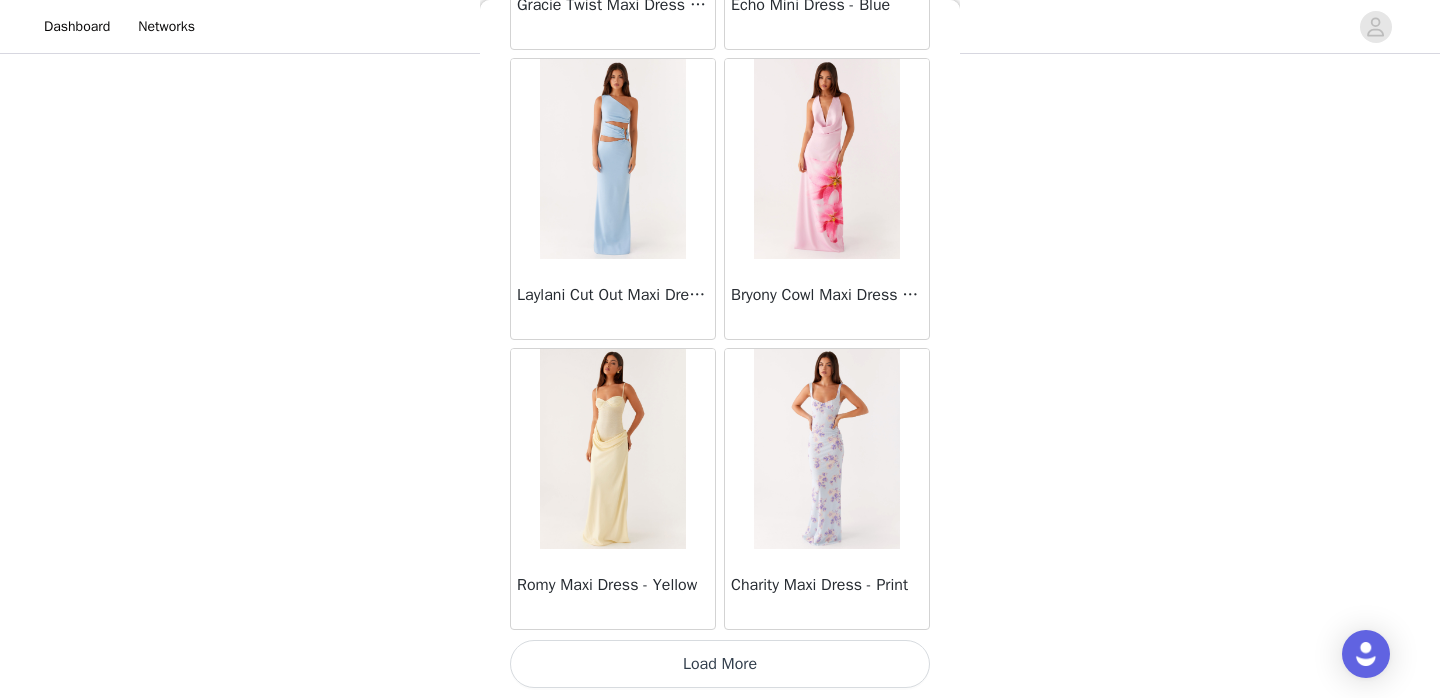 click on "Load More" at bounding box center (720, 664) 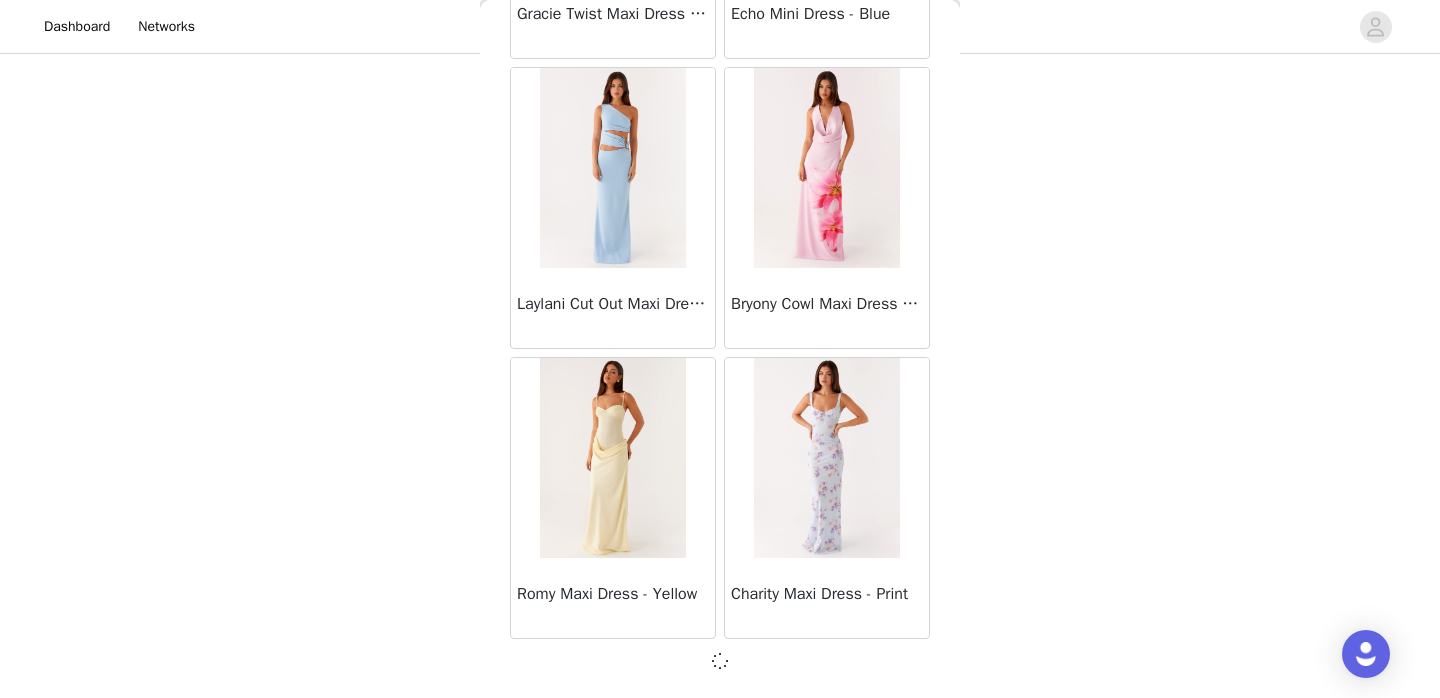 scroll, scrollTop: 5253, scrollLeft: 0, axis: vertical 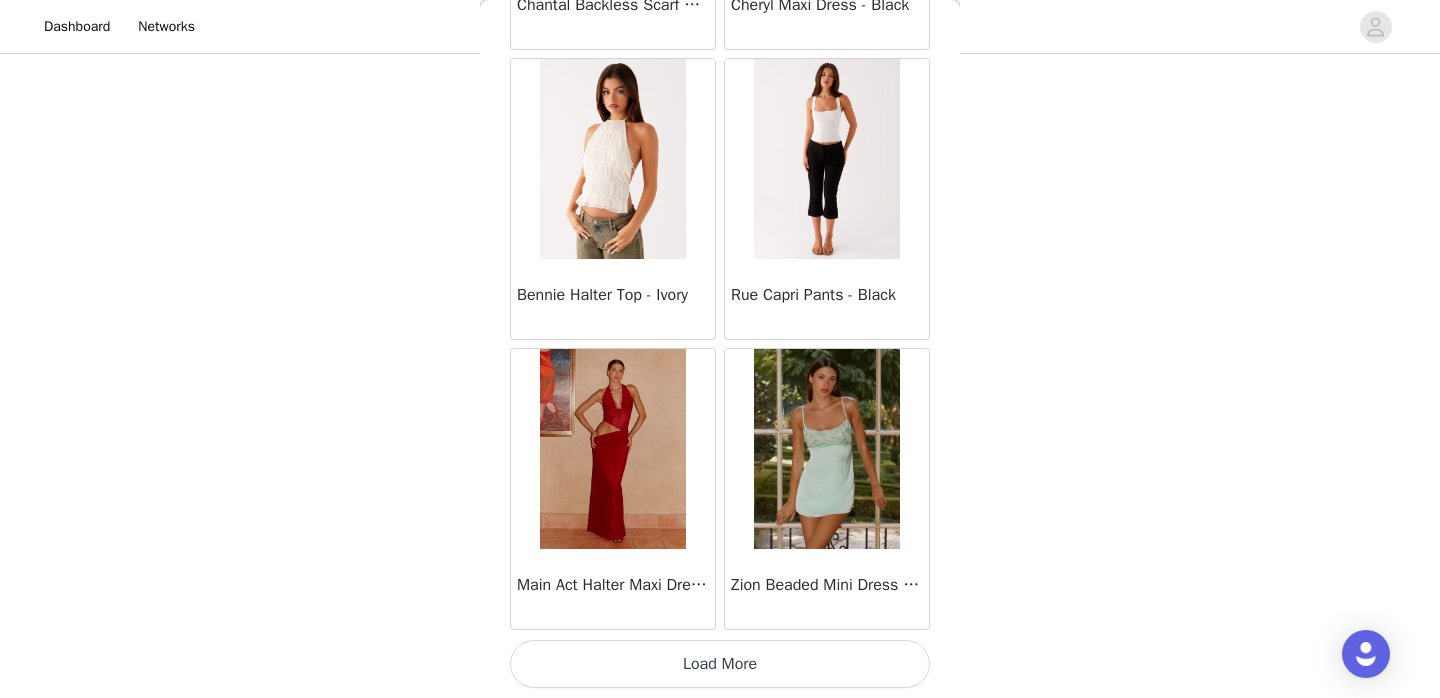 click on "Load More" at bounding box center (720, 664) 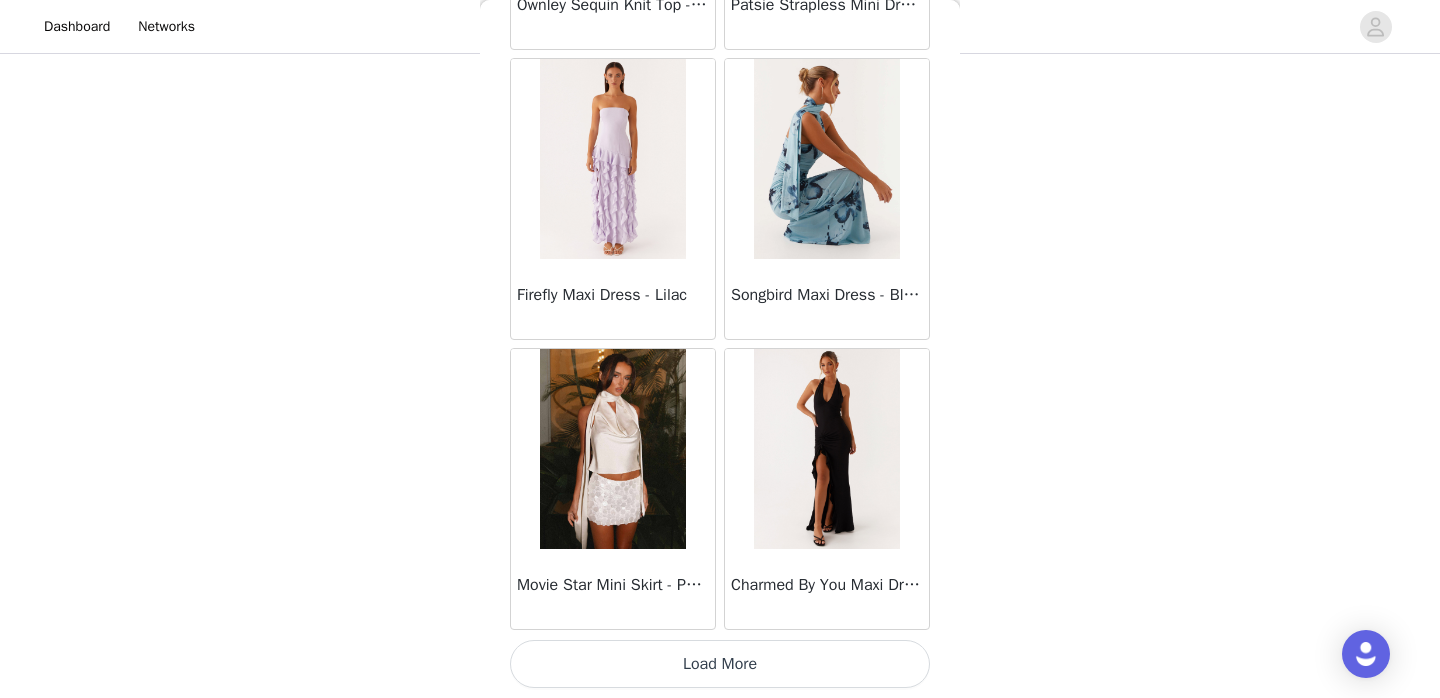 click on "Load More" at bounding box center [720, 664] 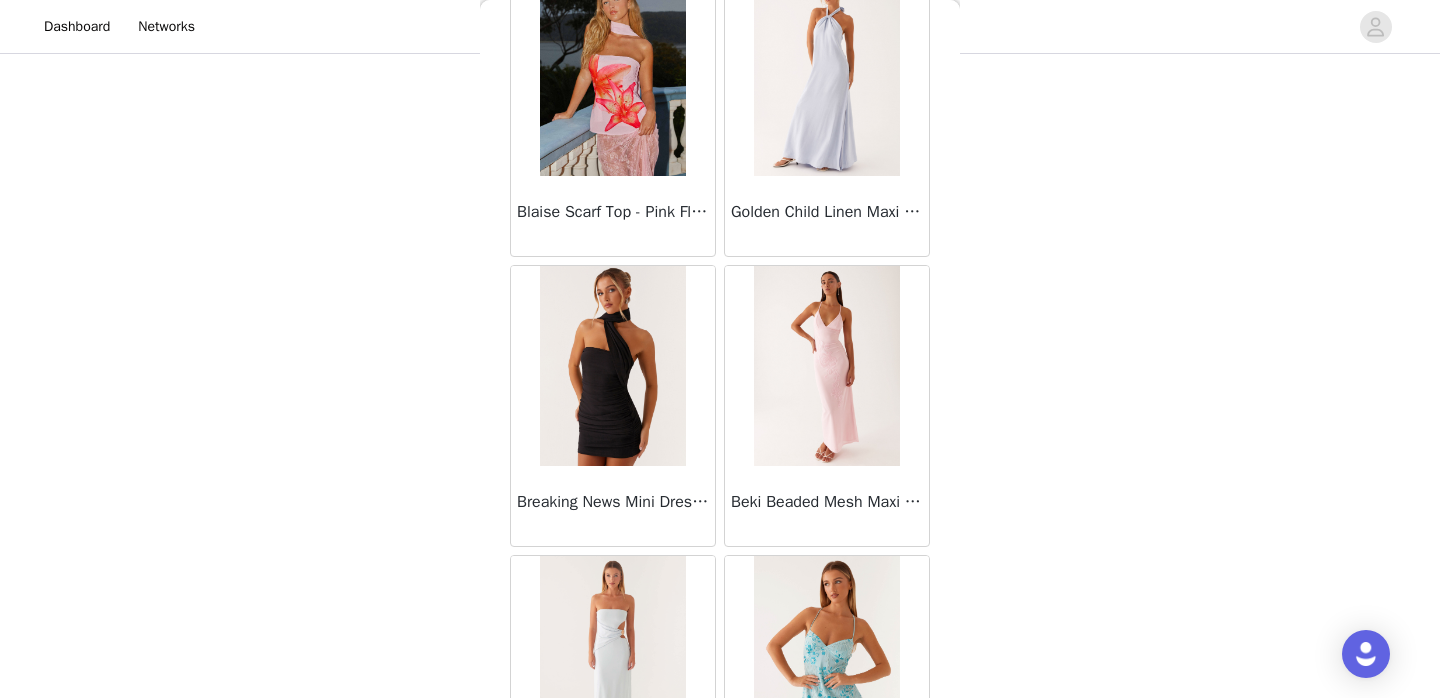 scroll, scrollTop: 12261, scrollLeft: 0, axis: vertical 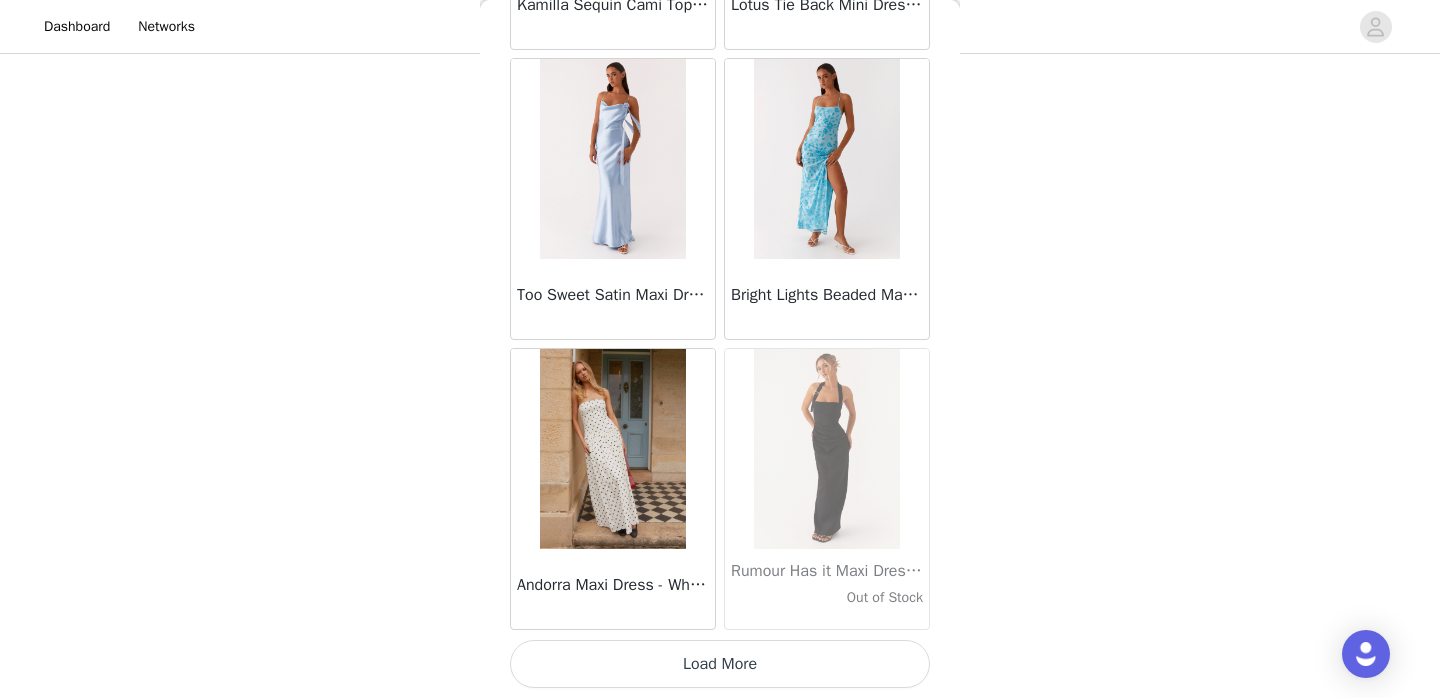 click on "Load More" at bounding box center [720, 664] 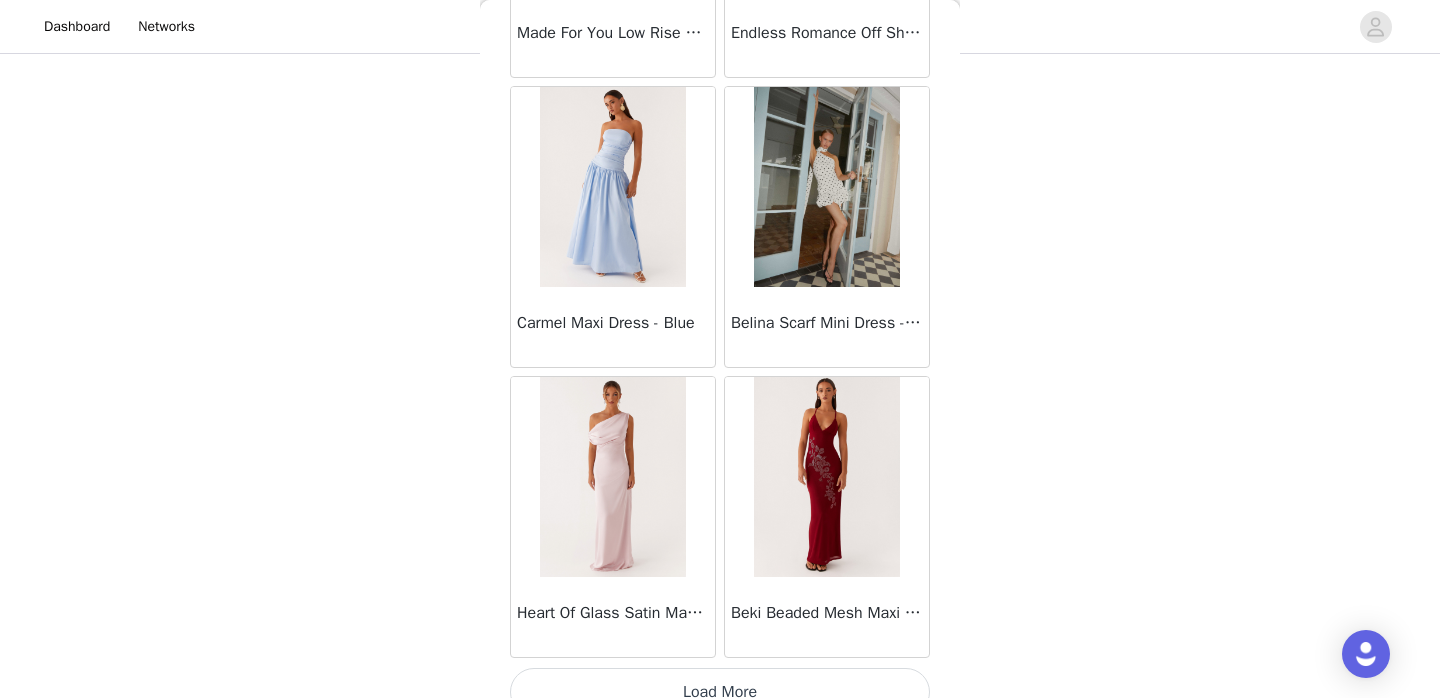 scroll, scrollTop: 16862, scrollLeft: 0, axis: vertical 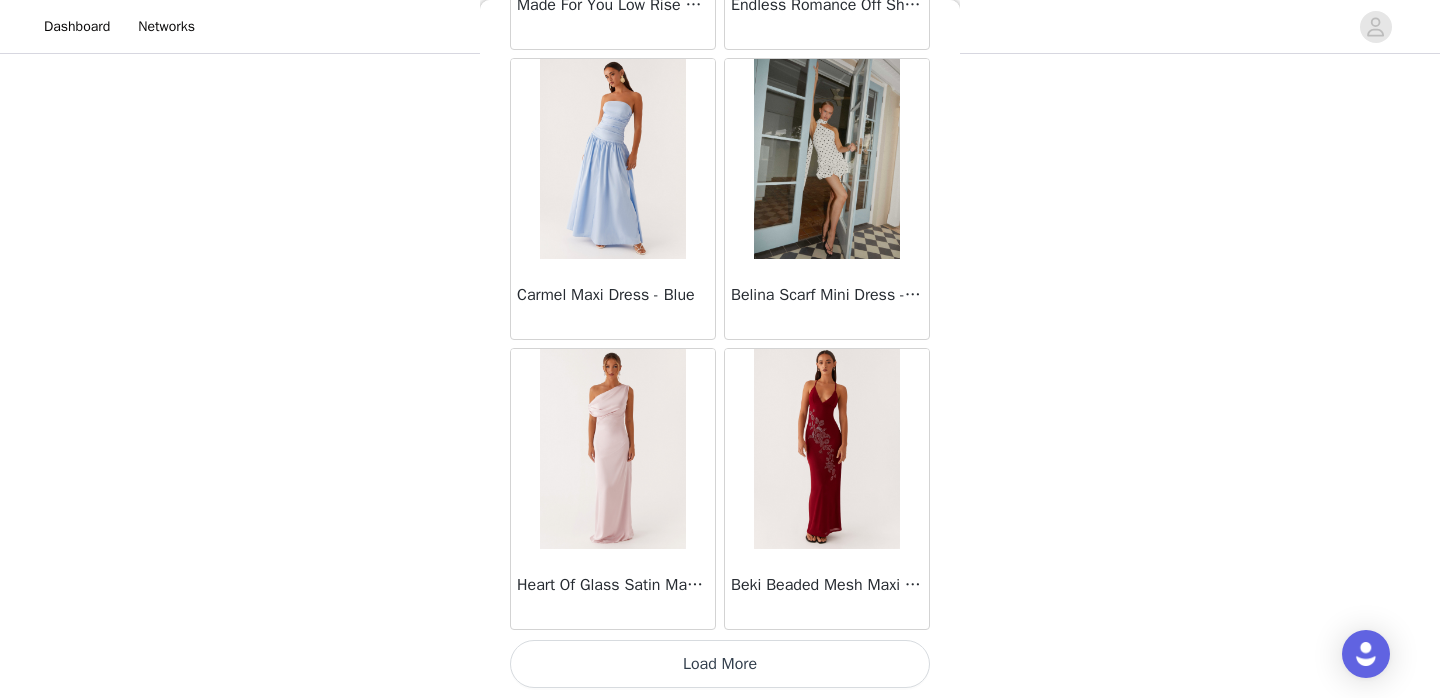 click on "Load More" at bounding box center (720, 664) 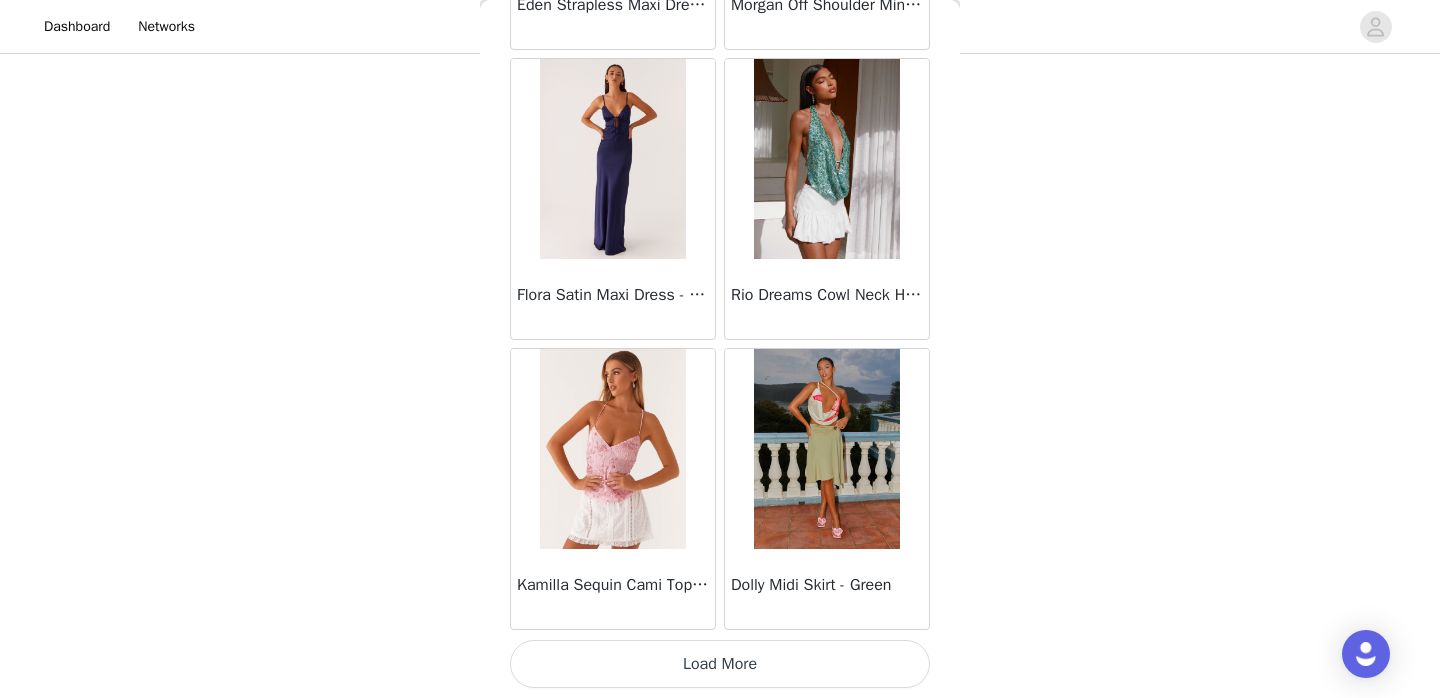 scroll, scrollTop: 19761, scrollLeft: 0, axis: vertical 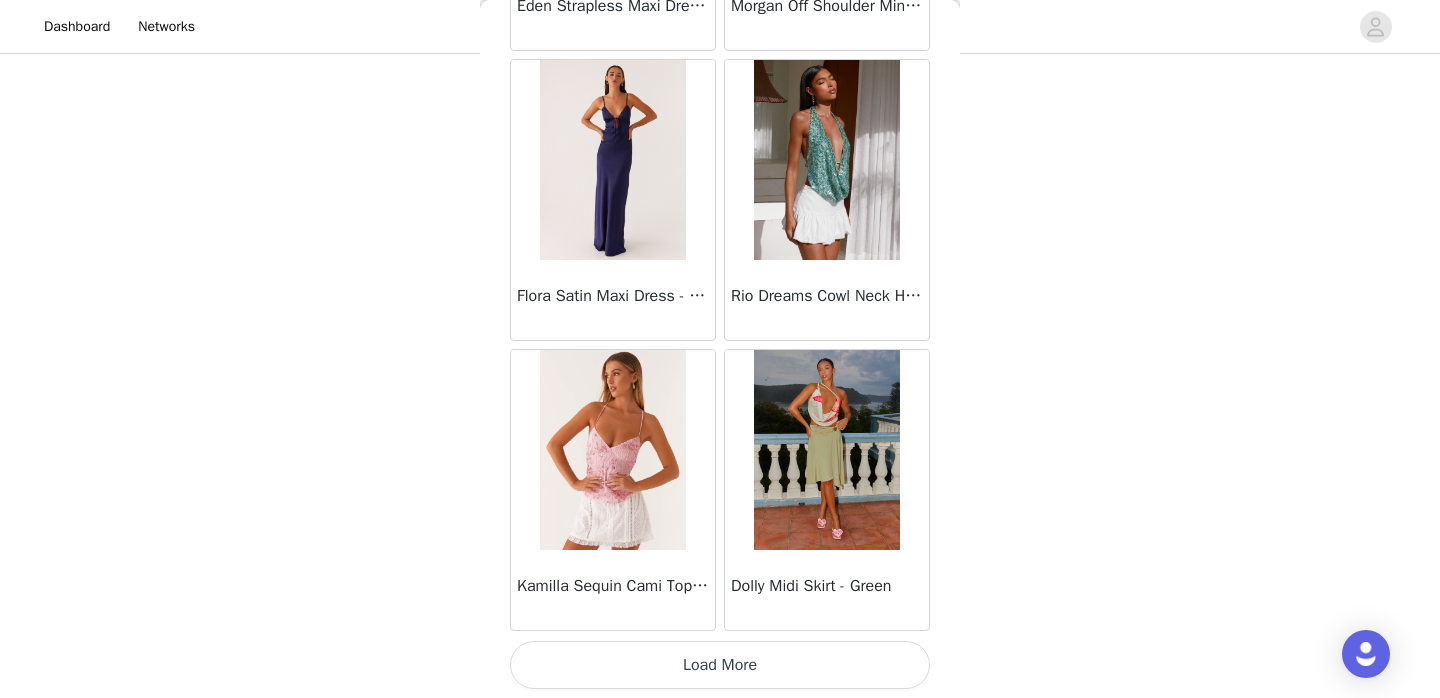 click on "Load More" at bounding box center (720, 665) 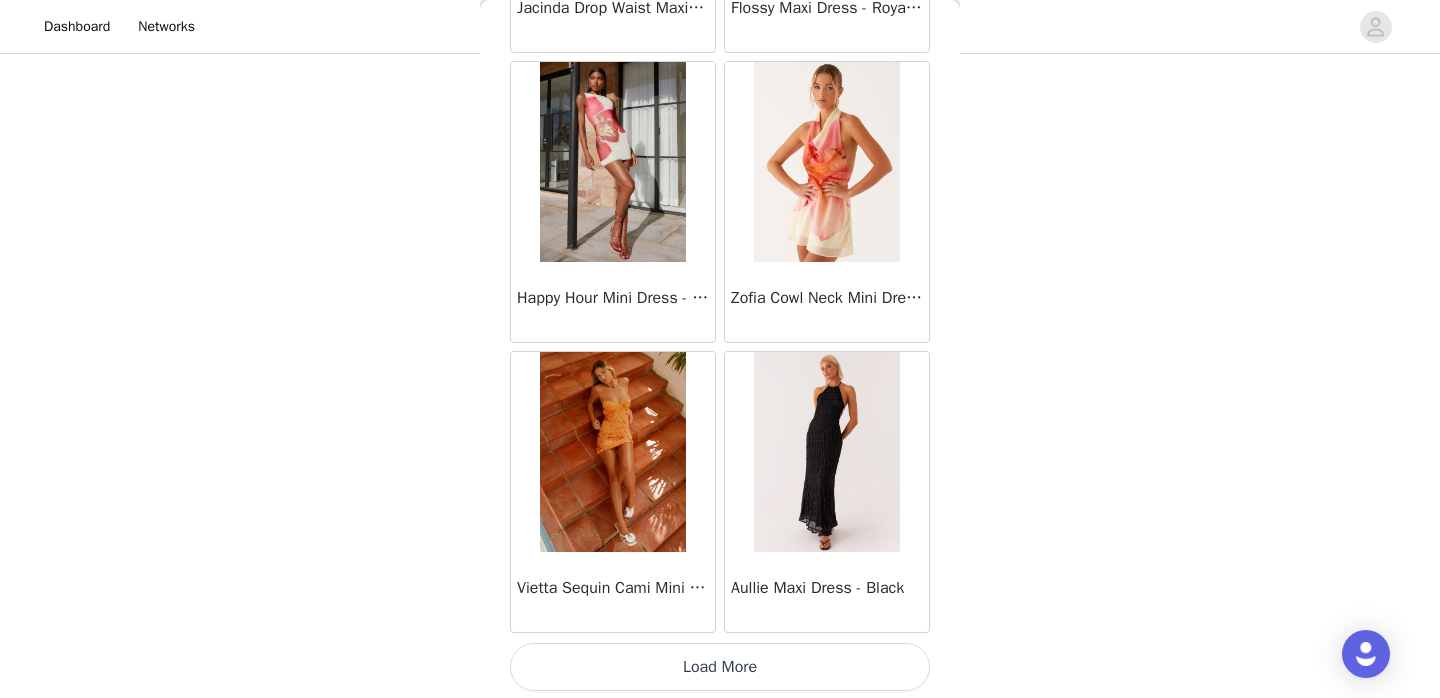 scroll, scrollTop: 22662, scrollLeft: 0, axis: vertical 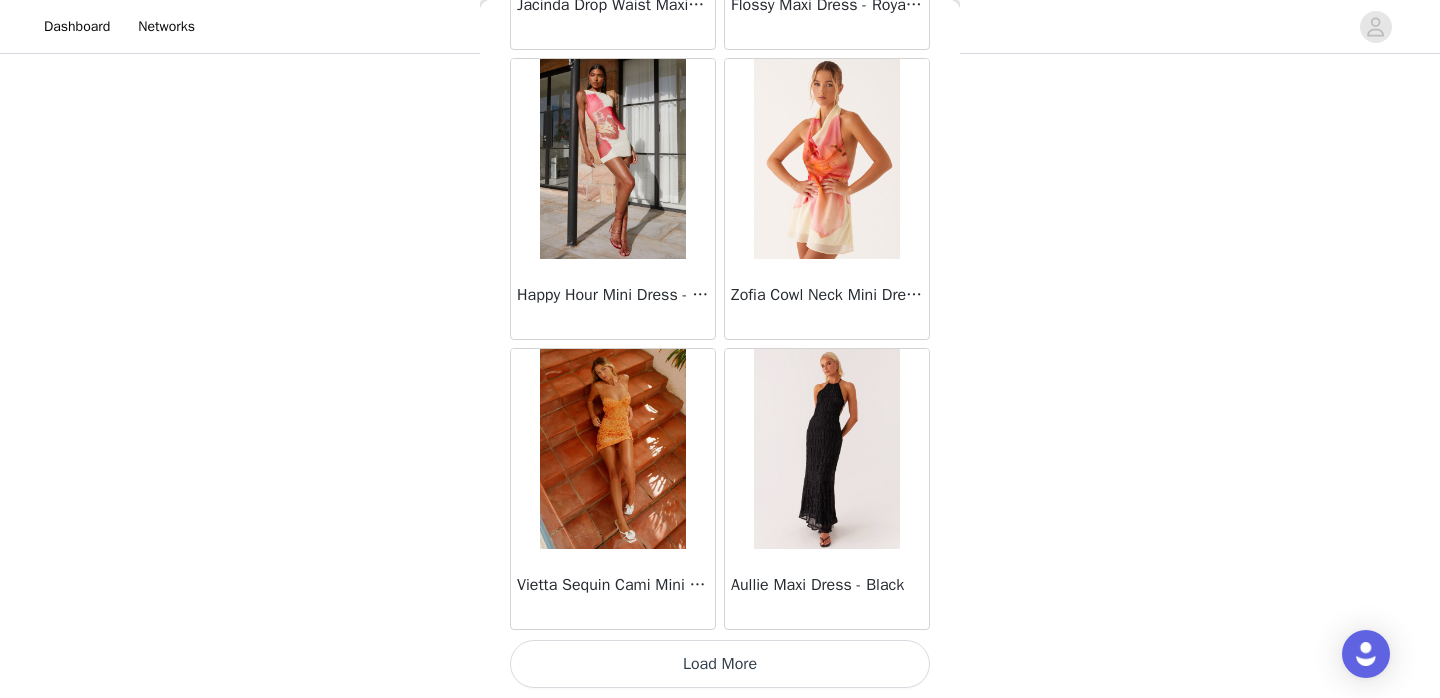 click on "Load More" at bounding box center [720, 664] 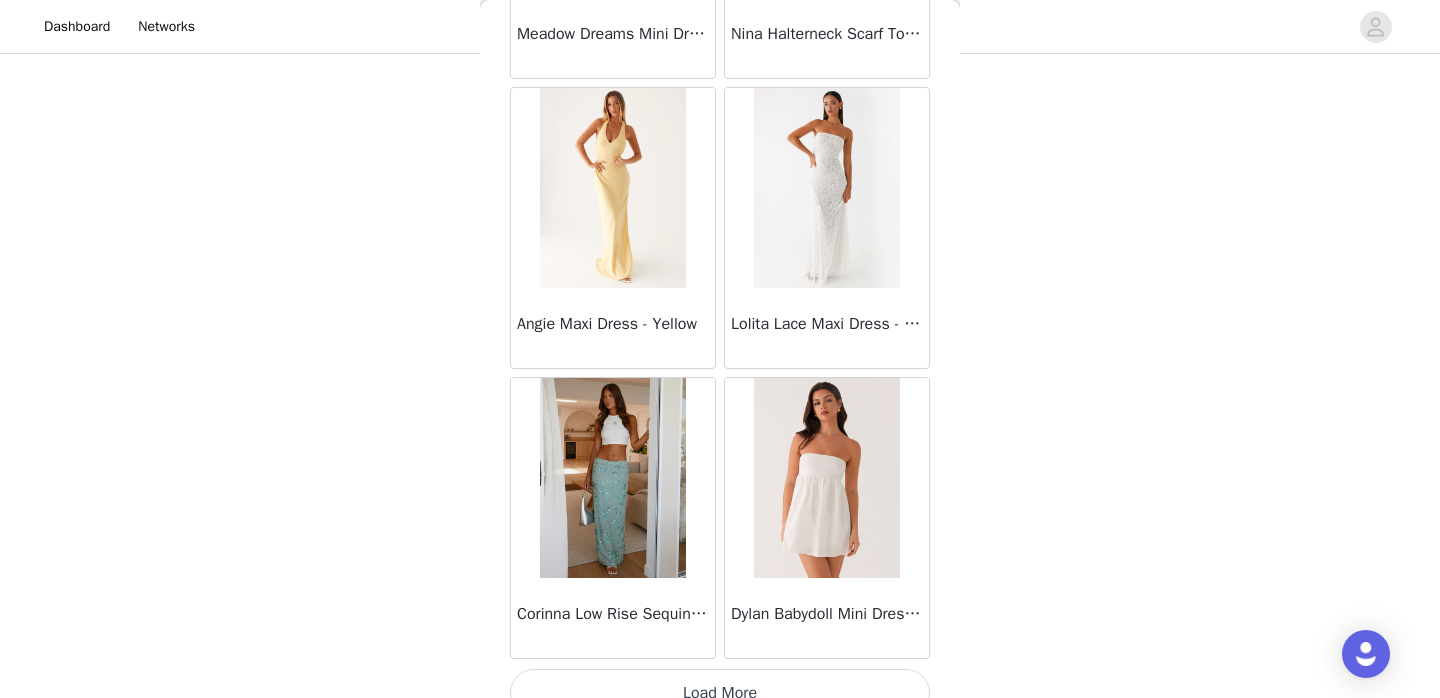 scroll, scrollTop: 25562, scrollLeft: 0, axis: vertical 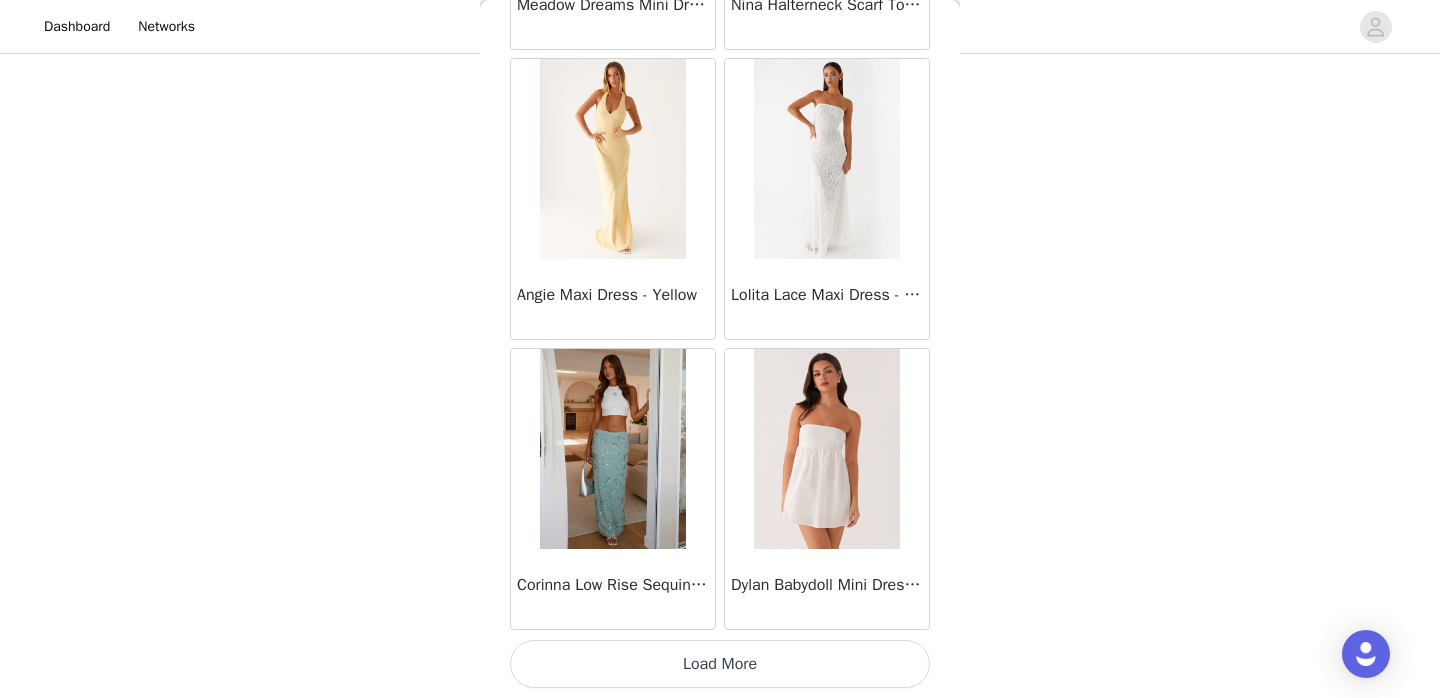 click on "Load More" at bounding box center [720, 664] 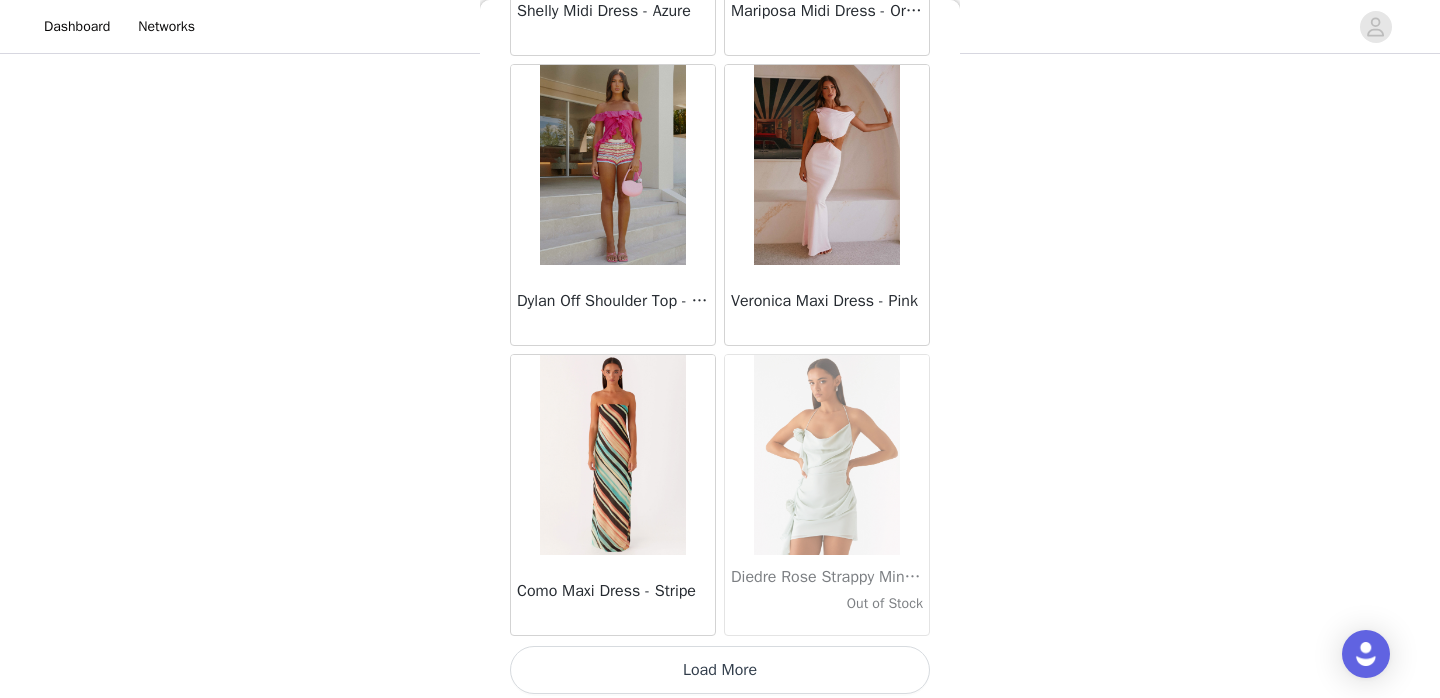 scroll, scrollTop: 28462, scrollLeft: 0, axis: vertical 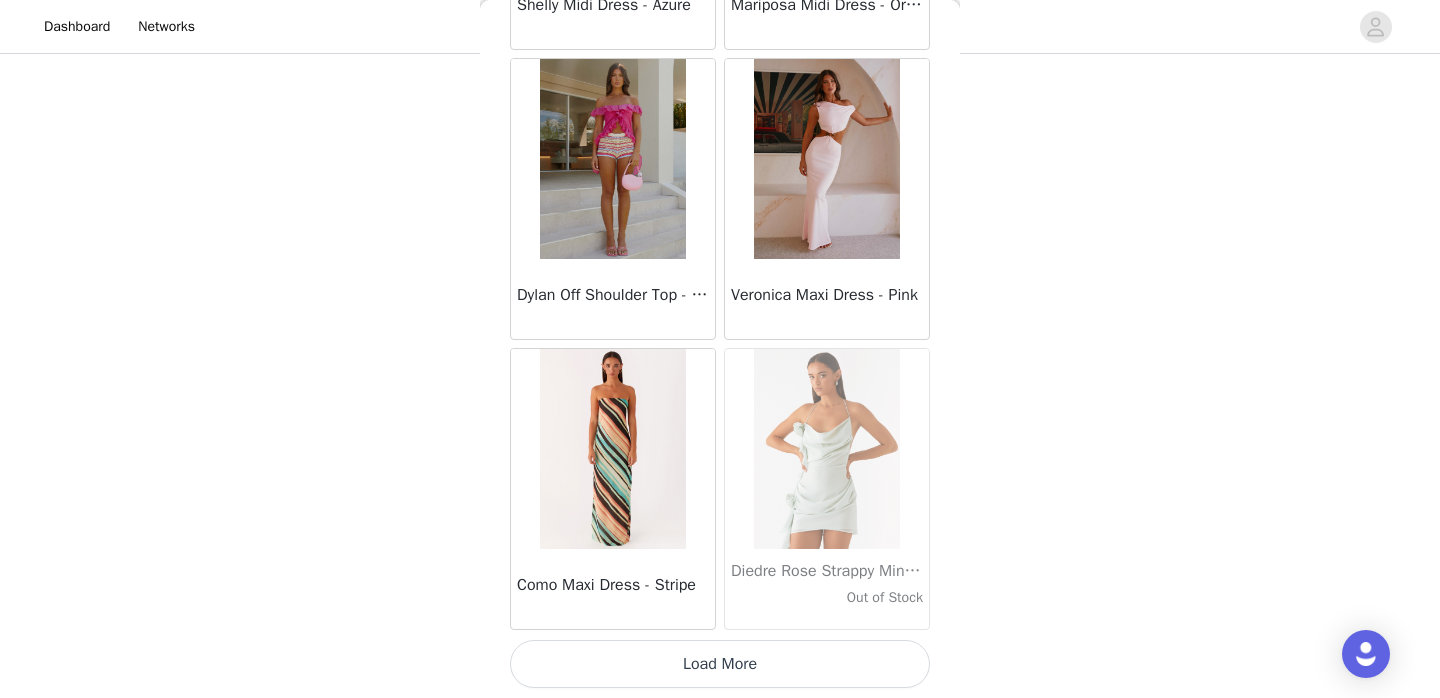 click on "Load More" at bounding box center [720, 664] 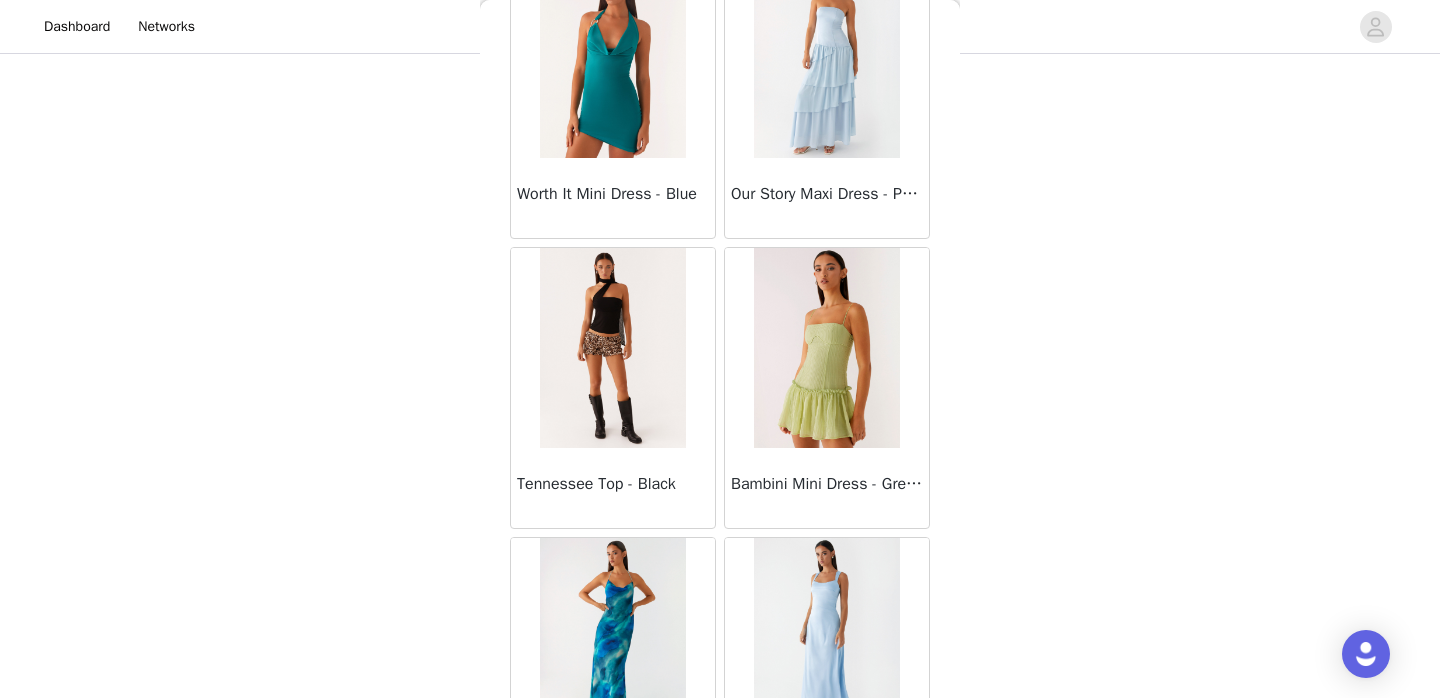scroll, scrollTop: 31119, scrollLeft: 0, axis: vertical 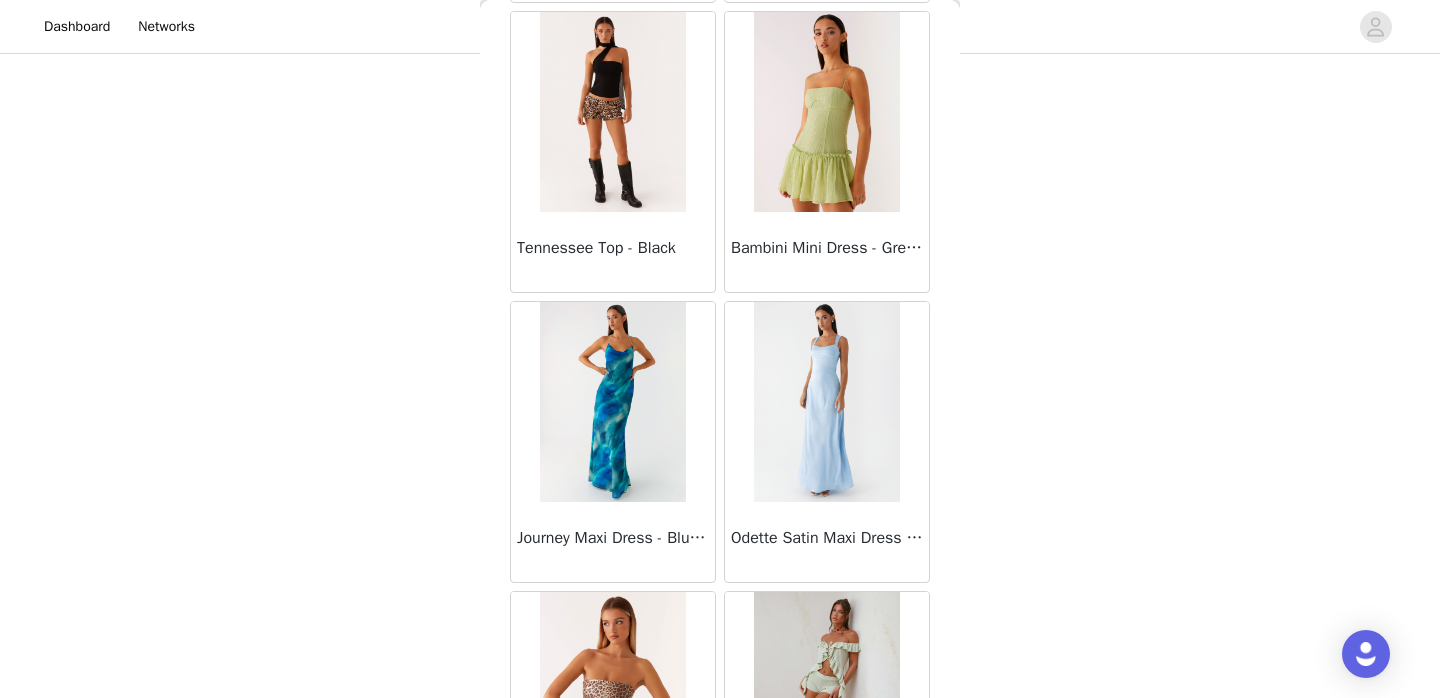 click on "STEP 1 OF 4
Select your styles!
You will receive 6 products.       5/6 Selected           Aullie Maxi Dress - Pink           Pink, US 2       Edit   Remove     Landon Button Up Top - Lemon           Lemon, US 2       Edit   Remove     Frida Denim Shorts - Vintage Wash Blue           Vintage Wash Blue, US 2       Edit   Remove     Andorra Maxi Dress - White Polkadot           White Polkadot, US 2       Edit   Remove     Como Maxi Dress - Stripe           Stripe, US 2       Edit   Remove     Add Product       Back       Manuka Ruffle Mini Dress - Yellow       Heart Of Glass Satin Maxi Dress - Blue       Ronnie Maxi Dress - Blue       Nicola Maxi Dress - Pink       Imani Maxi Dress - Pink       Liana Cowl Maxi Dress - Print       Cherry Skies Midi Dress - White       Crystal Clear Lace Midi Skirt - Ivory       Crystal Clear Lace Top - Ivory       Clayton Top - Black Gingham       Wish You Luck Denim Top - Dark Blue" at bounding box center (720, -46) 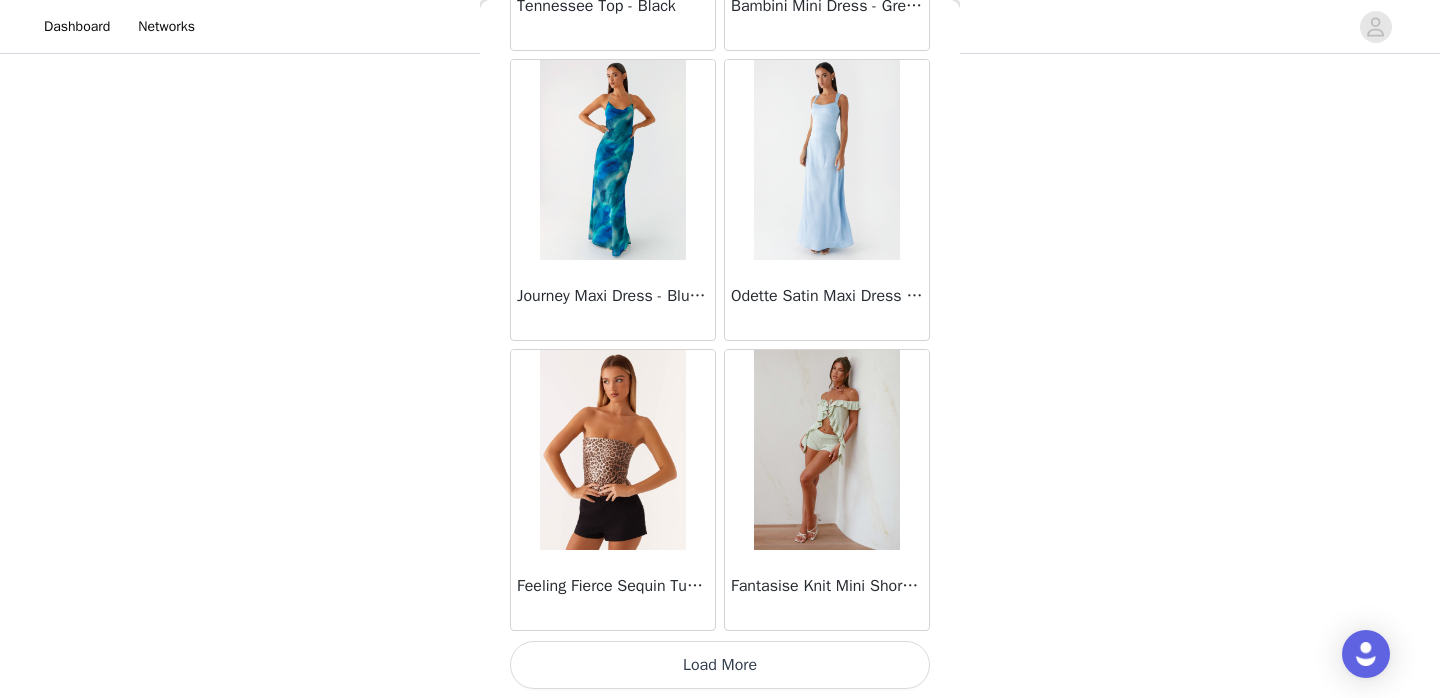 click on "Load More" at bounding box center [720, 665] 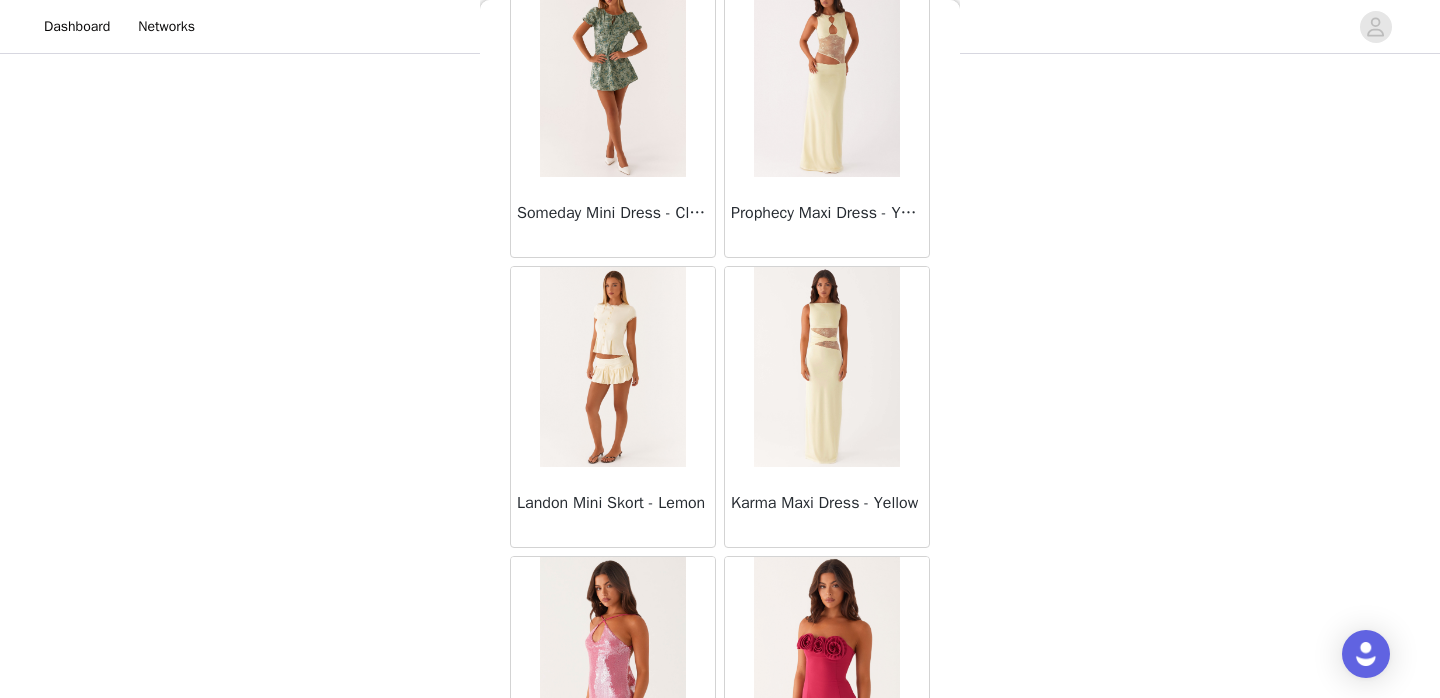 scroll, scrollTop: 34262, scrollLeft: 0, axis: vertical 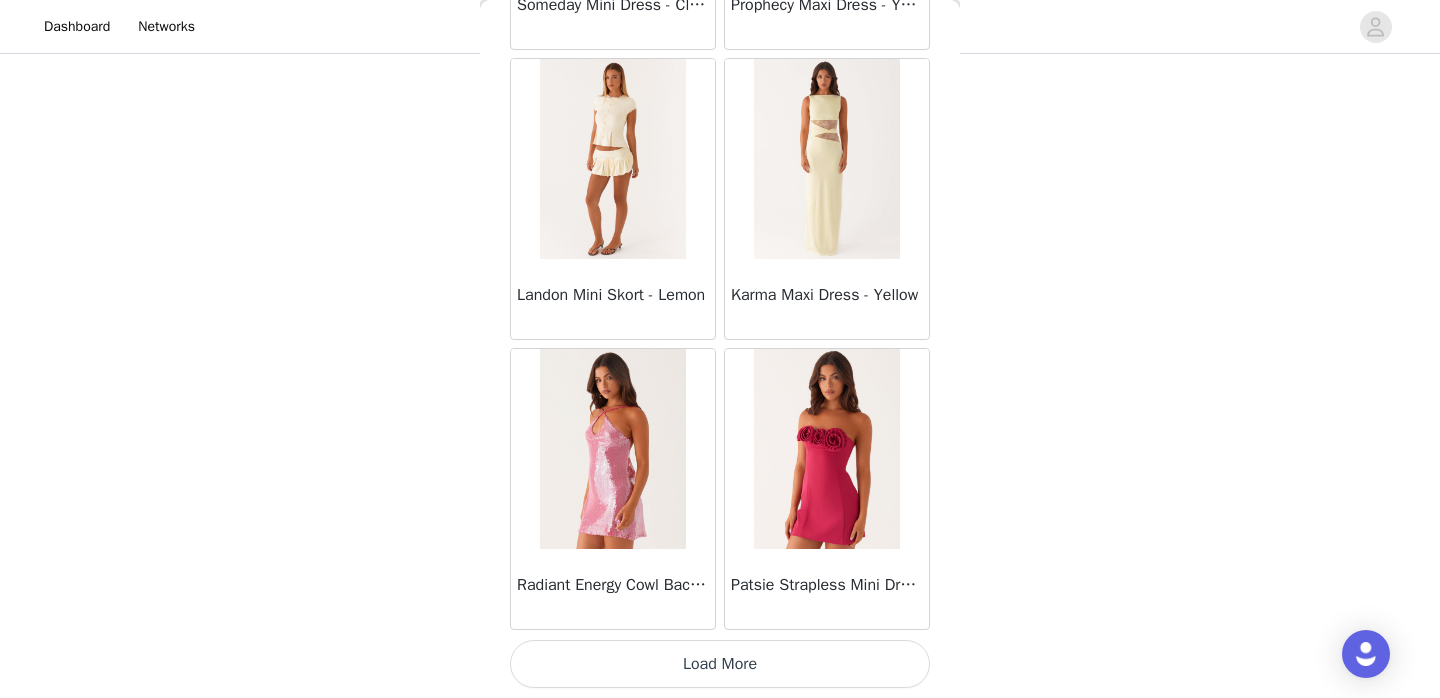 click on "Load More" at bounding box center (720, 664) 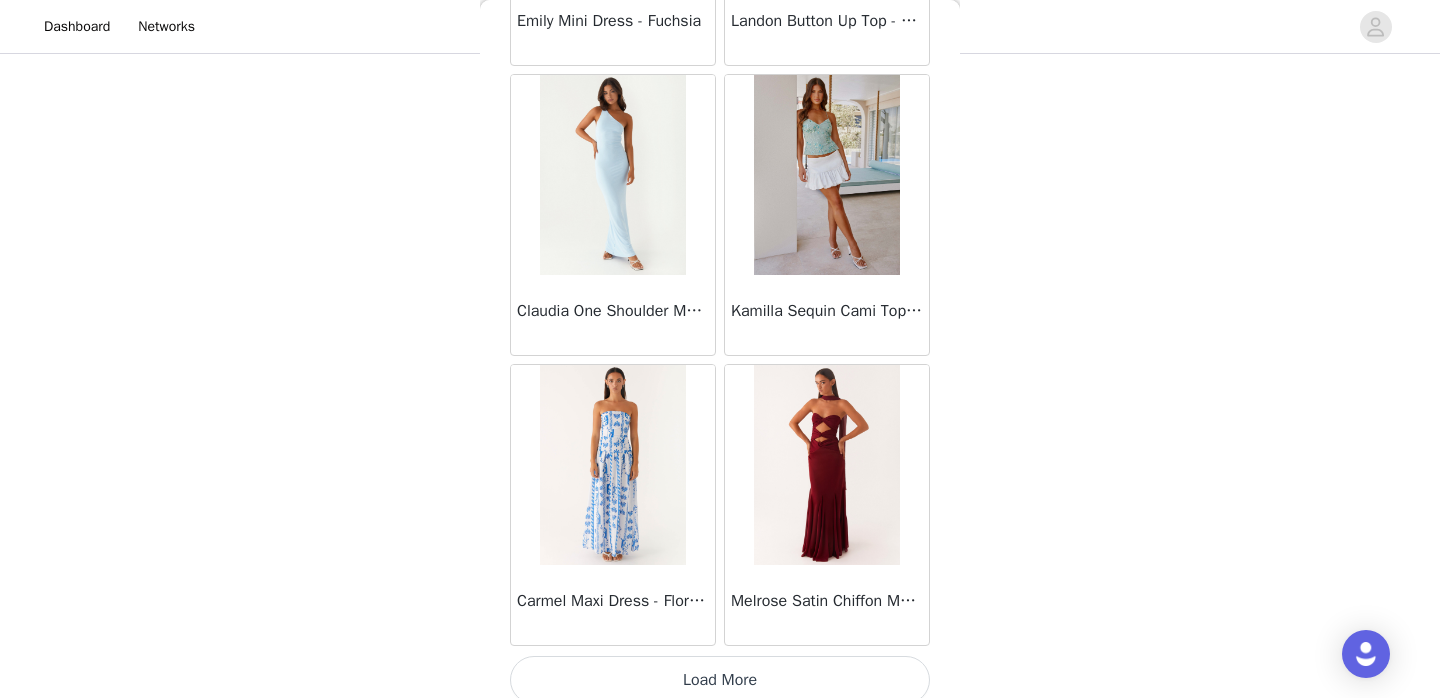 scroll, scrollTop: 37162, scrollLeft: 0, axis: vertical 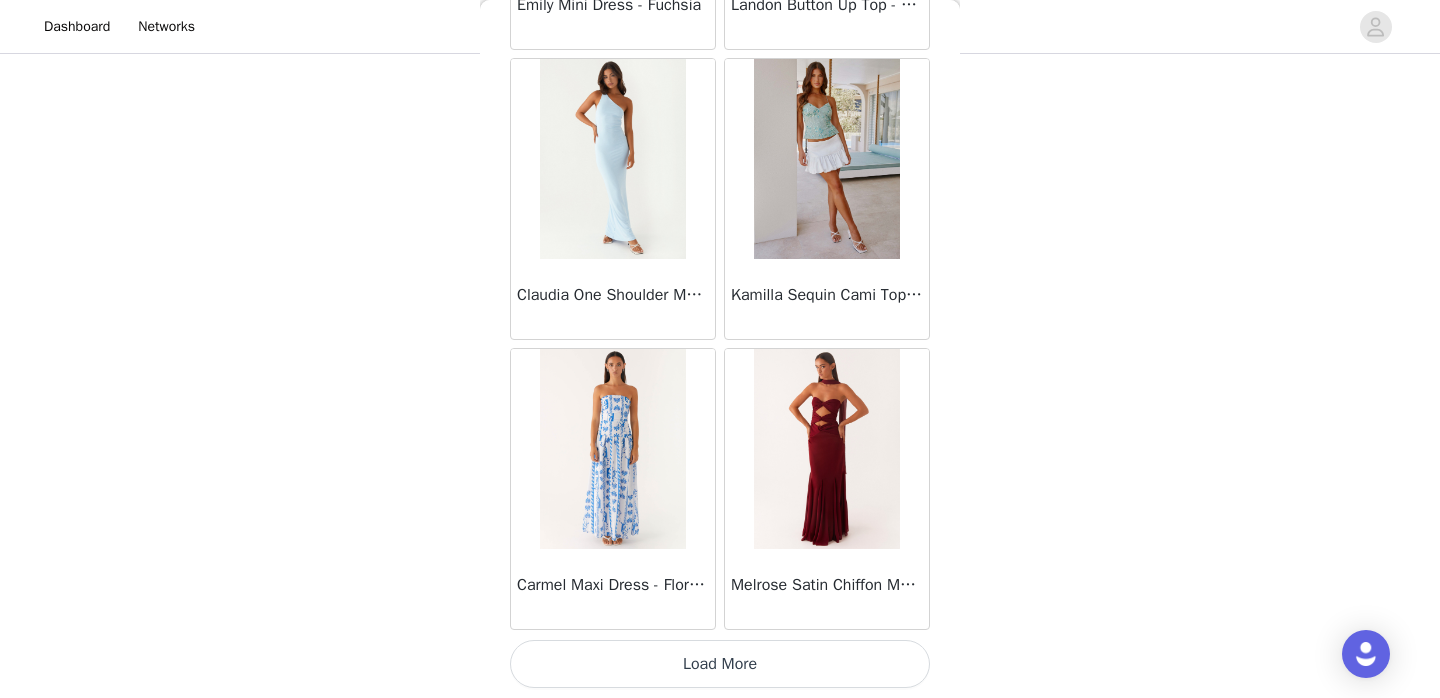 click on "Load More" at bounding box center (720, 664) 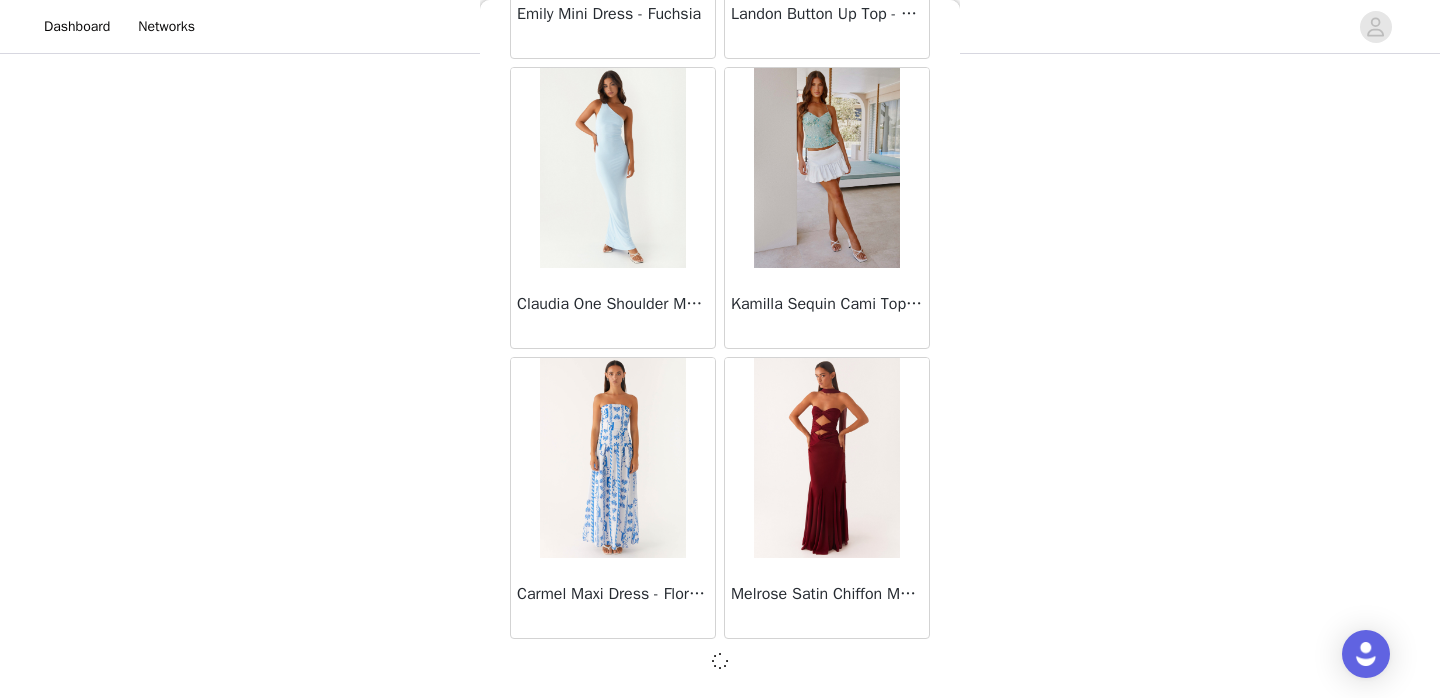 scroll, scrollTop: 37153, scrollLeft: 0, axis: vertical 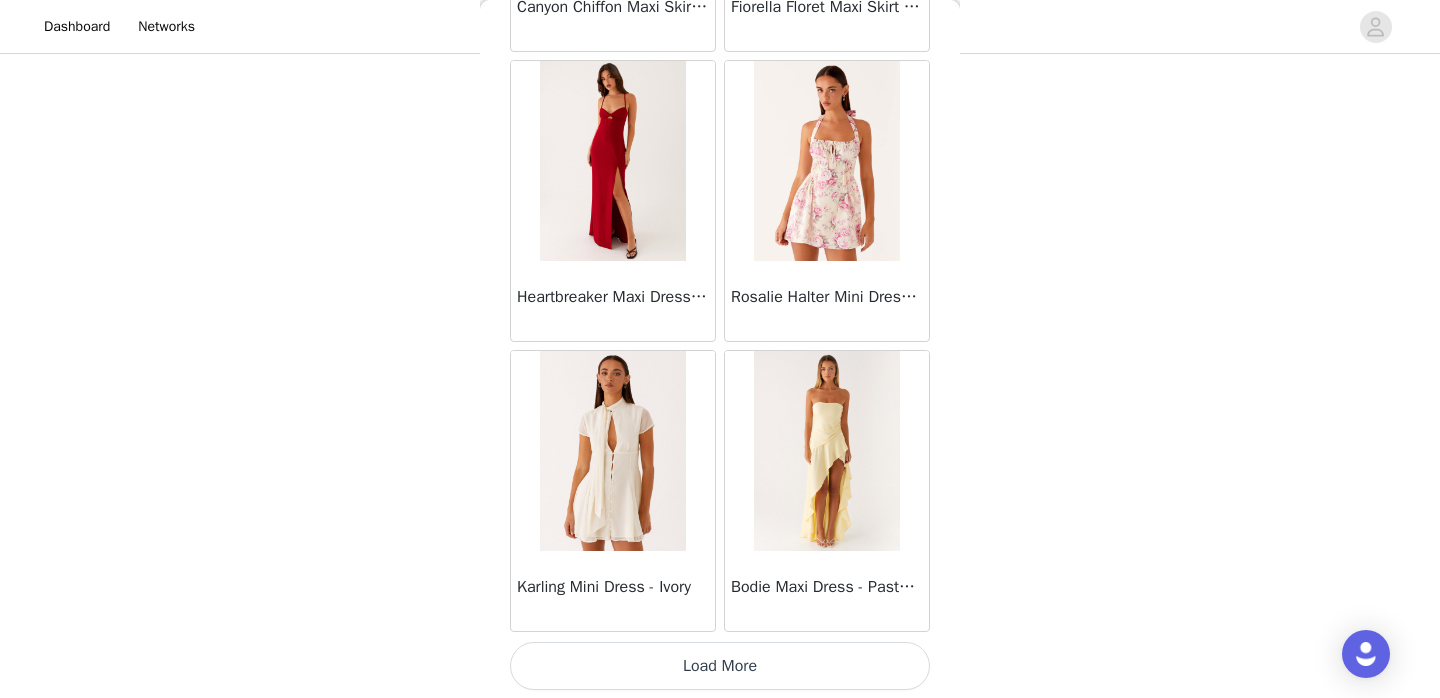 click on "Load More" at bounding box center [720, 666] 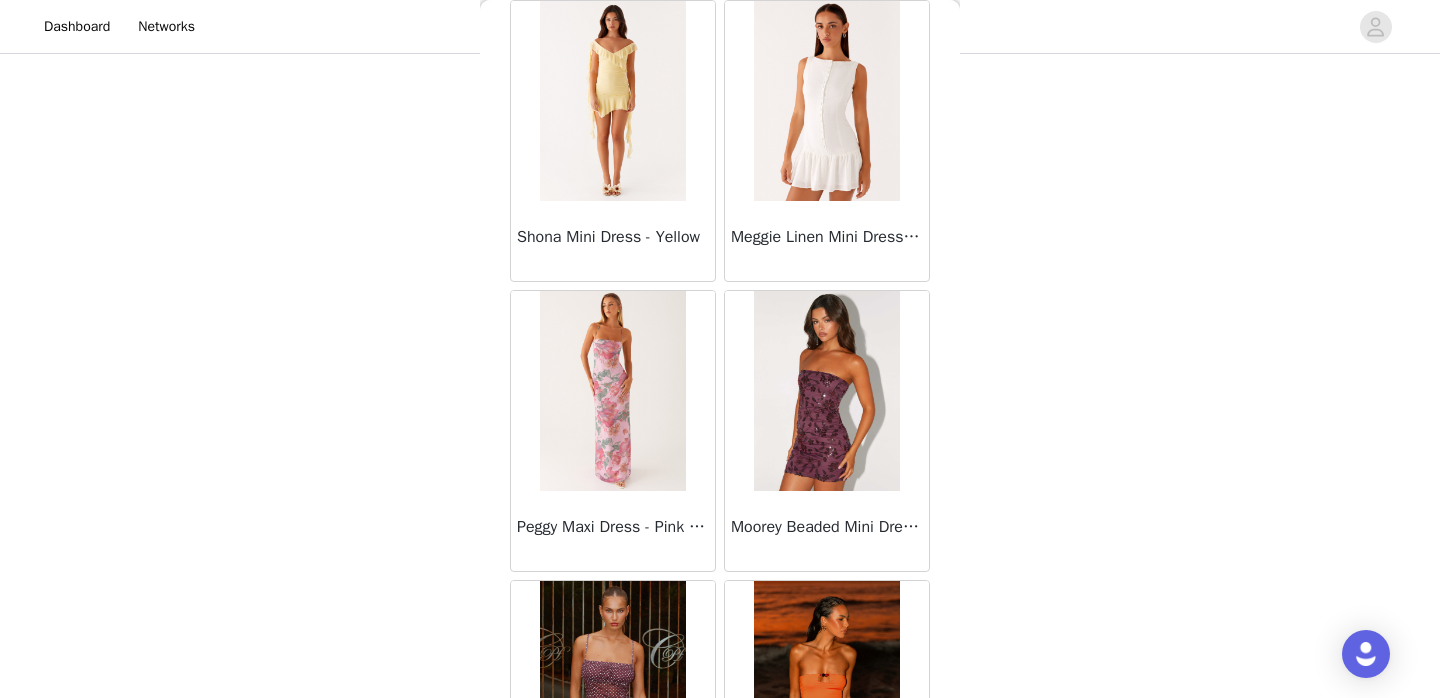 scroll, scrollTop: 40671, scrollLeft: 0, axis: vertical 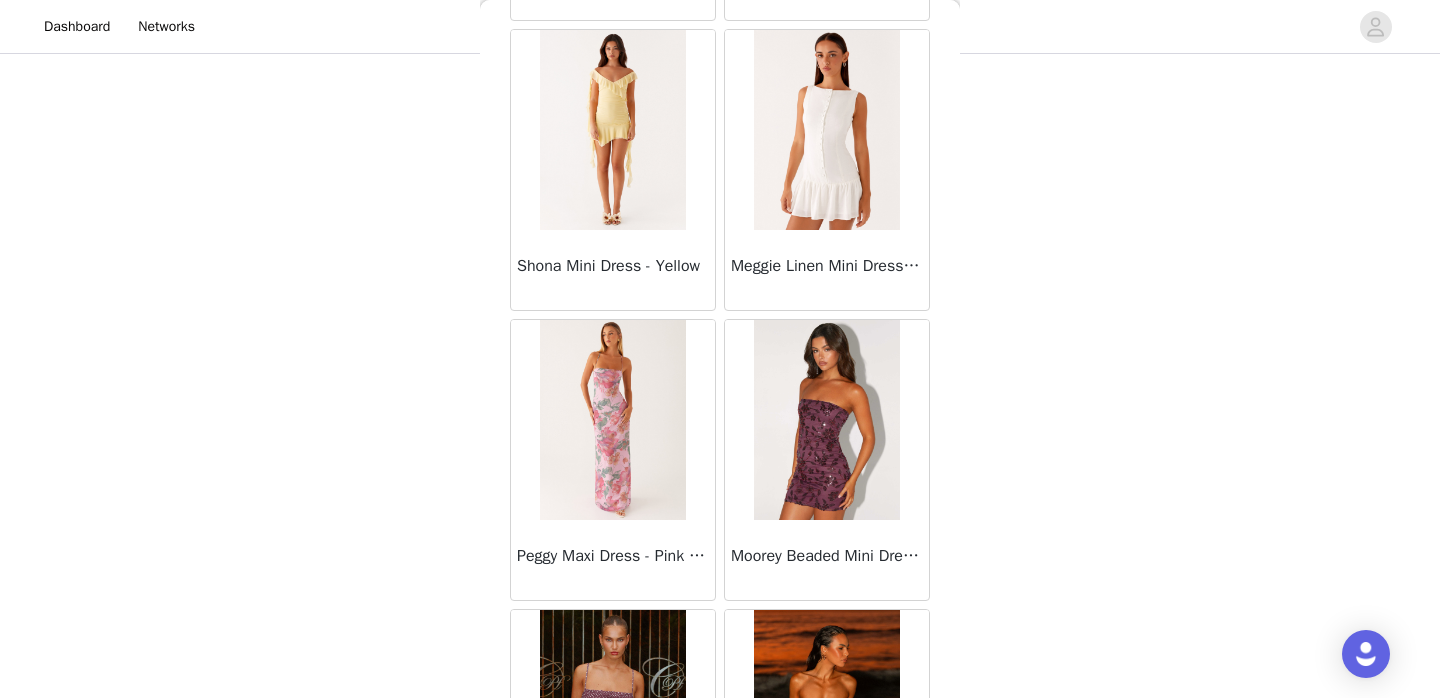 click at bounding box center [826, 130] 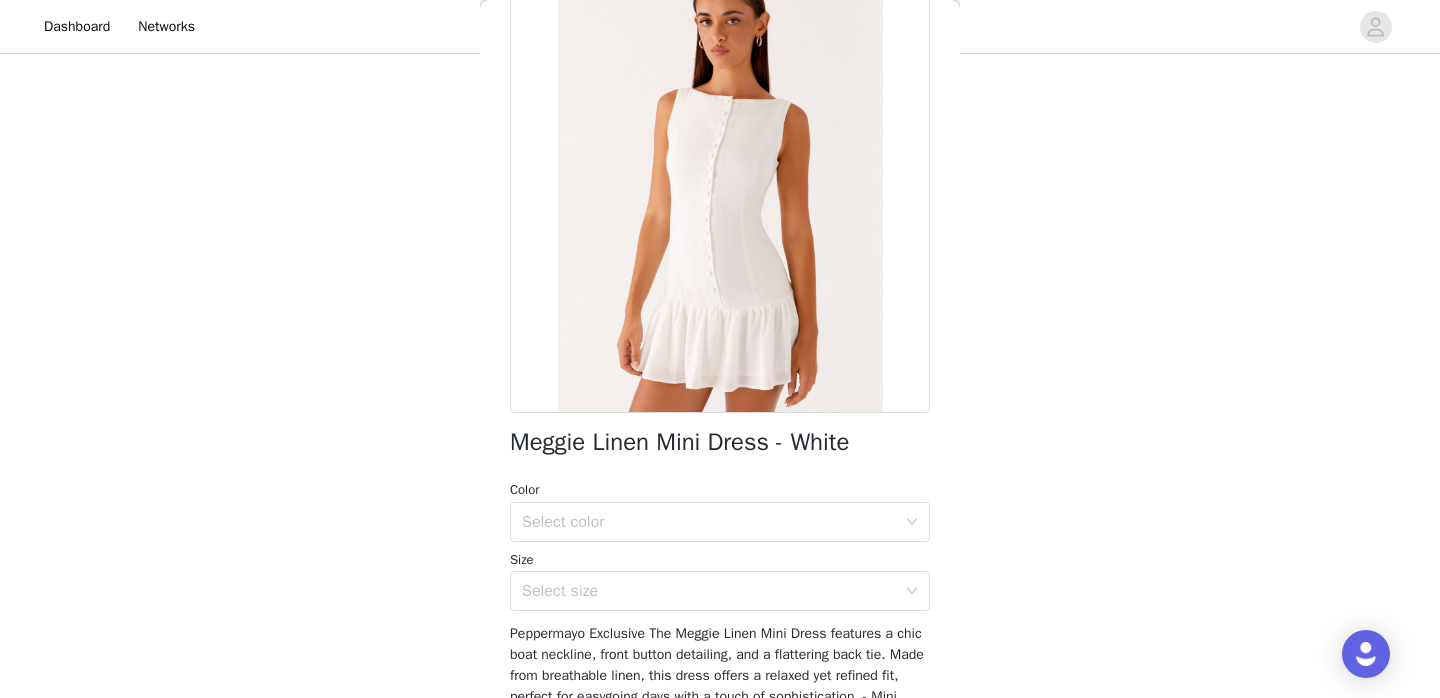 scroll, scrollTop: 135, scrollLeft: 0, axis: vertical 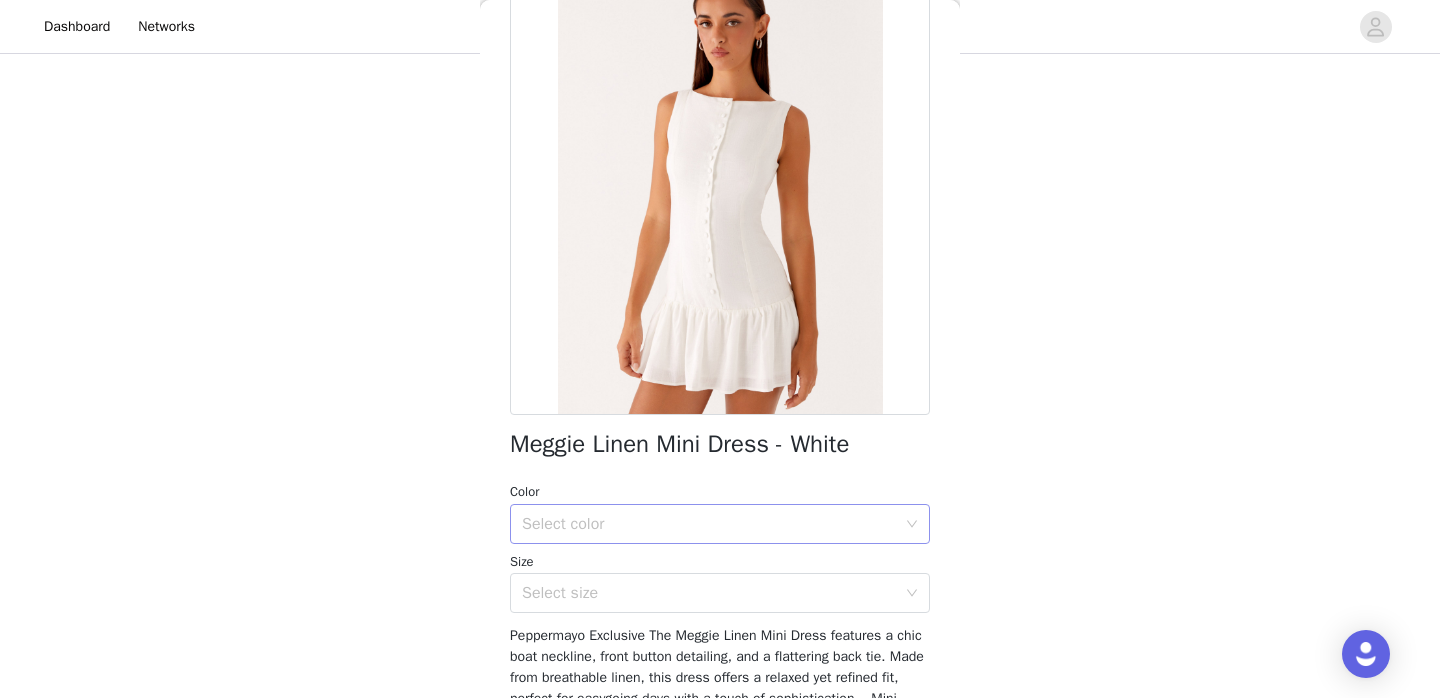 click on "Select color" at bounding box center [709, 524] 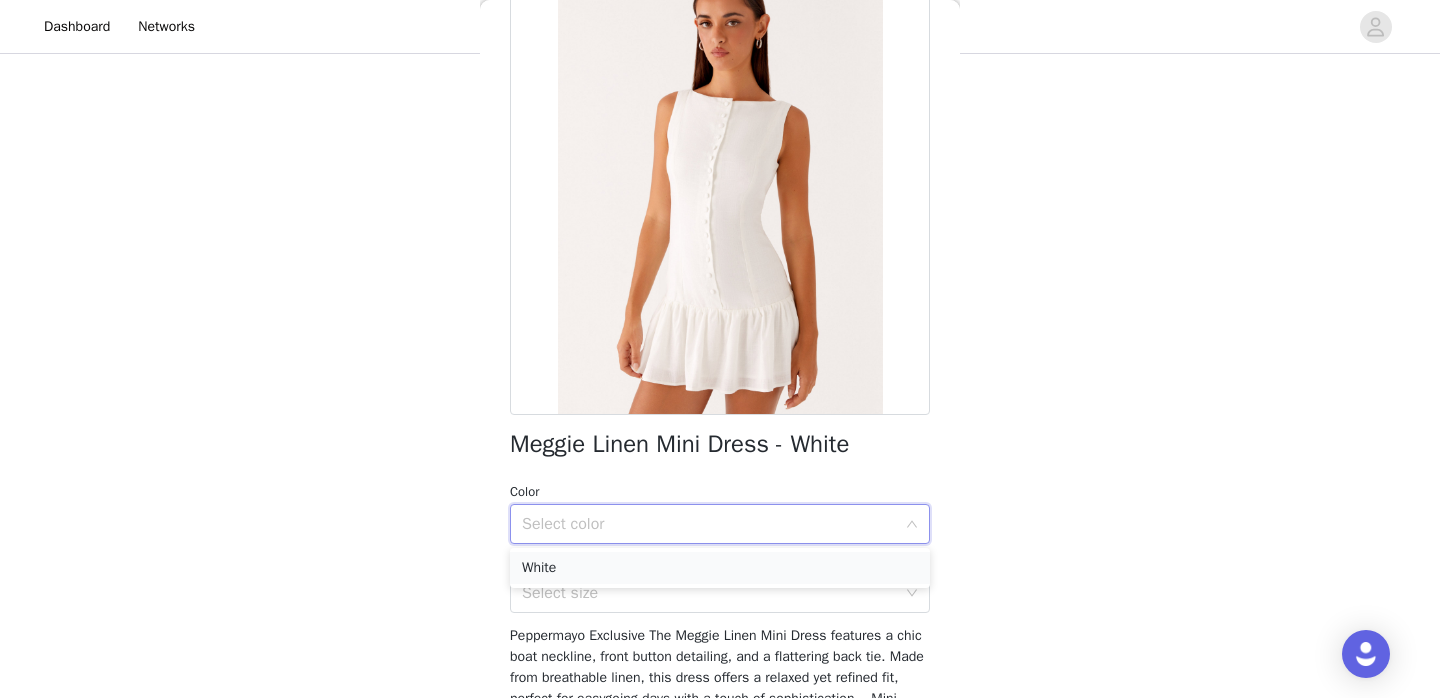 click on "White" at bounding box center [720, 568] 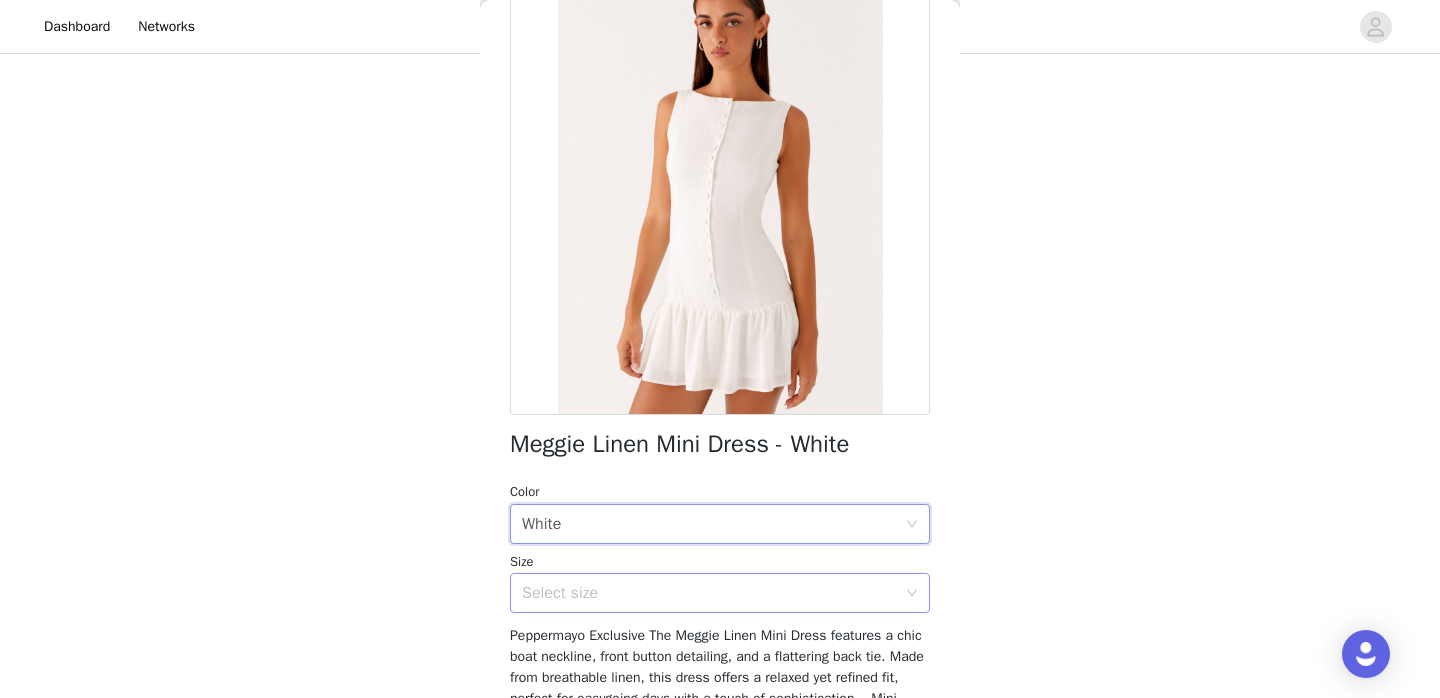 click on "Select size" at bounding box center [709, 593] 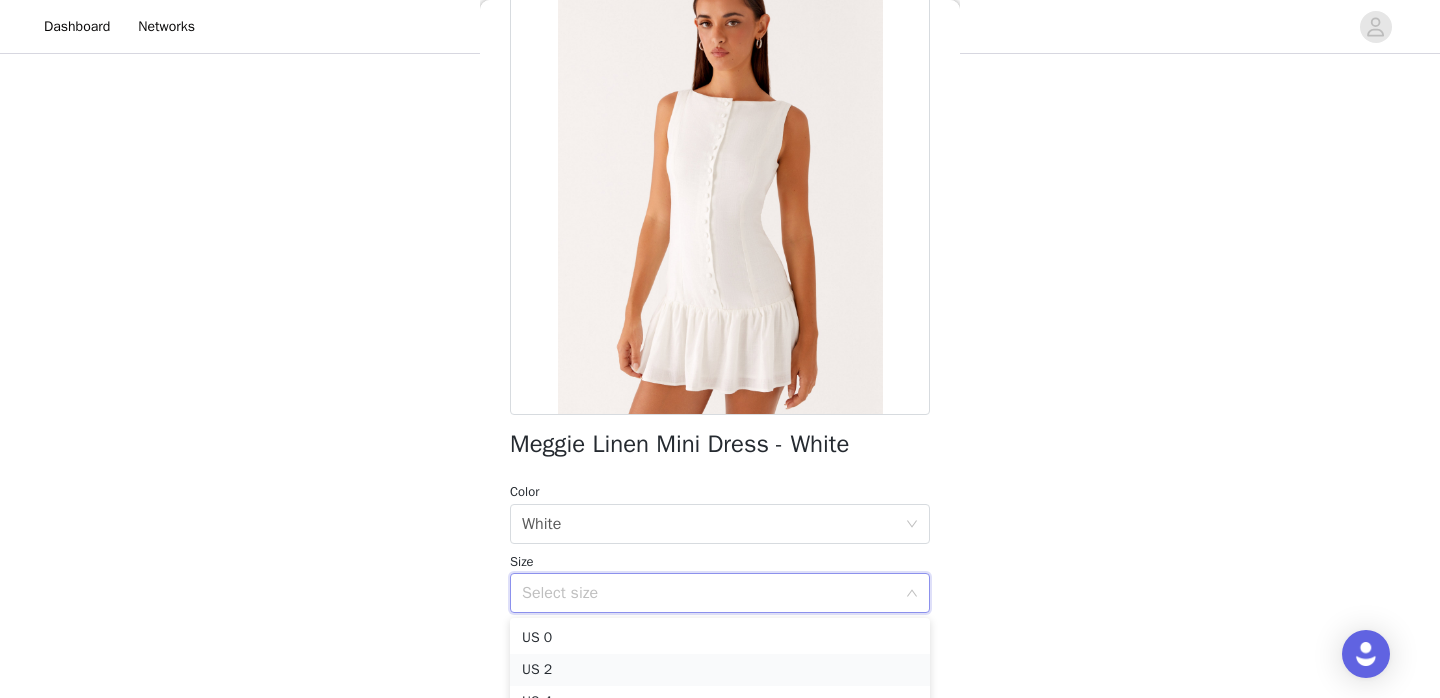 click on "US 2" at bounding box center (720, 670) 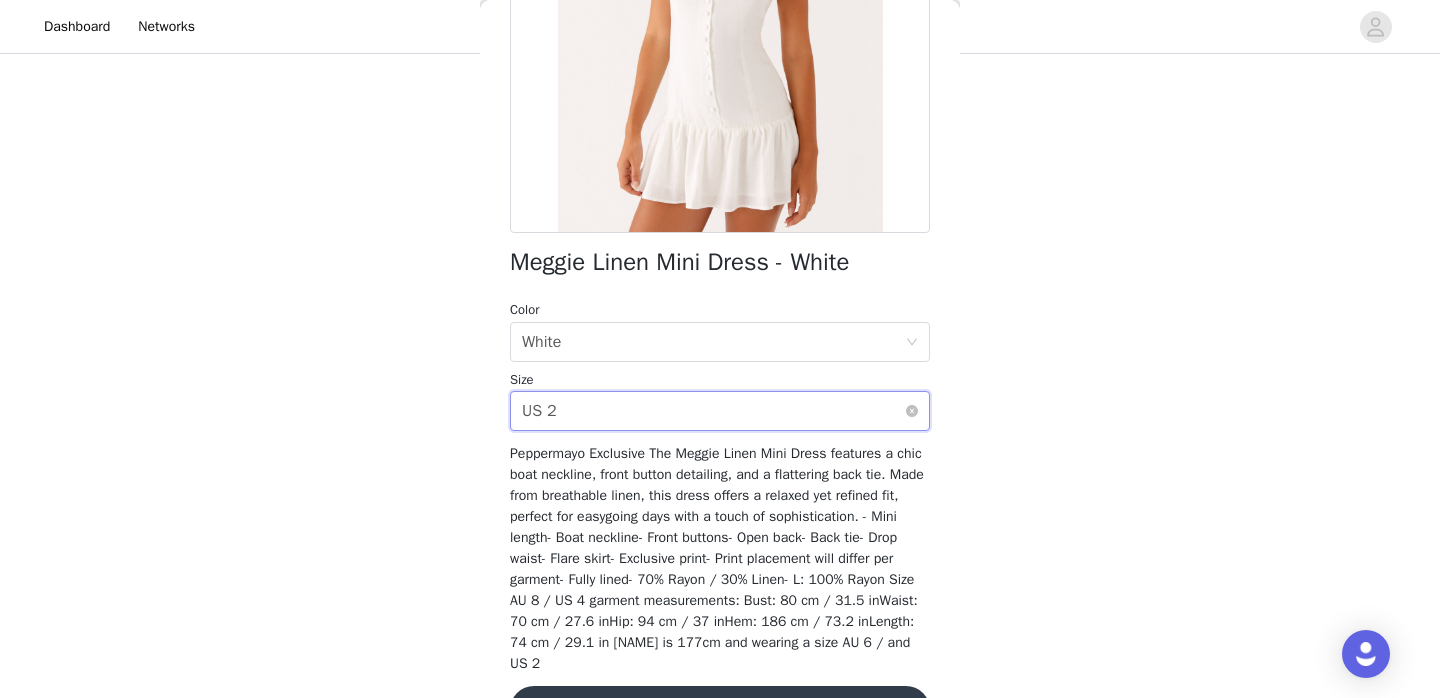 scroll, scrollTop: 377, scrollLeft: 0, axis: vertical 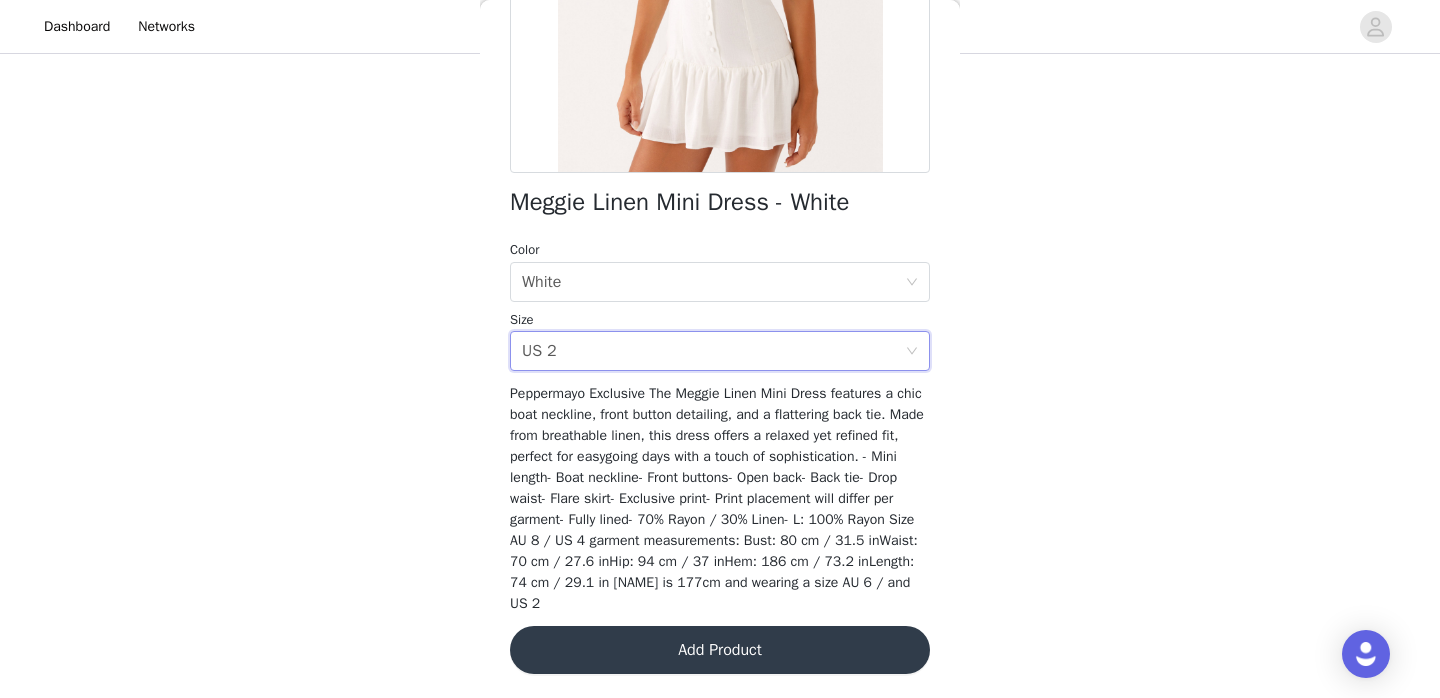 click on "Add Product" at bounding box center (720, 650) 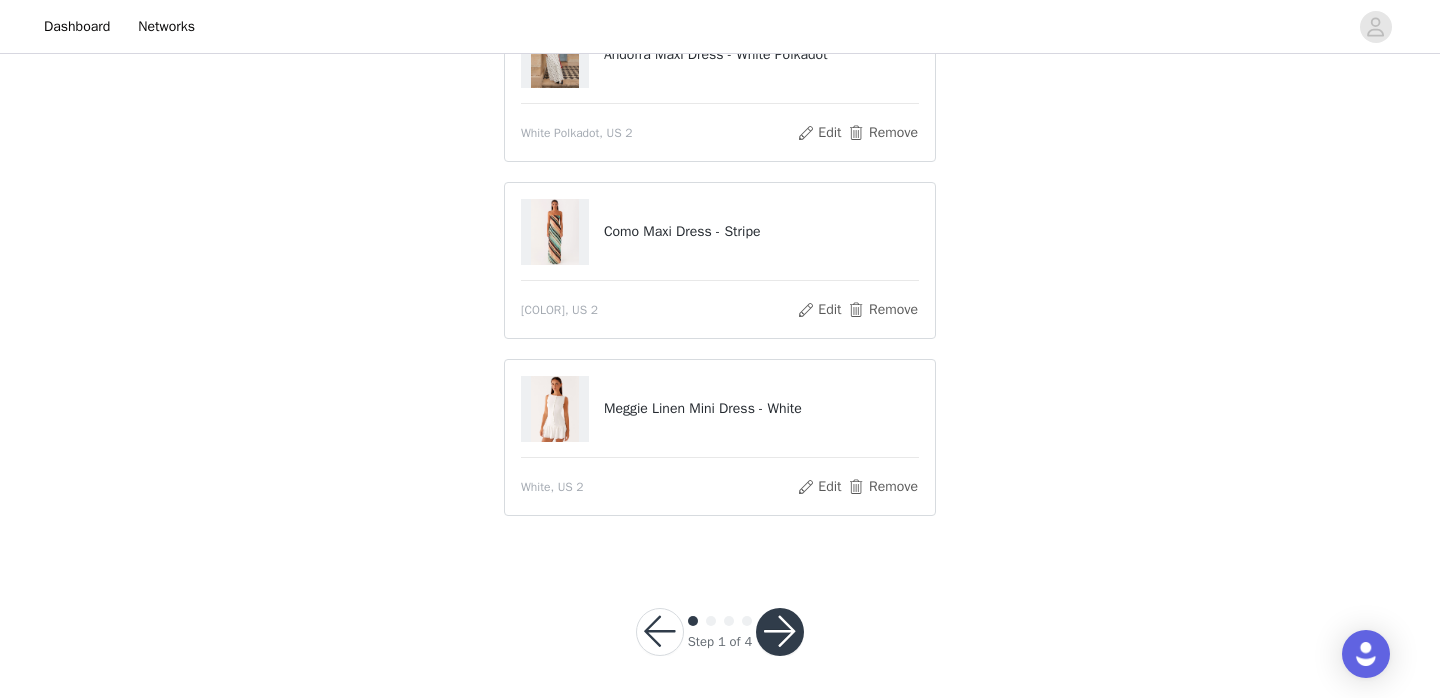scroll, scrollTop: 753, scrollLeft: 0, axis: vertical 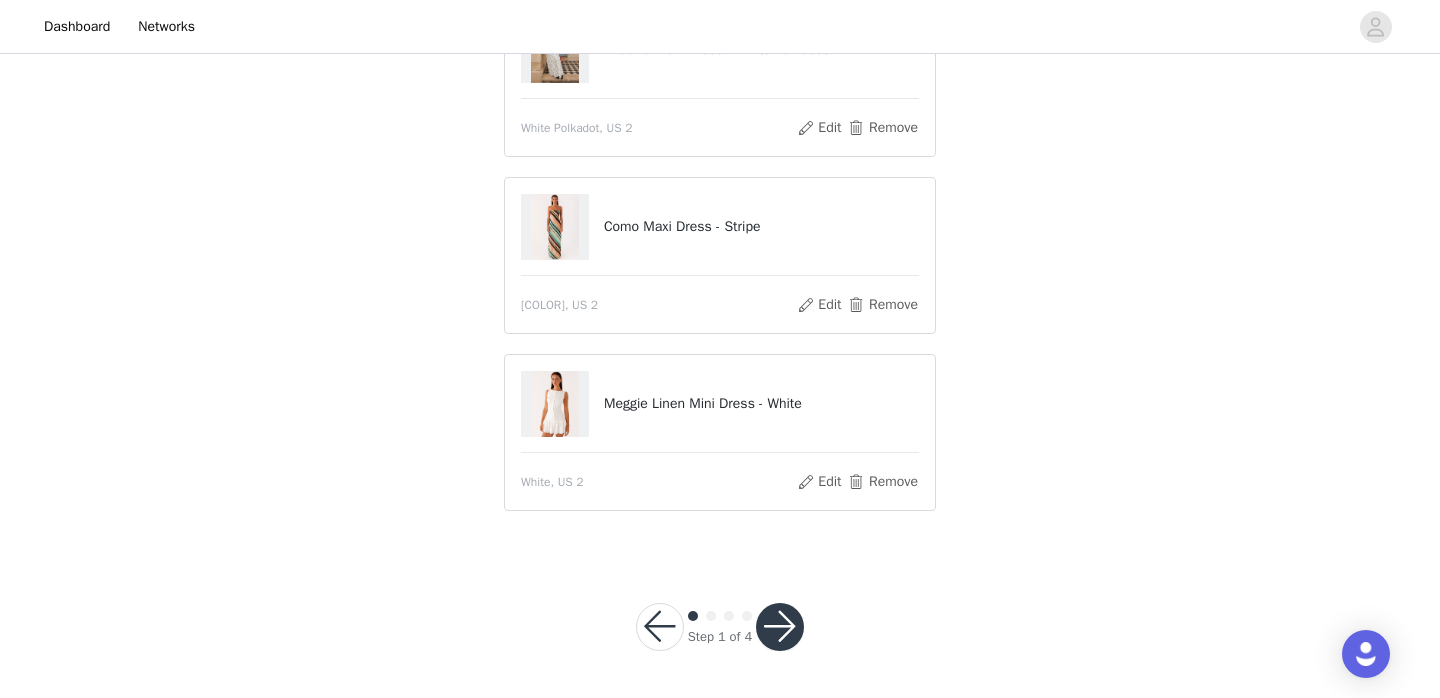 click at bounding box center [780, 627] 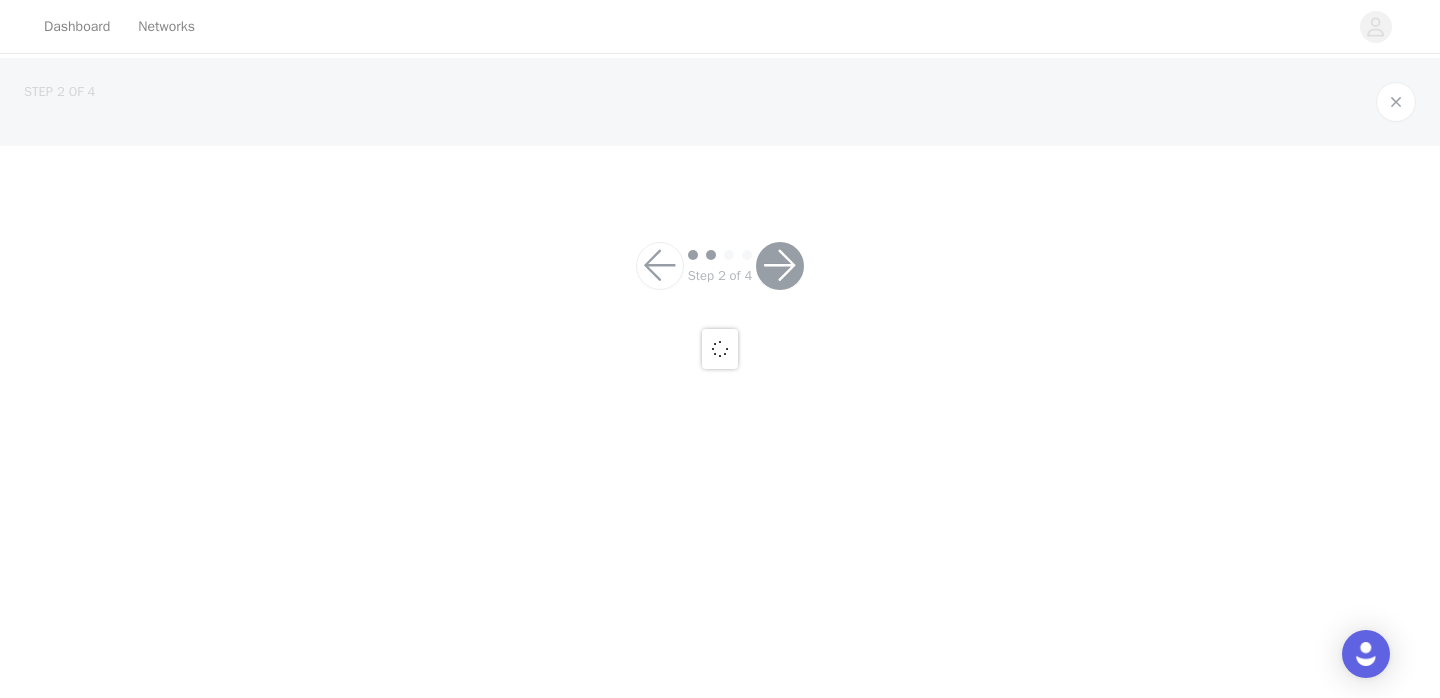 scroll, scrollTop: 0, scrollLeft: 0, axis: both 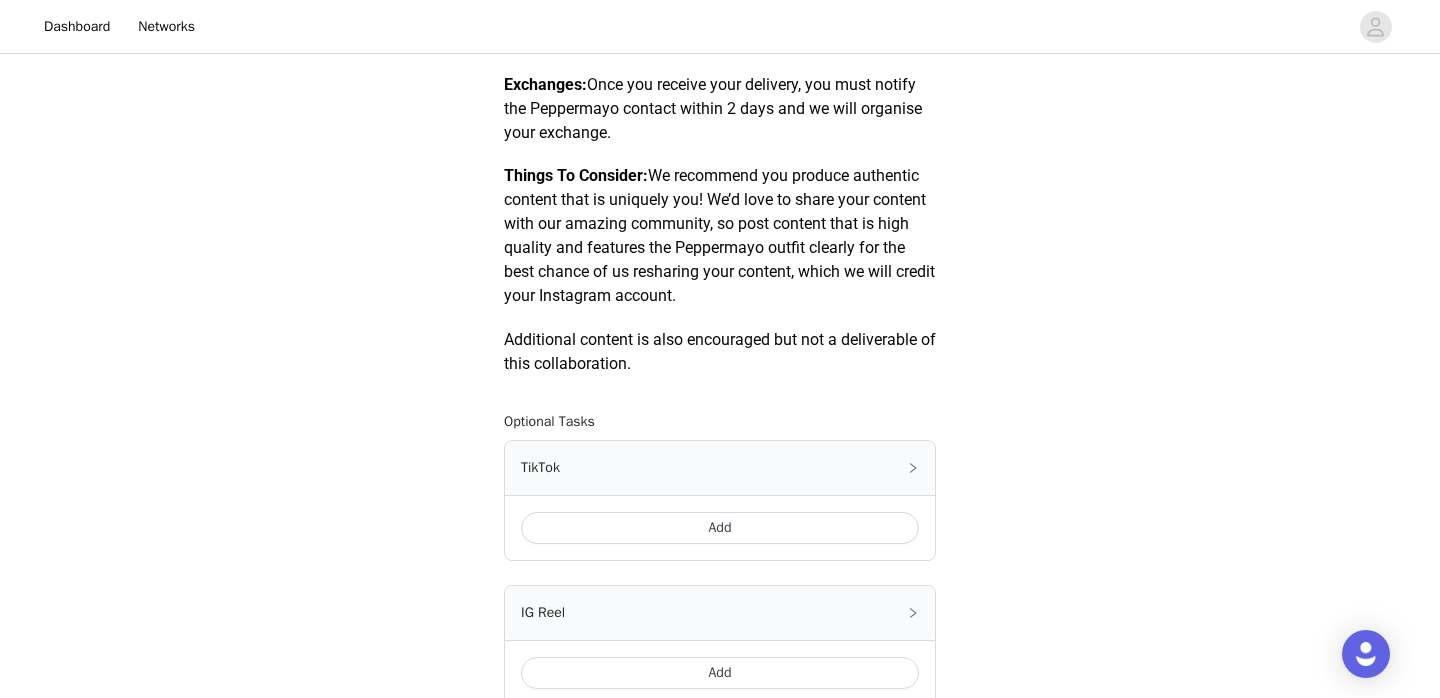 click on "Add" at bounding box center [720, 528] 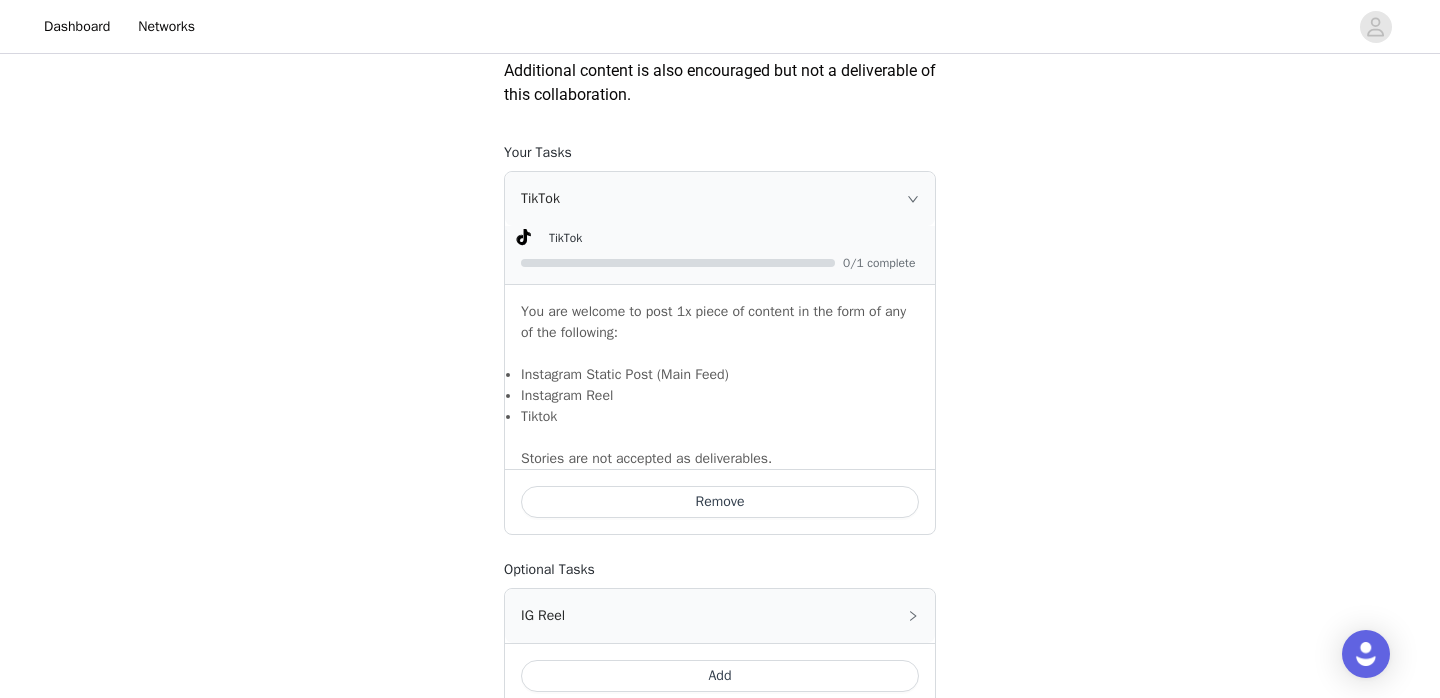 scroll, scrollTop: 1181, scrollLeft: 0, axis: vertical 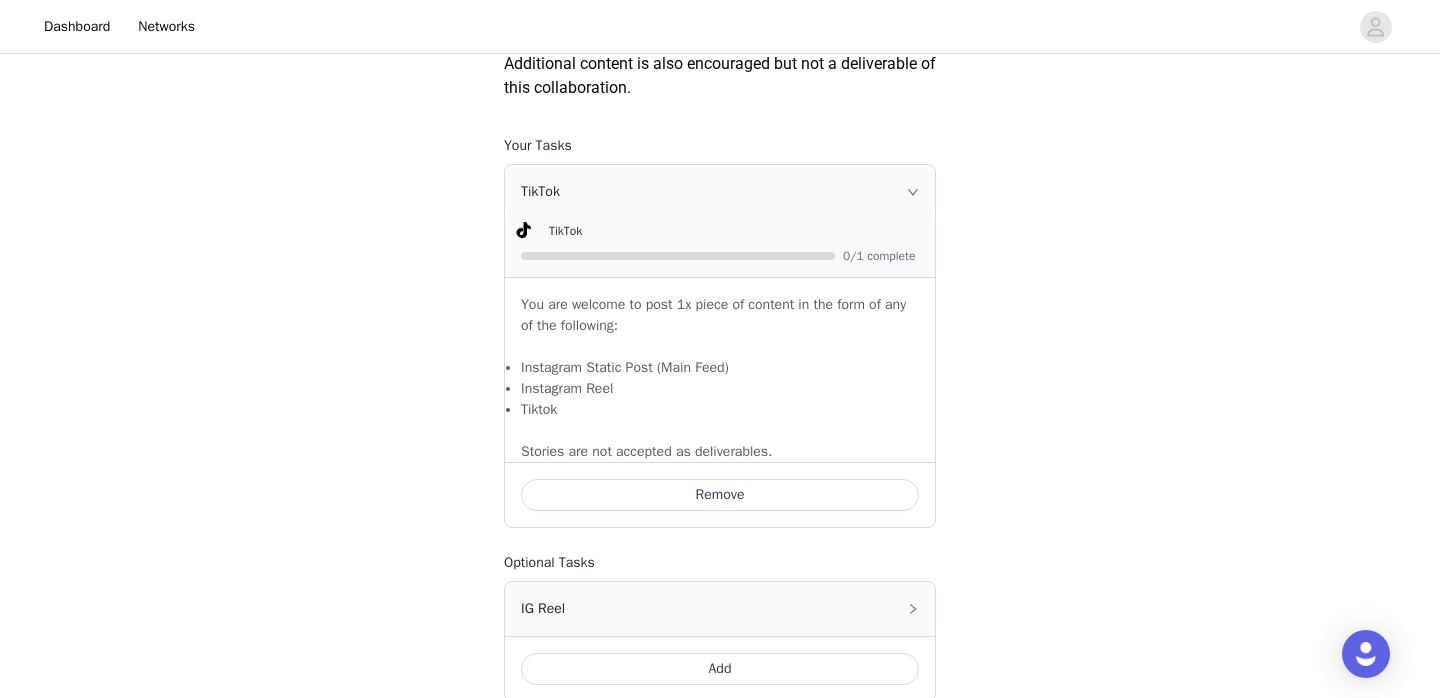 click on "Add" at bounding box center (720, 669) 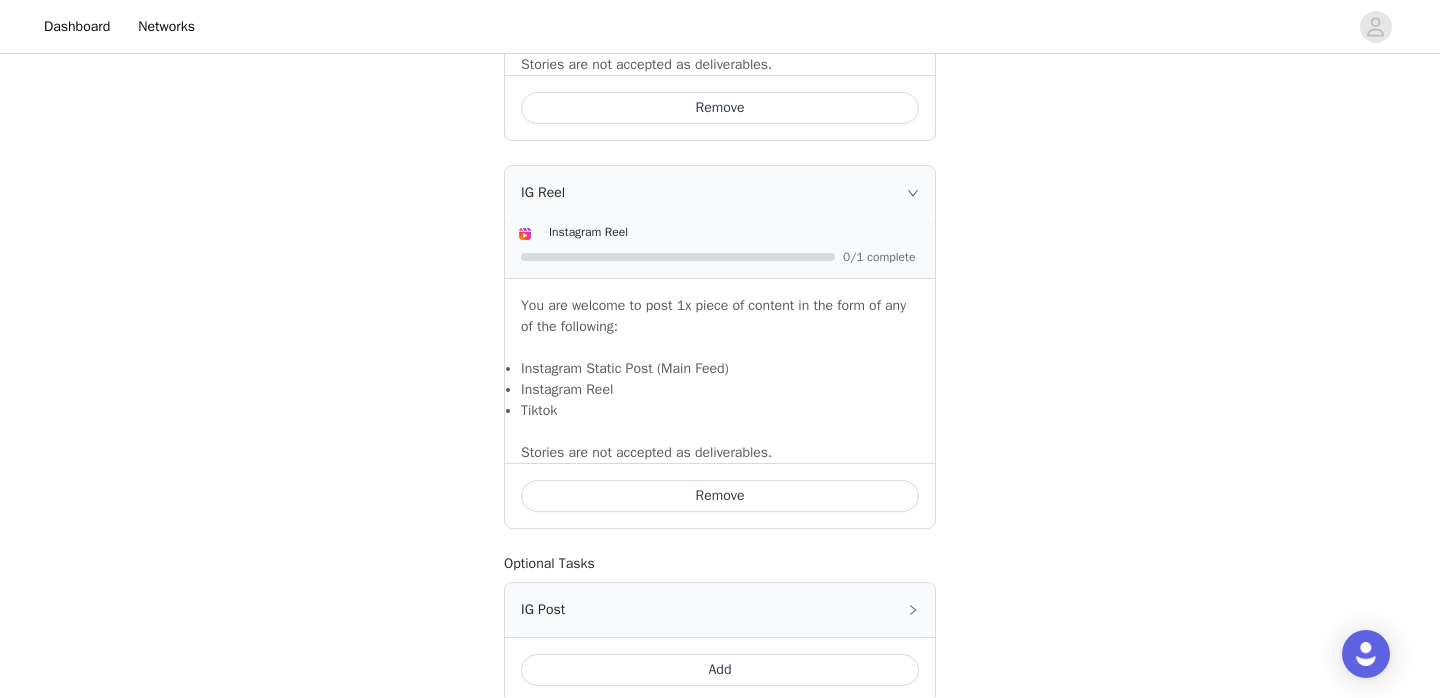 scroll, scrollTop: 1692, scrollLeft: 0, axis: vertical 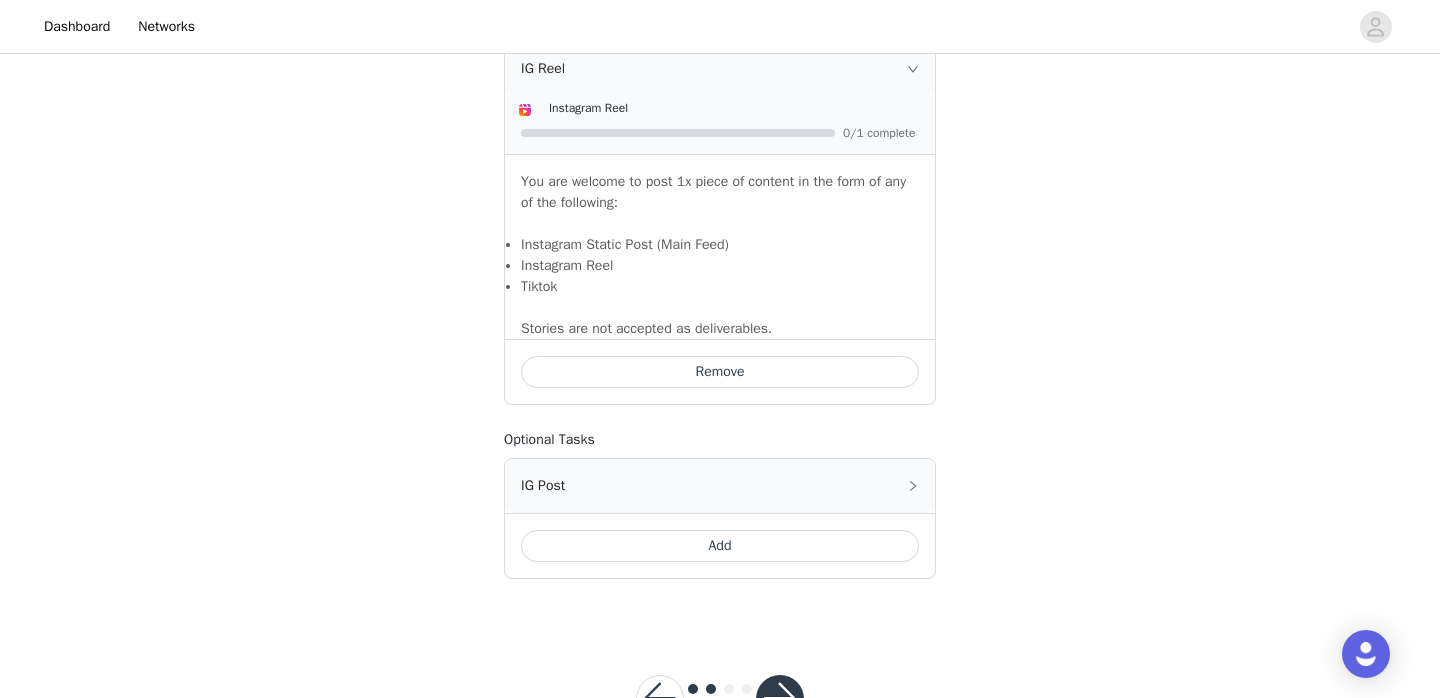 click on "Add" at bounding box center [720, 546] 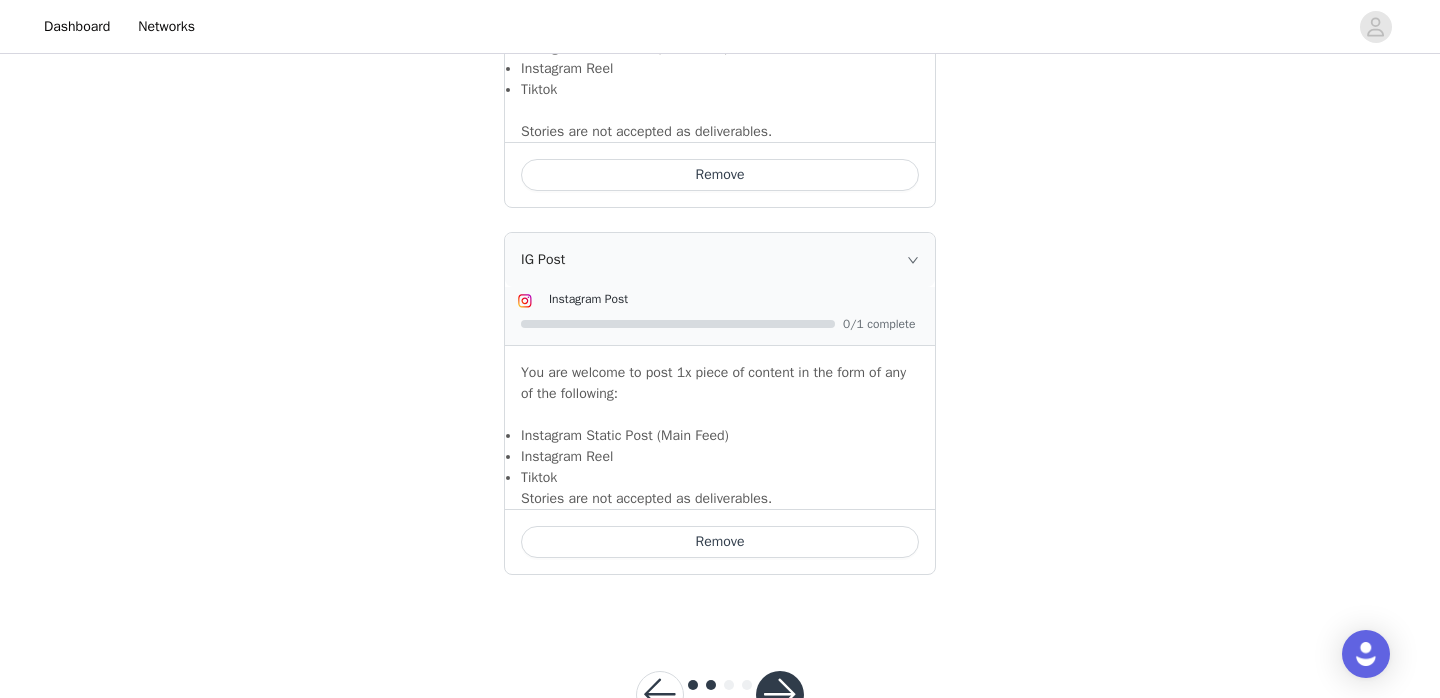 scroll, scrollTop: 1958, scrollLeft: 0, axis: vertical 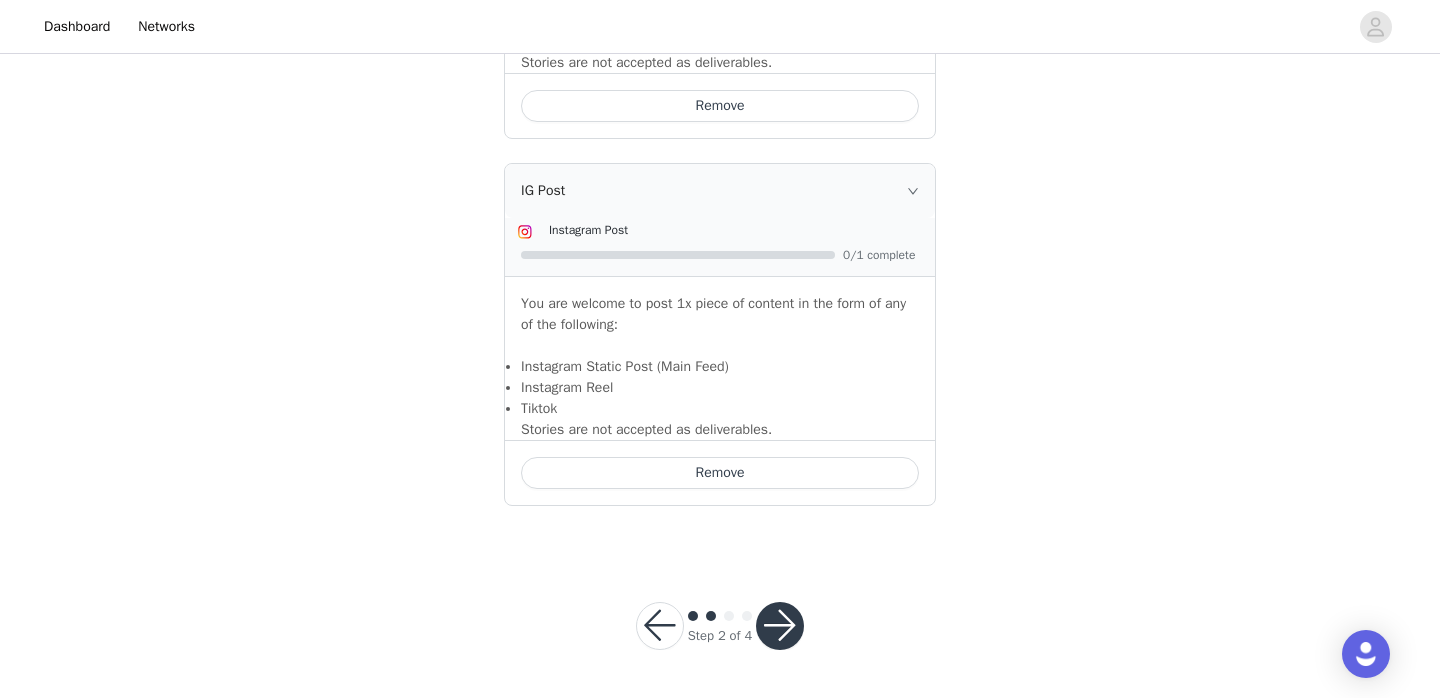 click at bounding box center (780, 626) 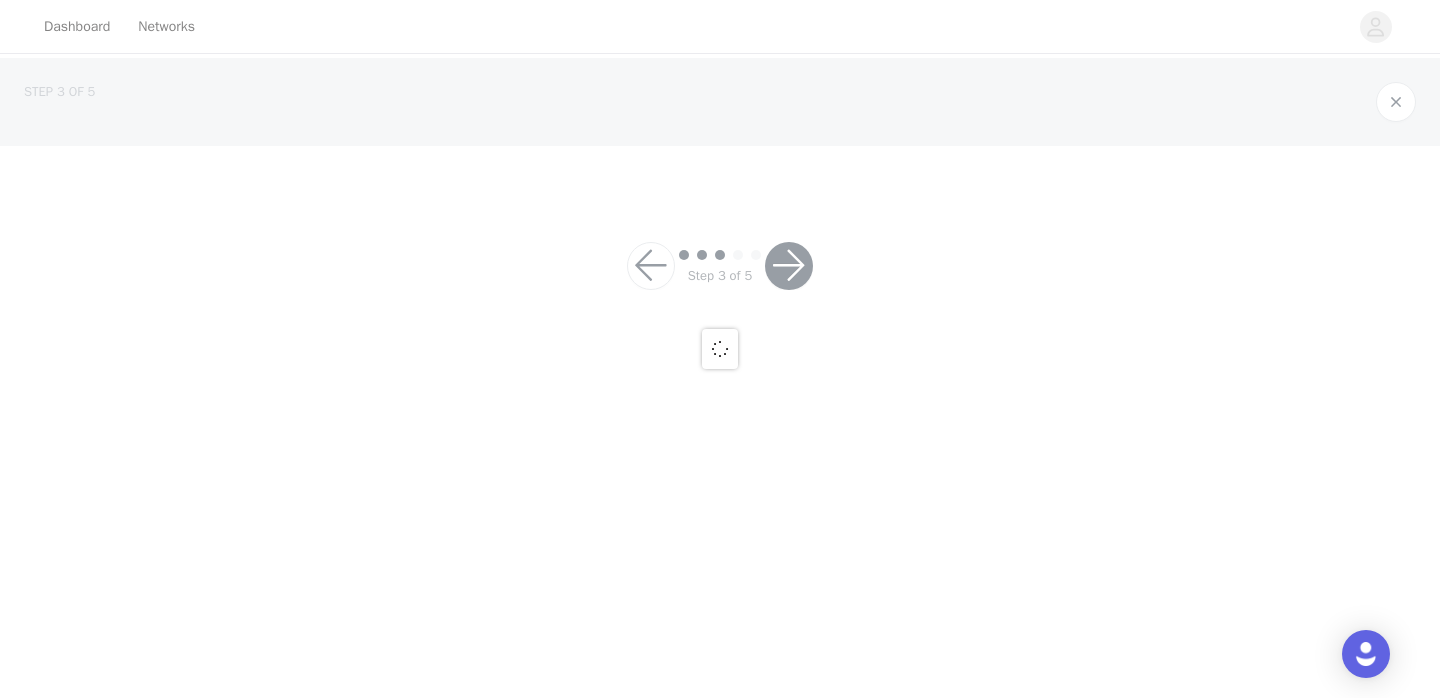 scroll, scrollTop: 0, scrollLeft: 0, axis: both 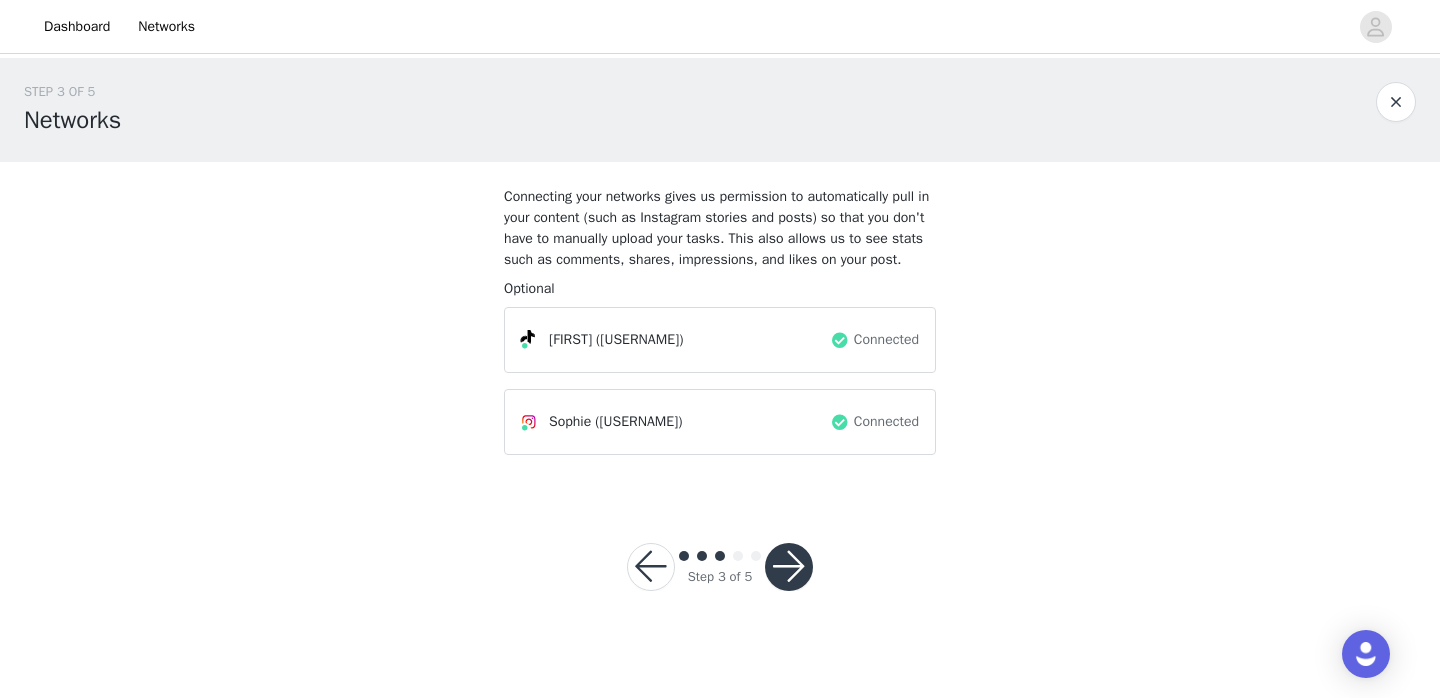 click at bounding box center (789, 567) 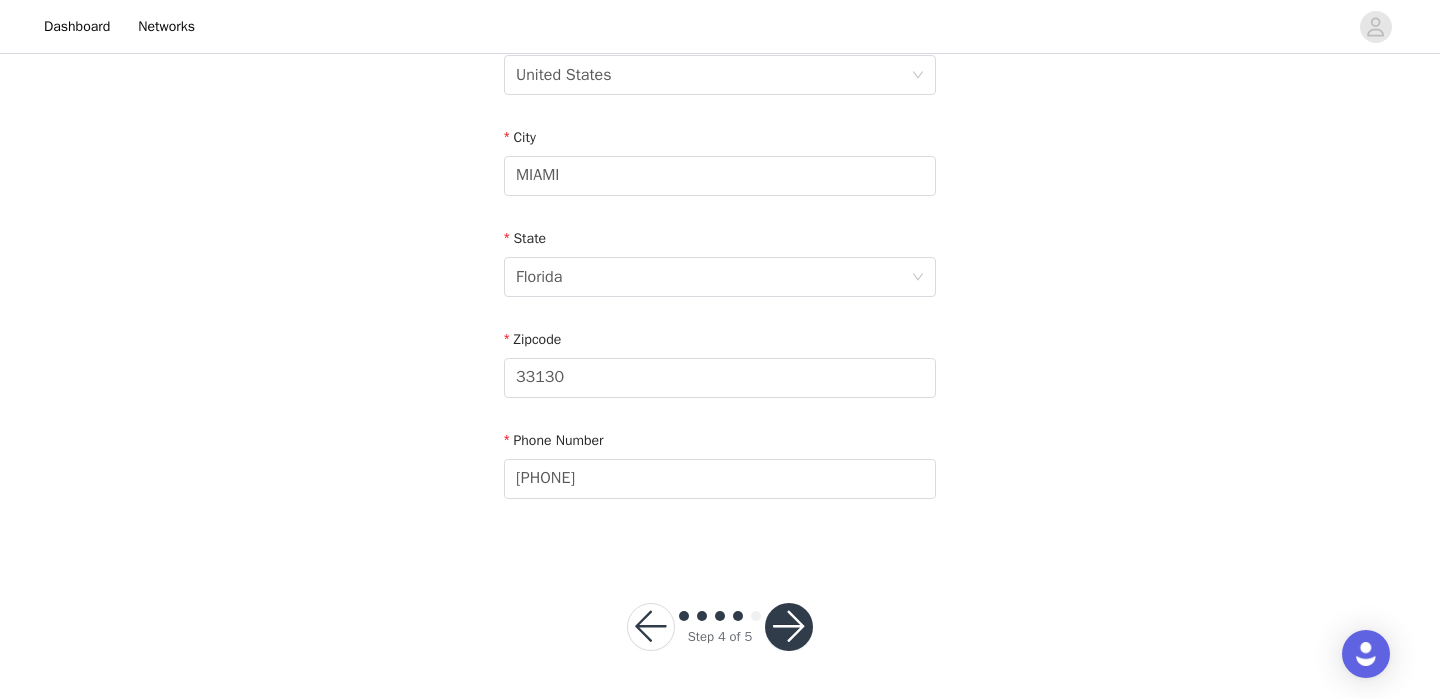 scroll, scrollTop: 665, scrollLeft: 0, axis: vertical 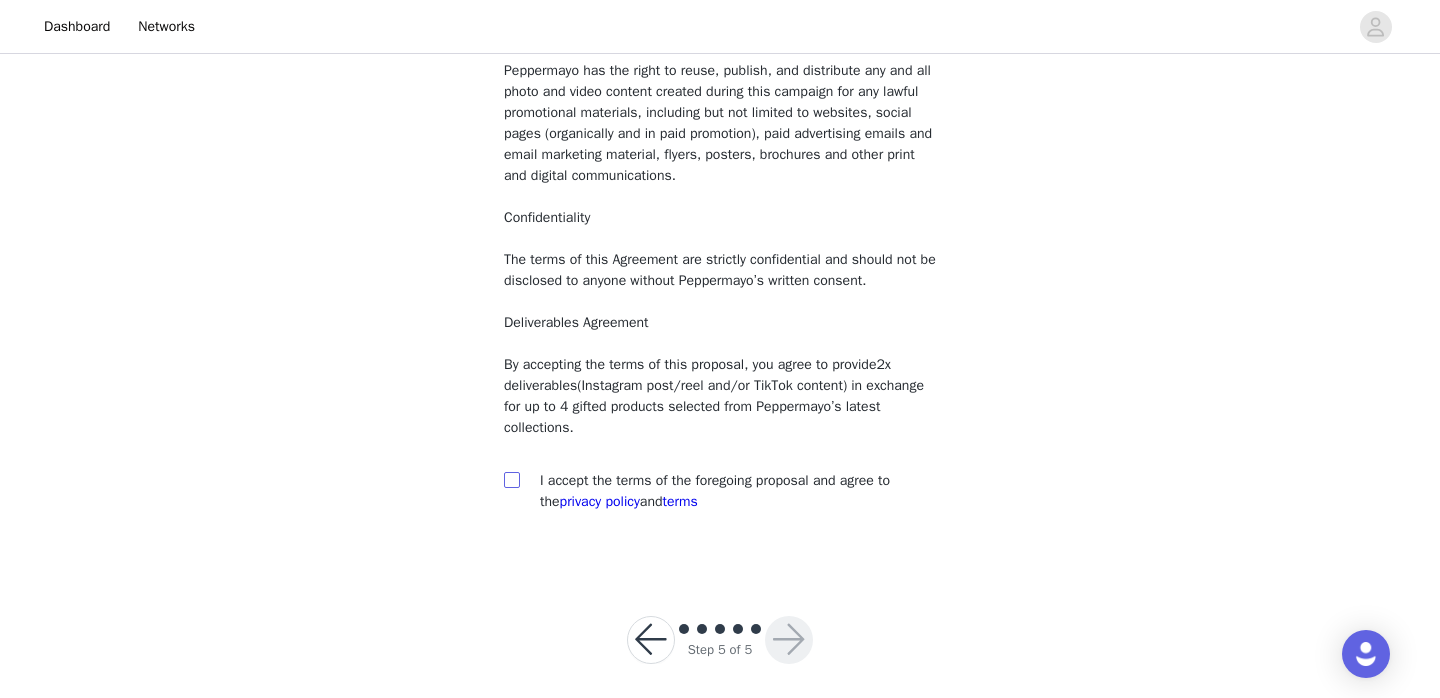 click at bounding box center (511, 479) 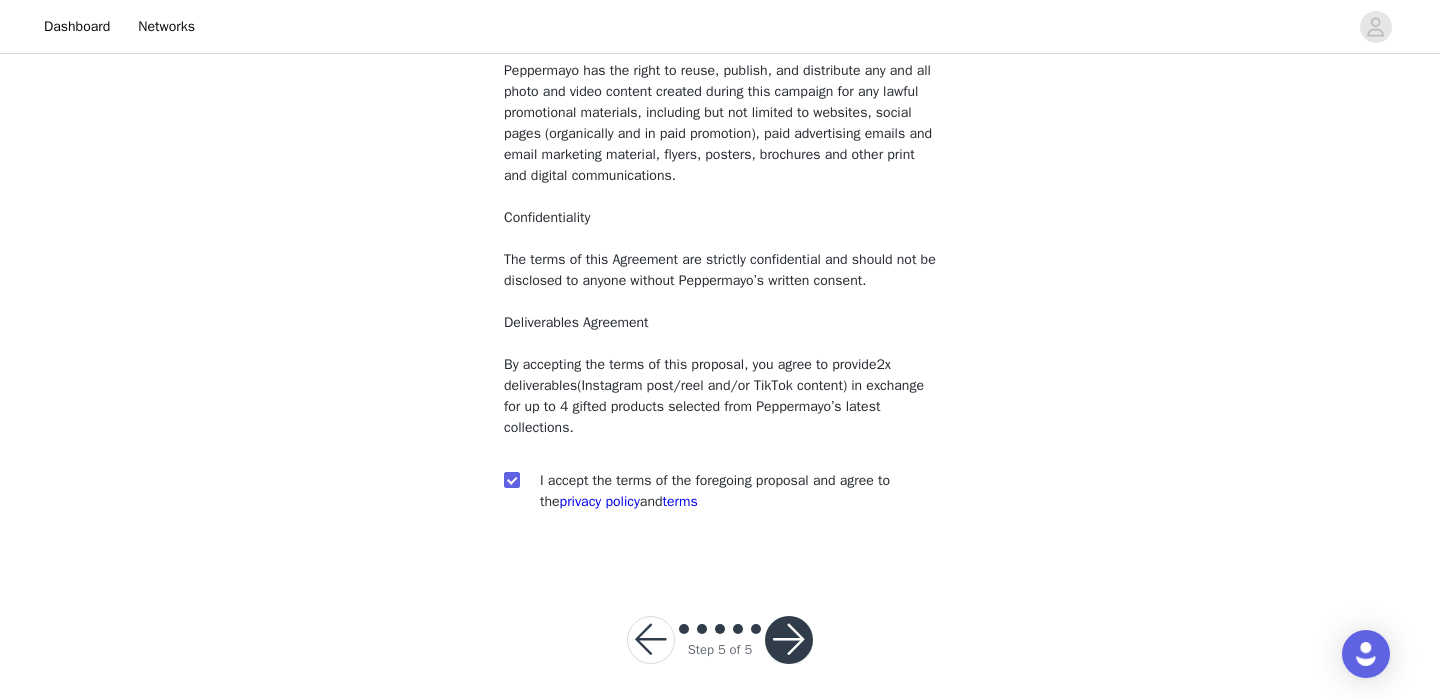 click at bounding box center (789, 640) 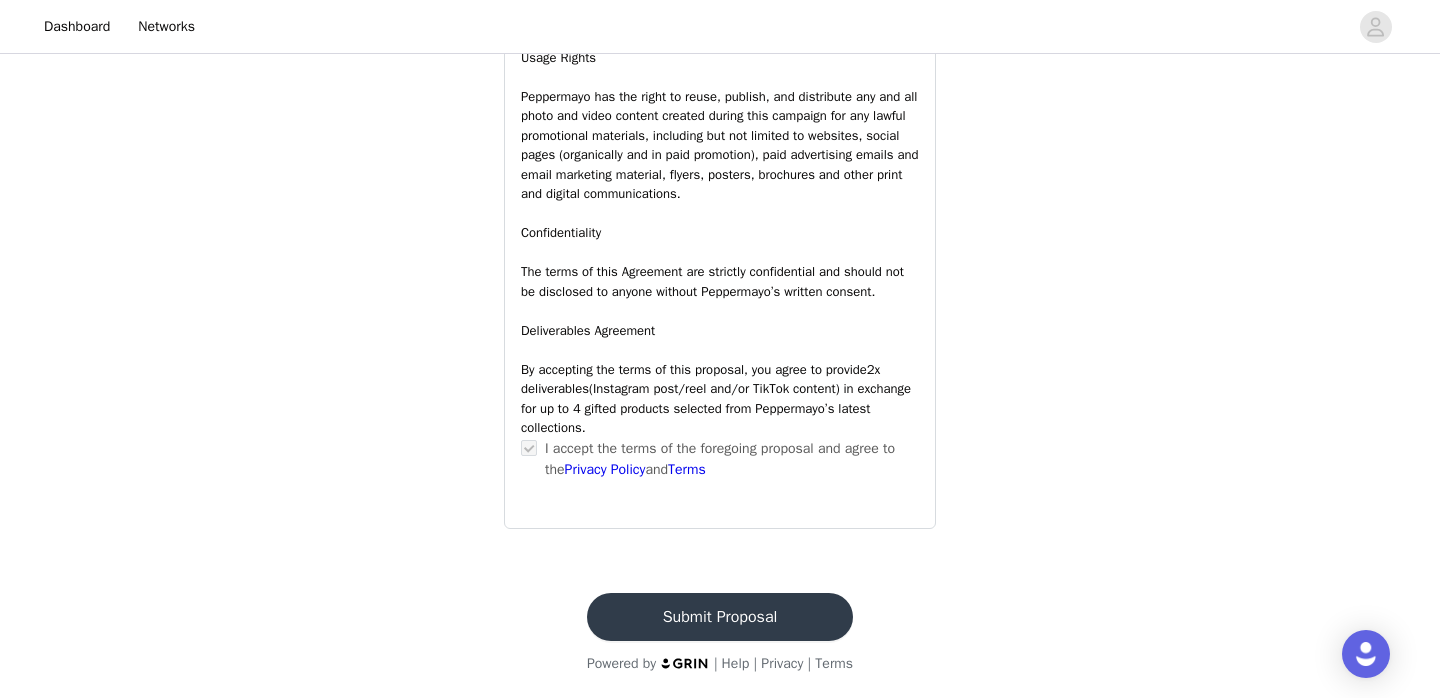 scroll, scrollTop: 1990, scrollLeft: 0, axis: vertical 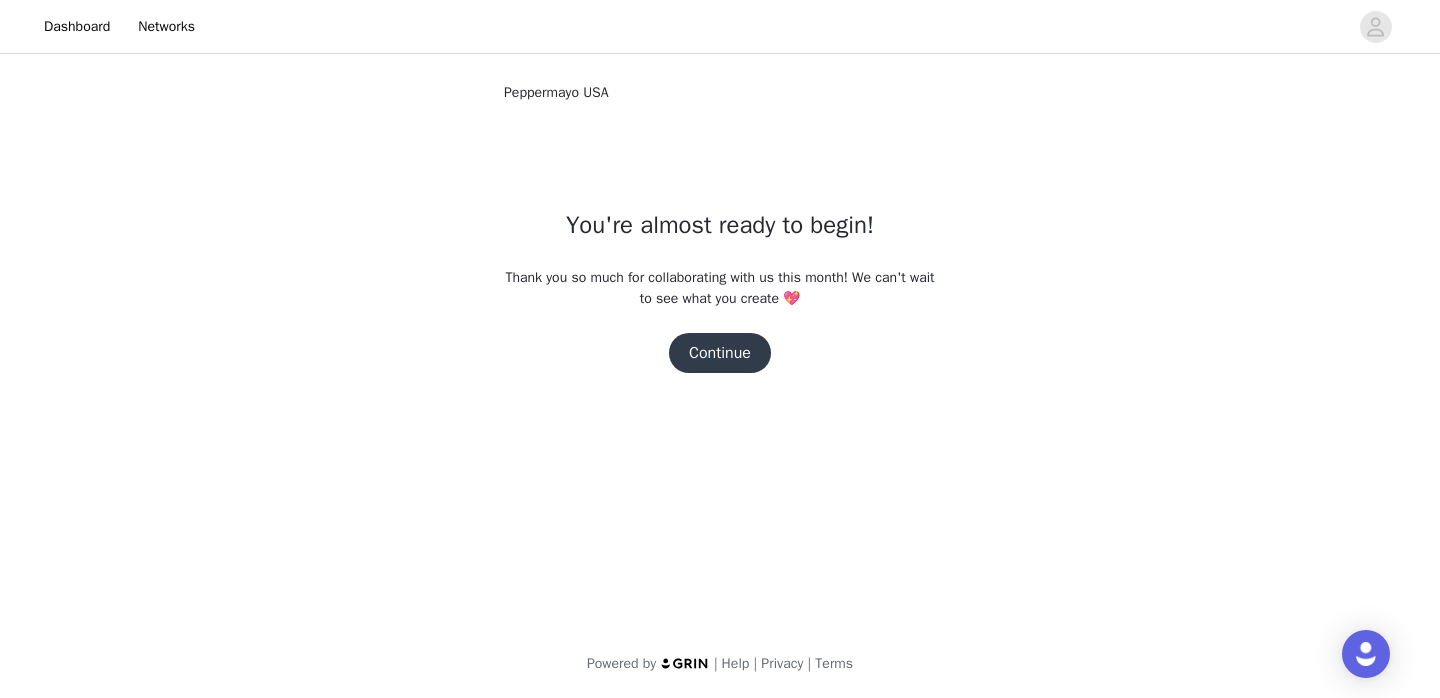 click on "Continue" at bounding box center (720, 353) 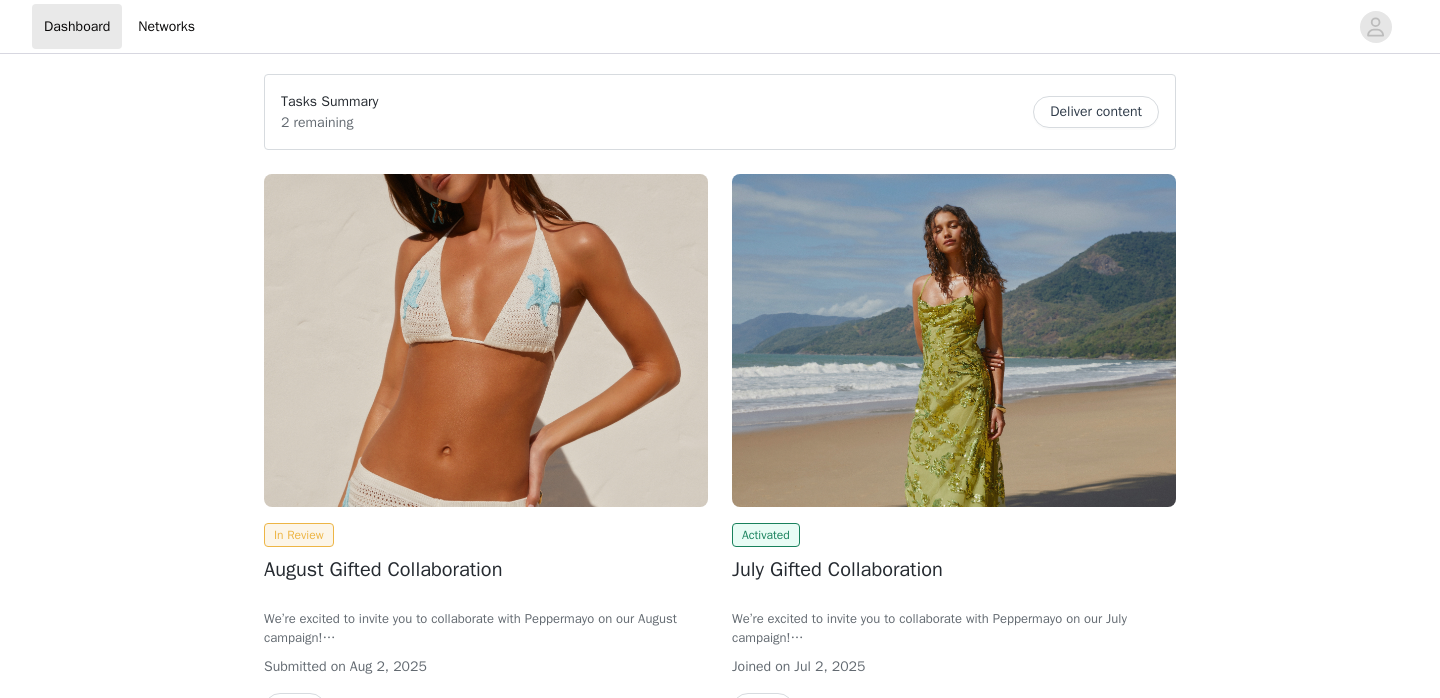 scroll, scrollTop: 0, scrollLeft: 0, axis: both 